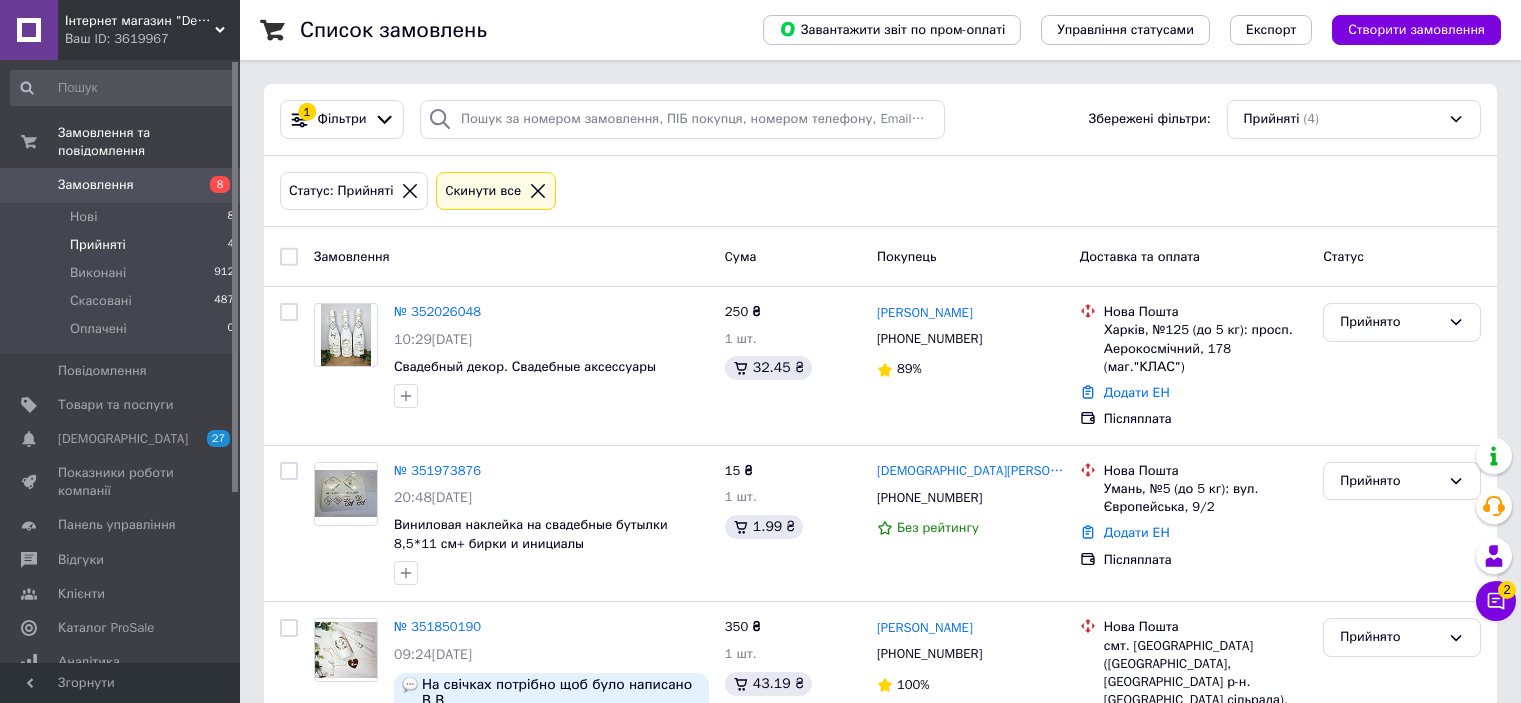 scroll, scrollTop: 235, scrollLeft: 0, axis: vertical 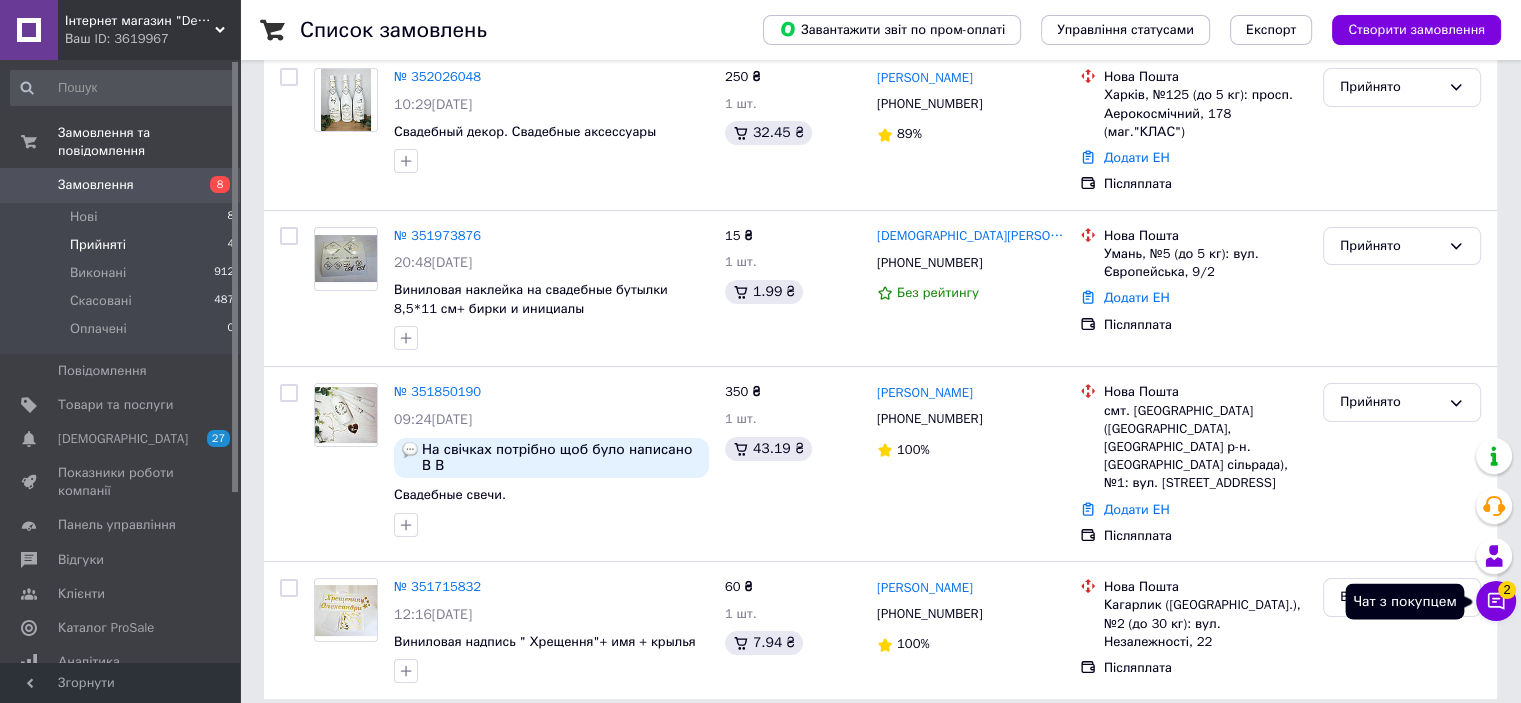 click 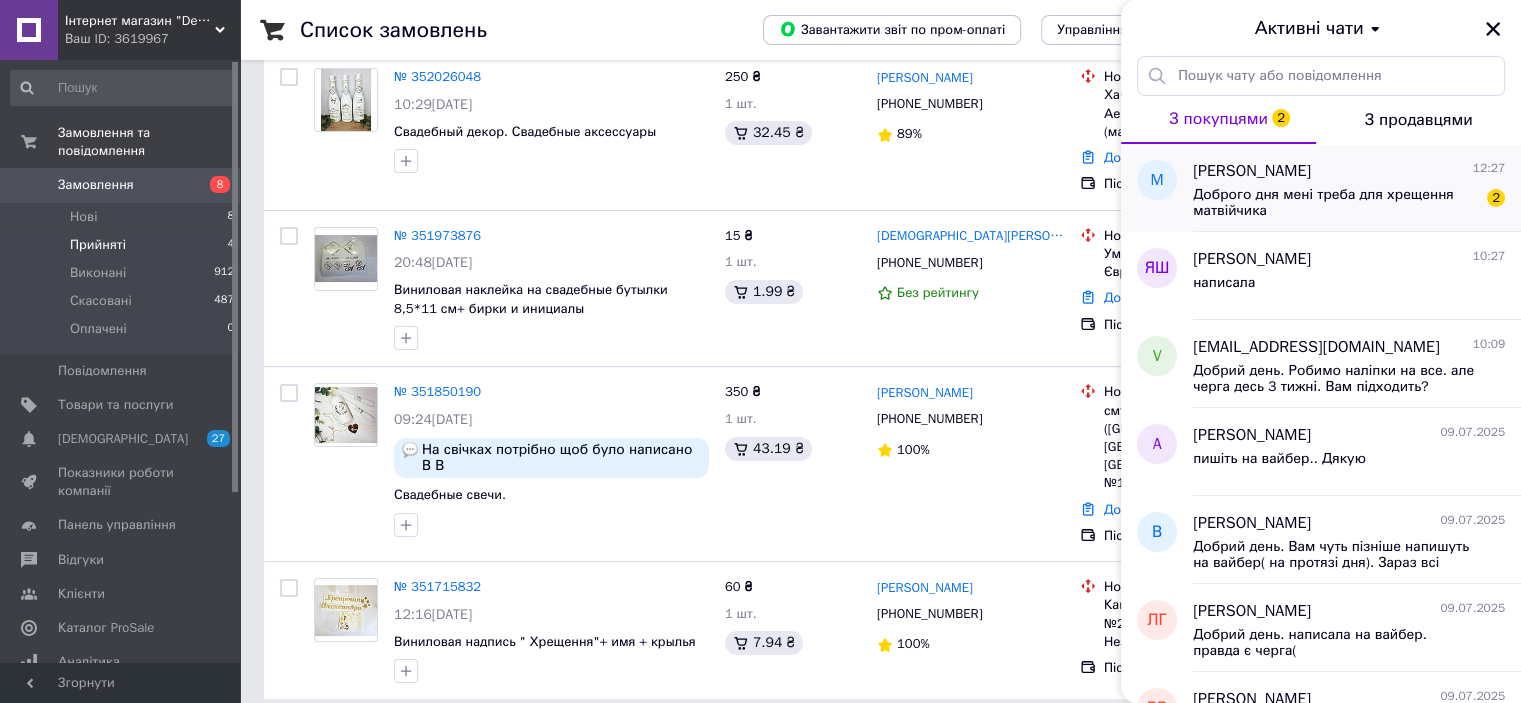 click on "Доброго дня мені треба для хрещення матвійчика" at bounding box center (1335, 203) 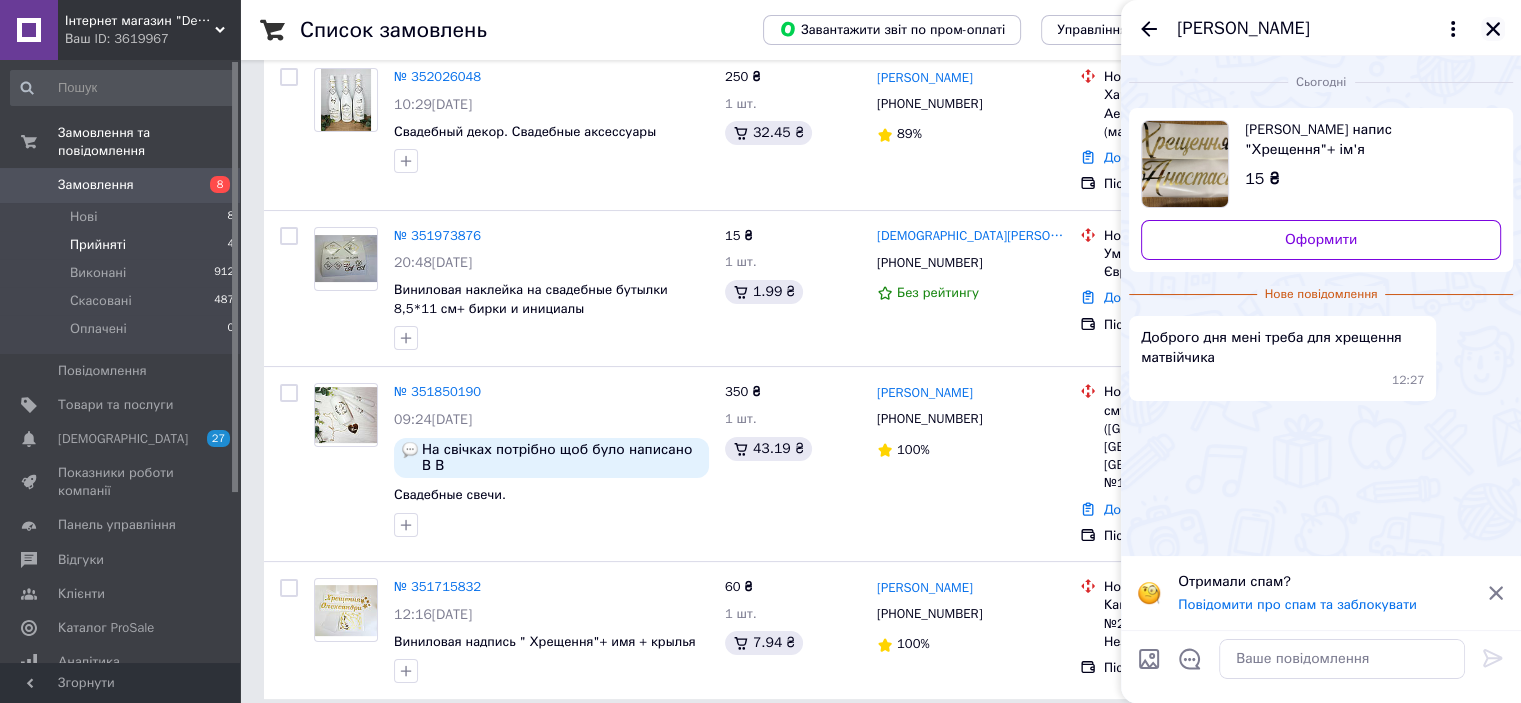click 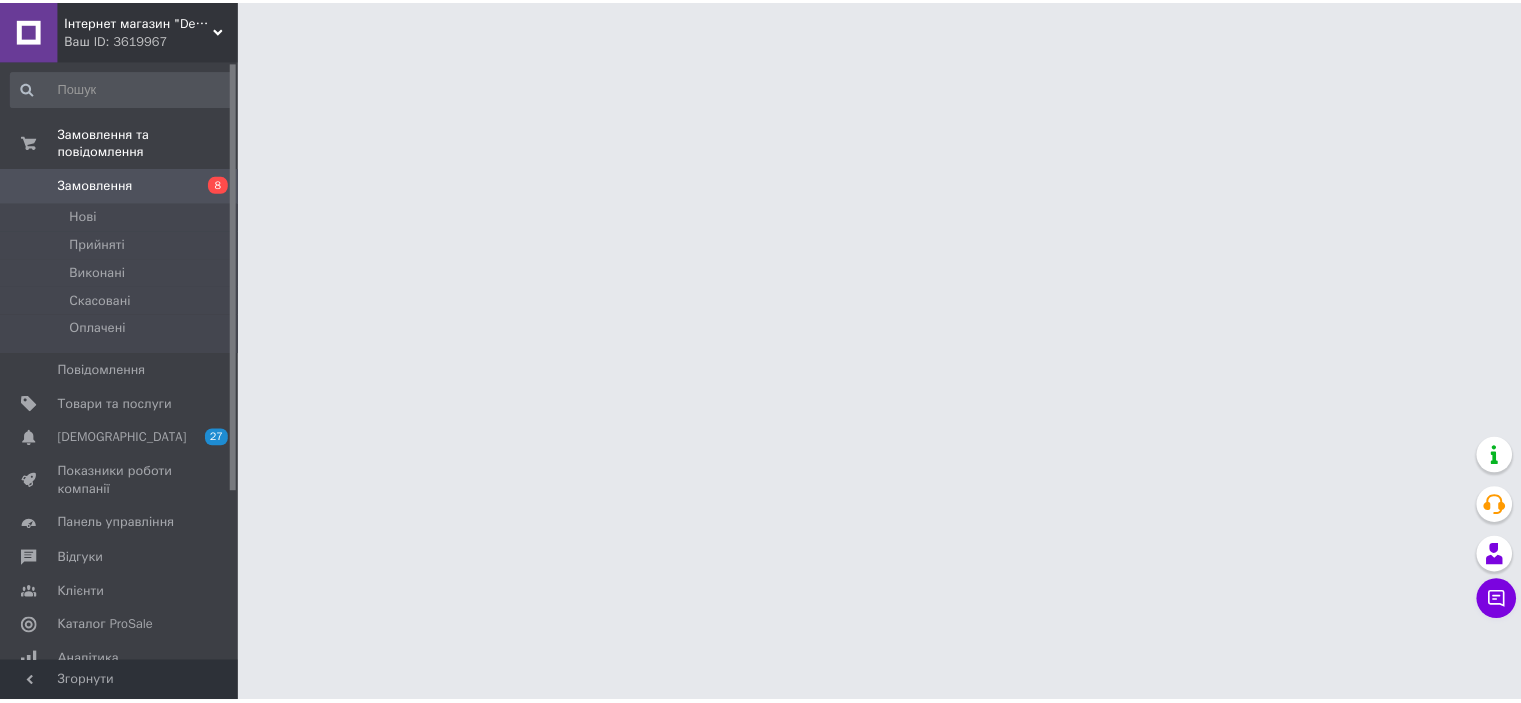 scroll, scrollTop: 0, scrollLeft: 0, axis: both 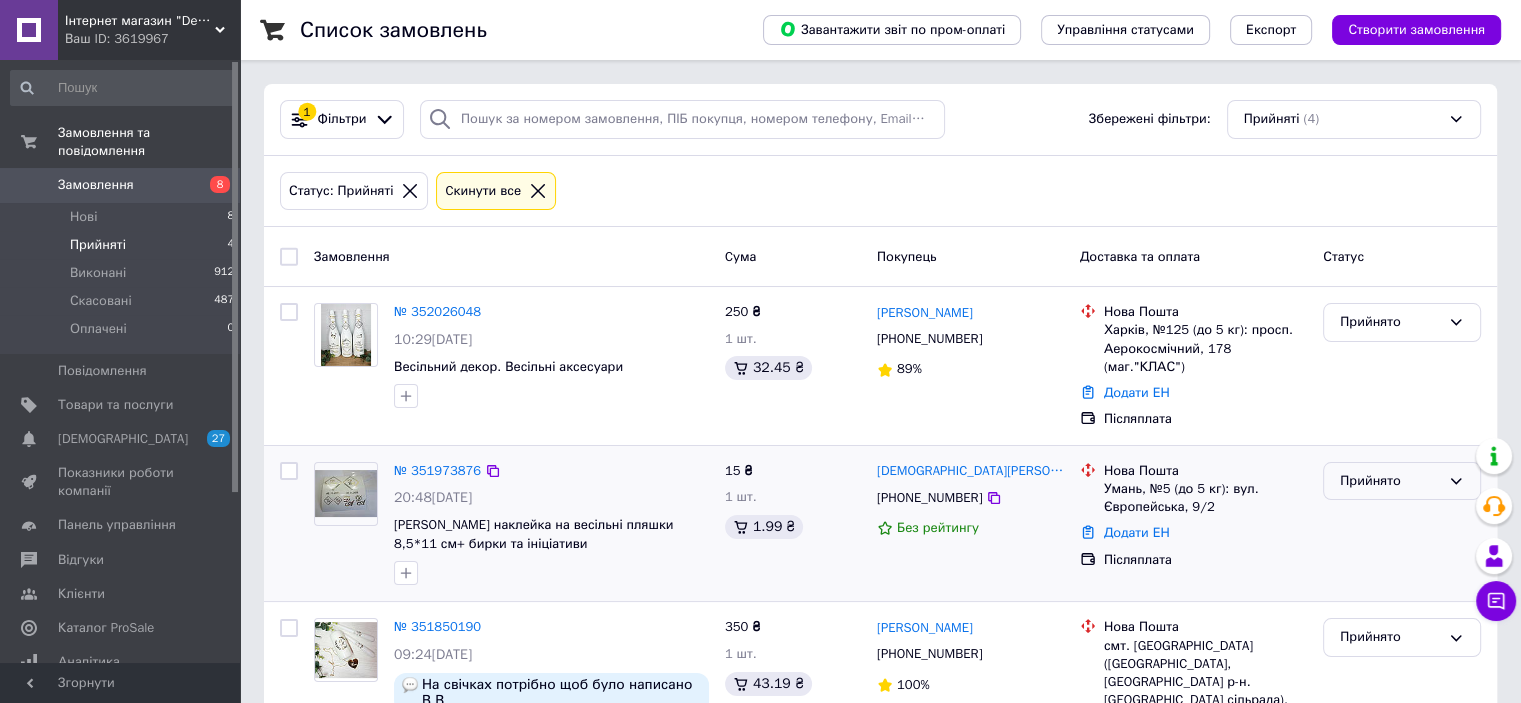 click 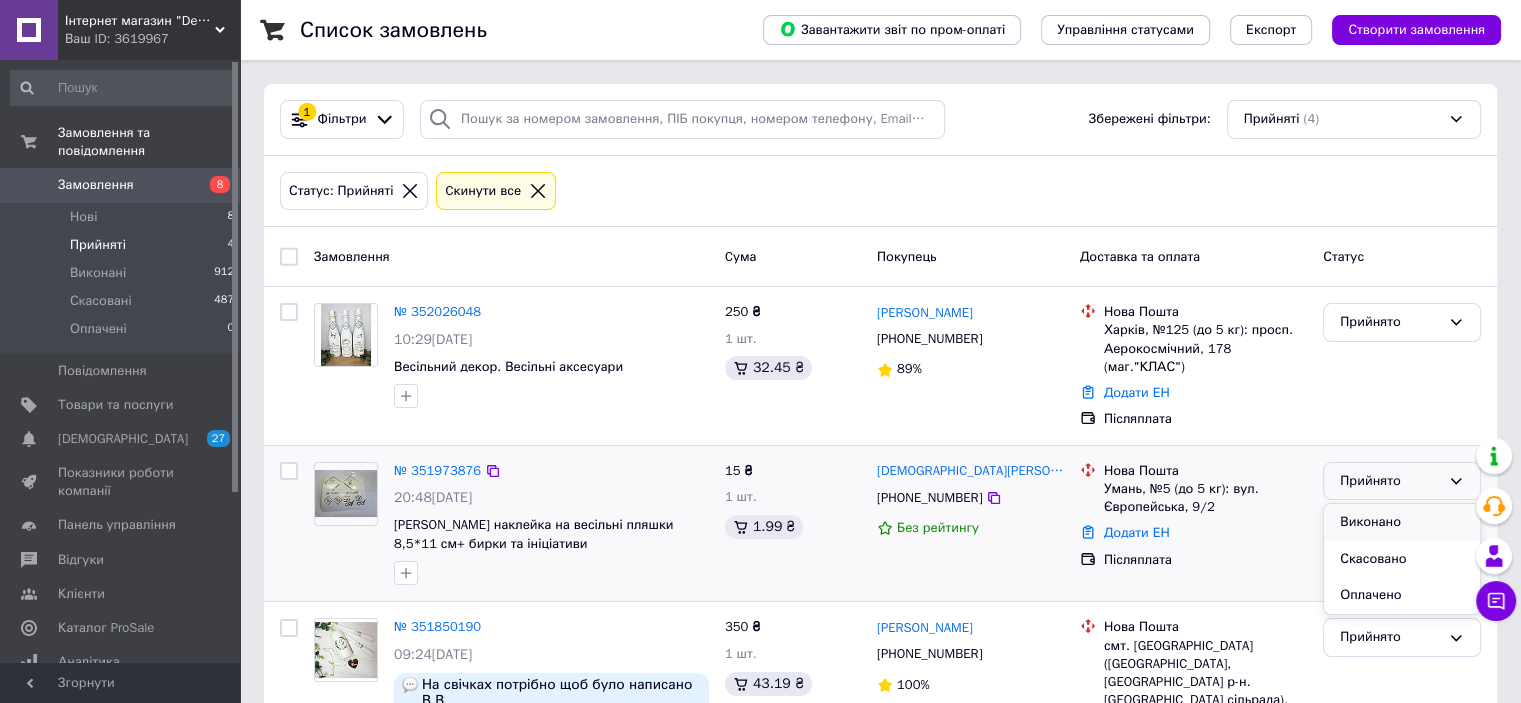 click on "Виконано" at bounding box center (1402, 522) 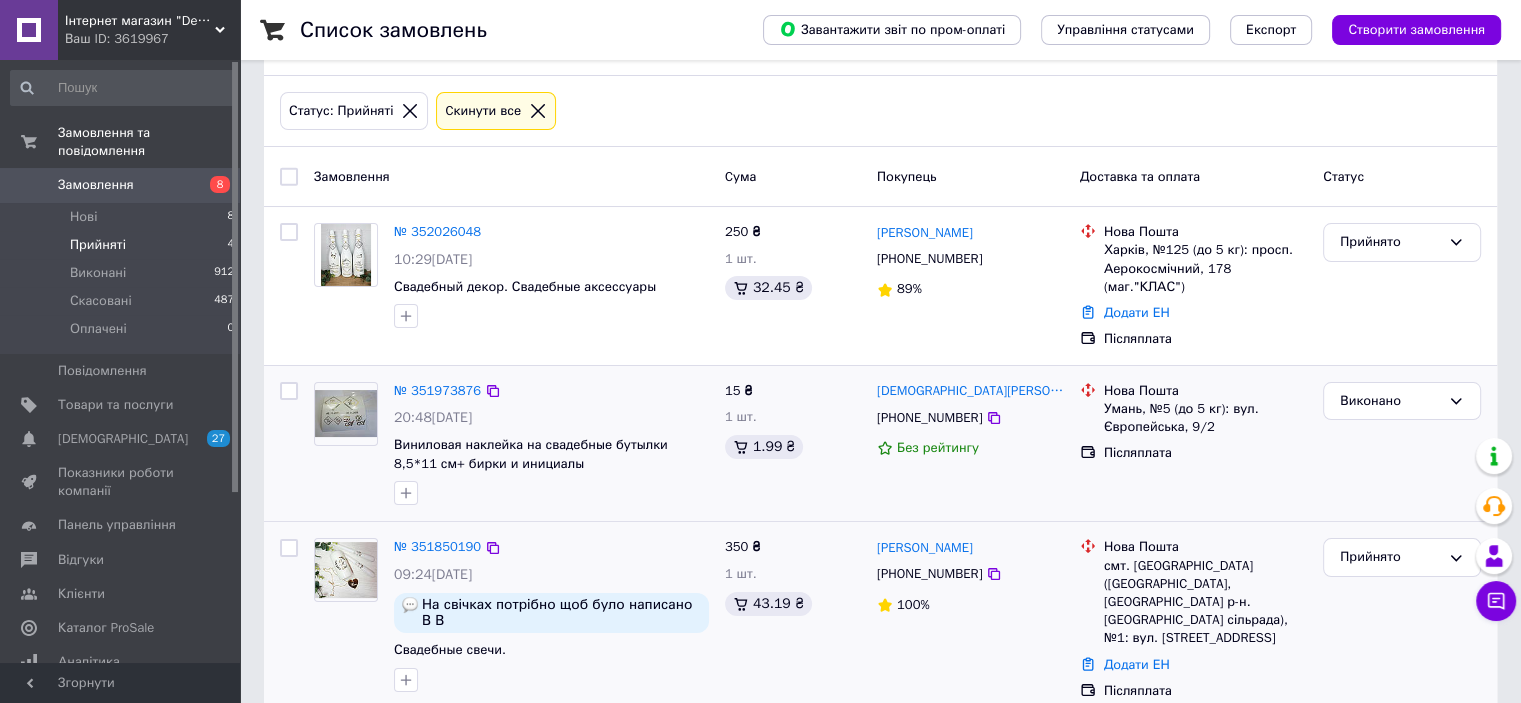 scroll, scrollTop: 235, scrollLeft: 0, axis: vertical 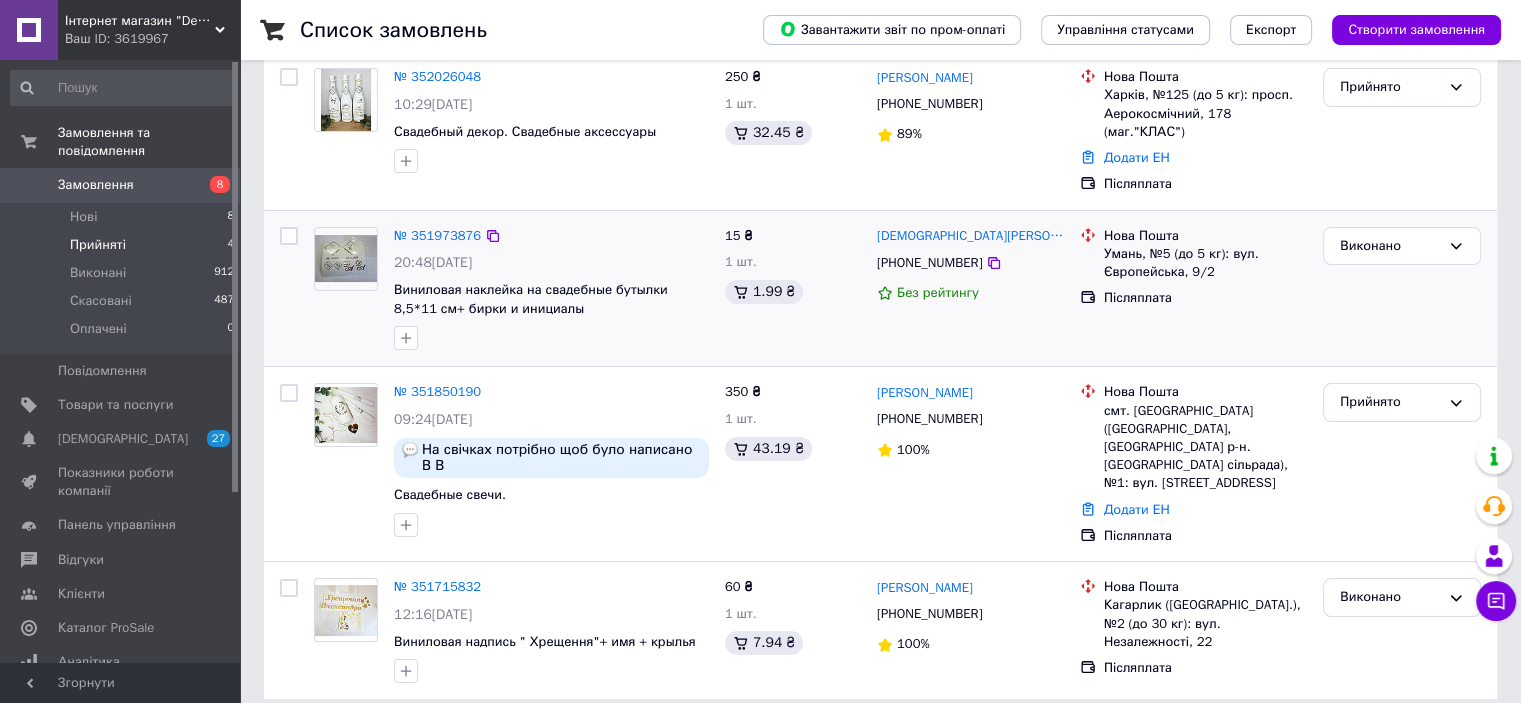 click on "Замовлення" at bounding box center [96, 185] 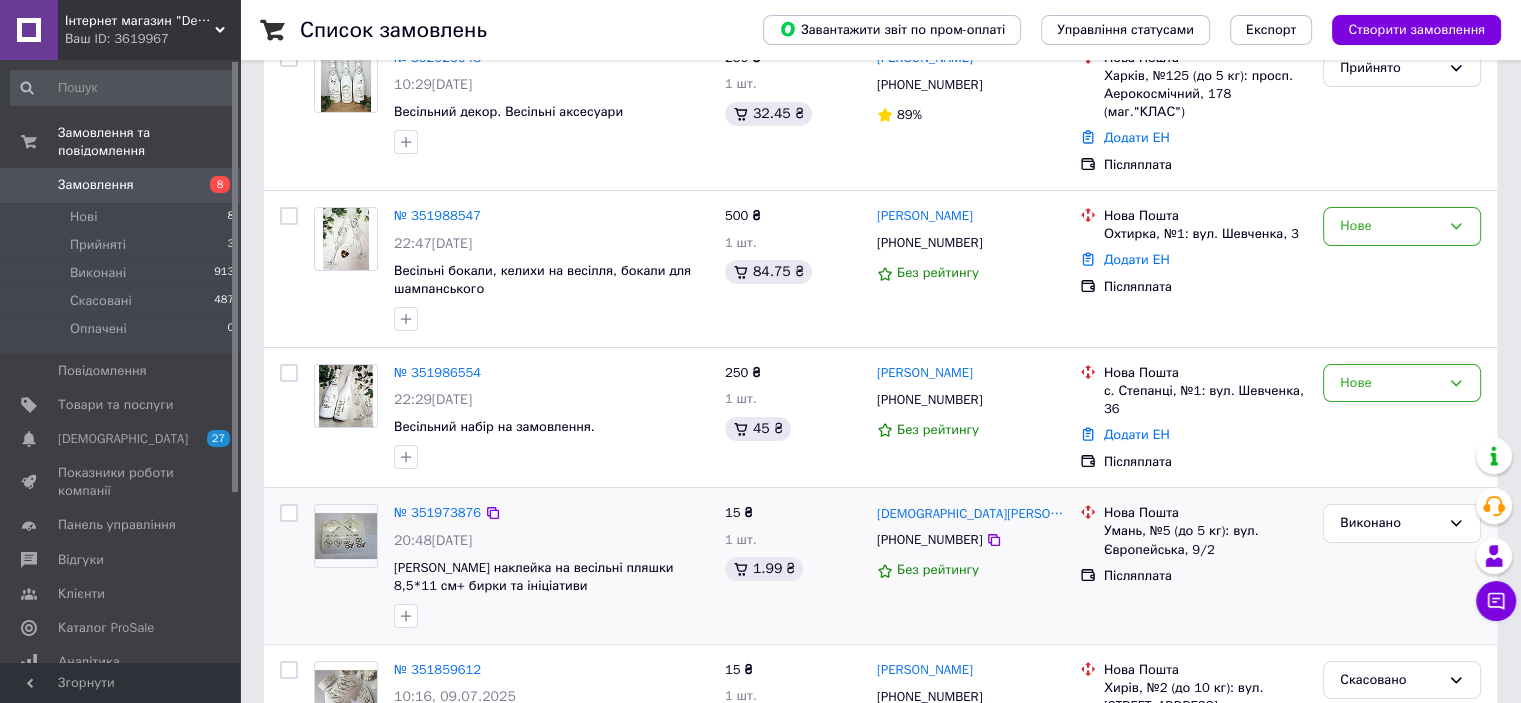 scroll, scrollTop: 200, scrollLeft: 0, axis: vertical 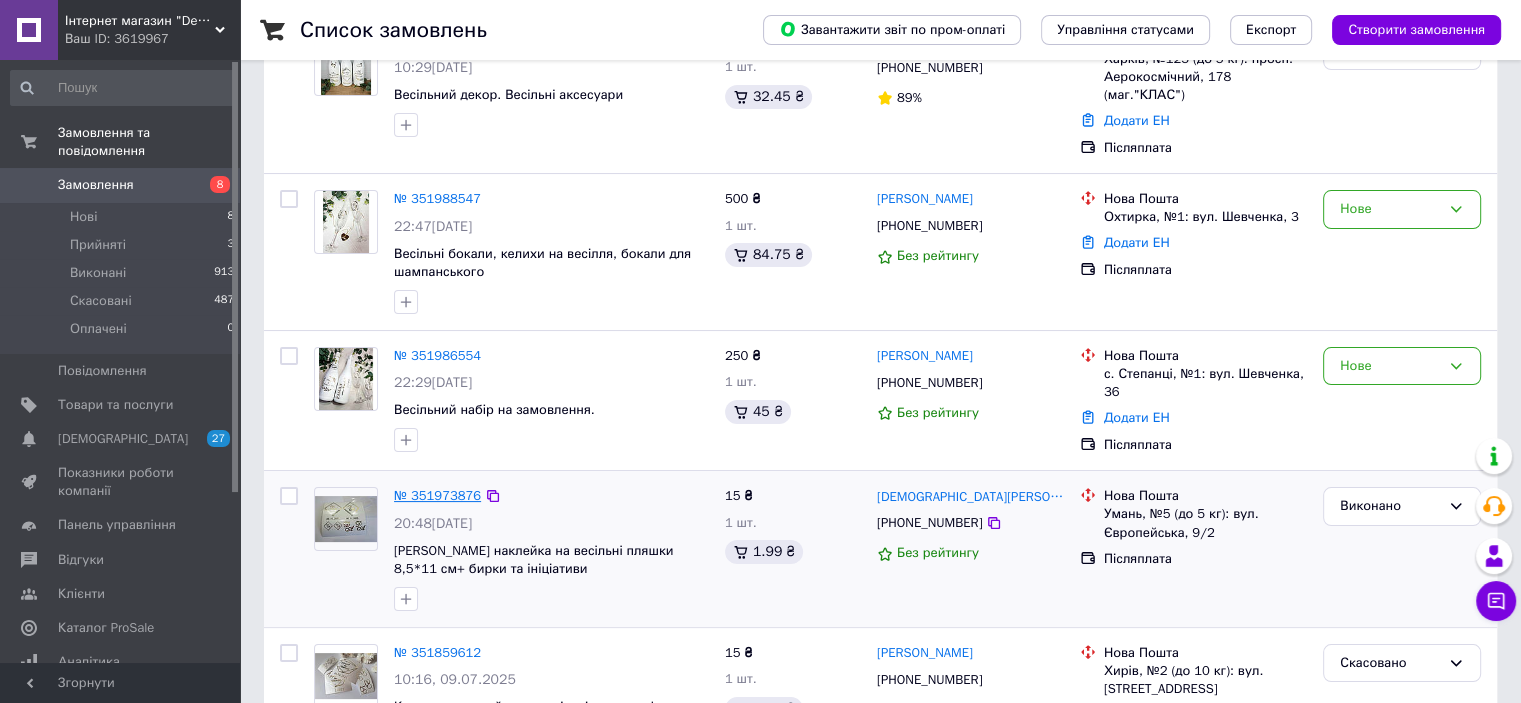 click on "№ 351973876" at bounding box center [437, 495] 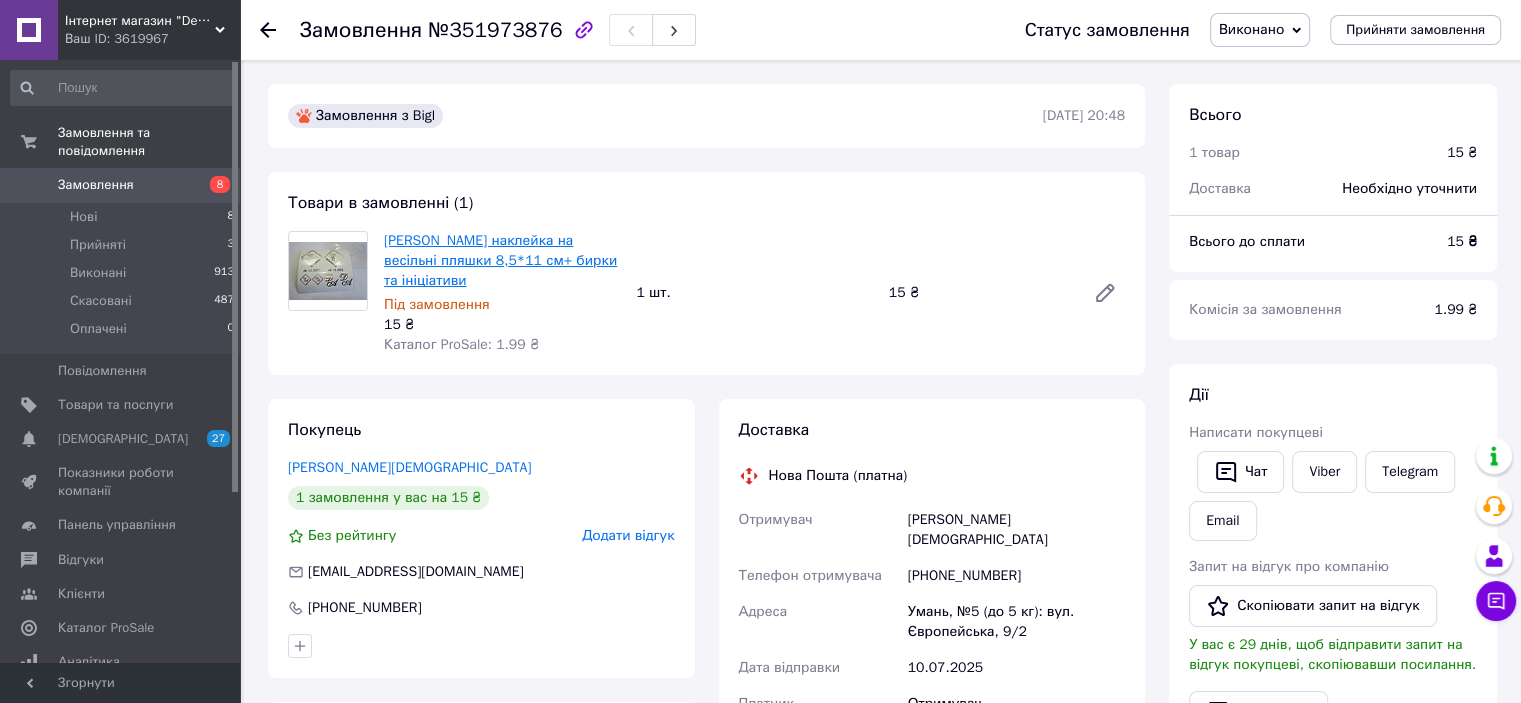 click on "[PERSON_NAME] наклейка на весільні пляшки 8,5*11 см+ бирки та ініціативи" at bounding box center (500, 260) 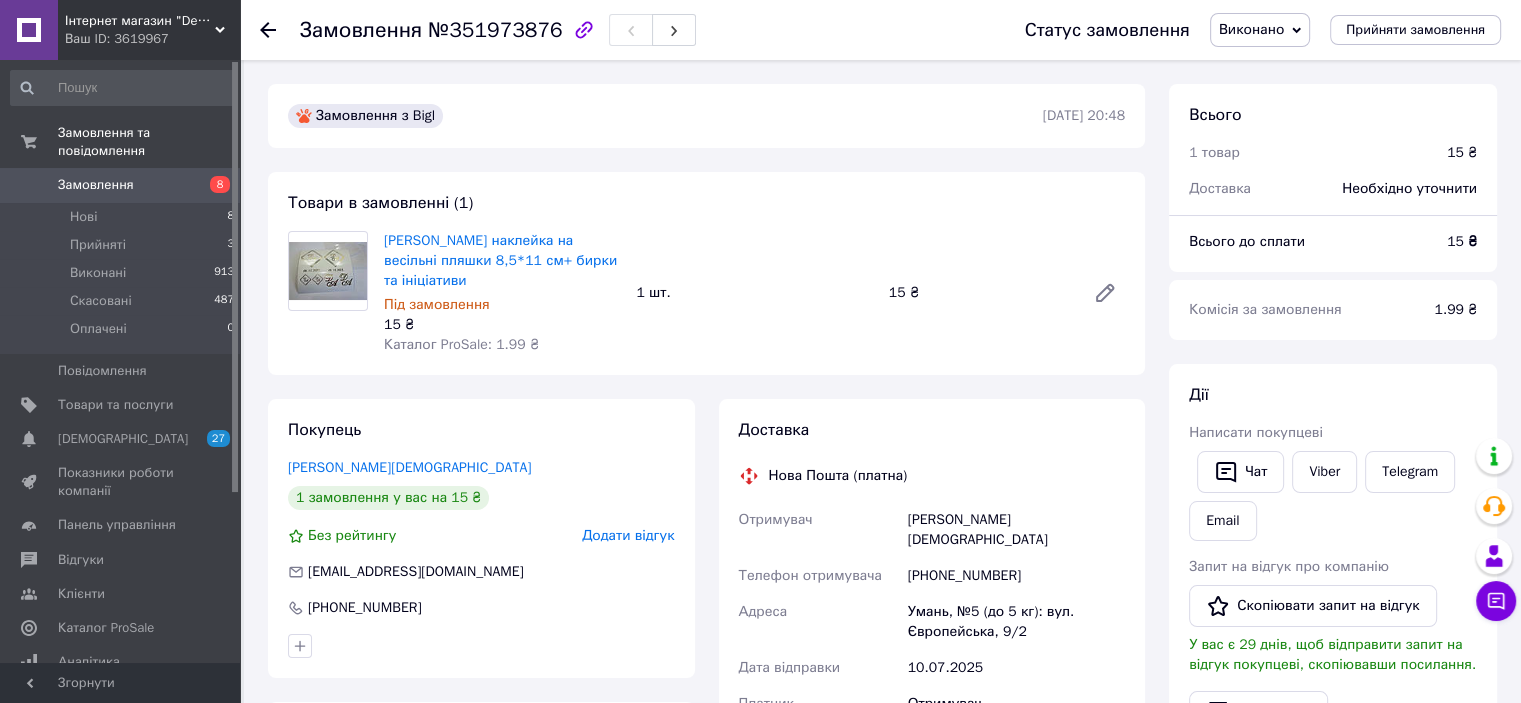 click on "Замовлення" at bounding box center [96, 185] 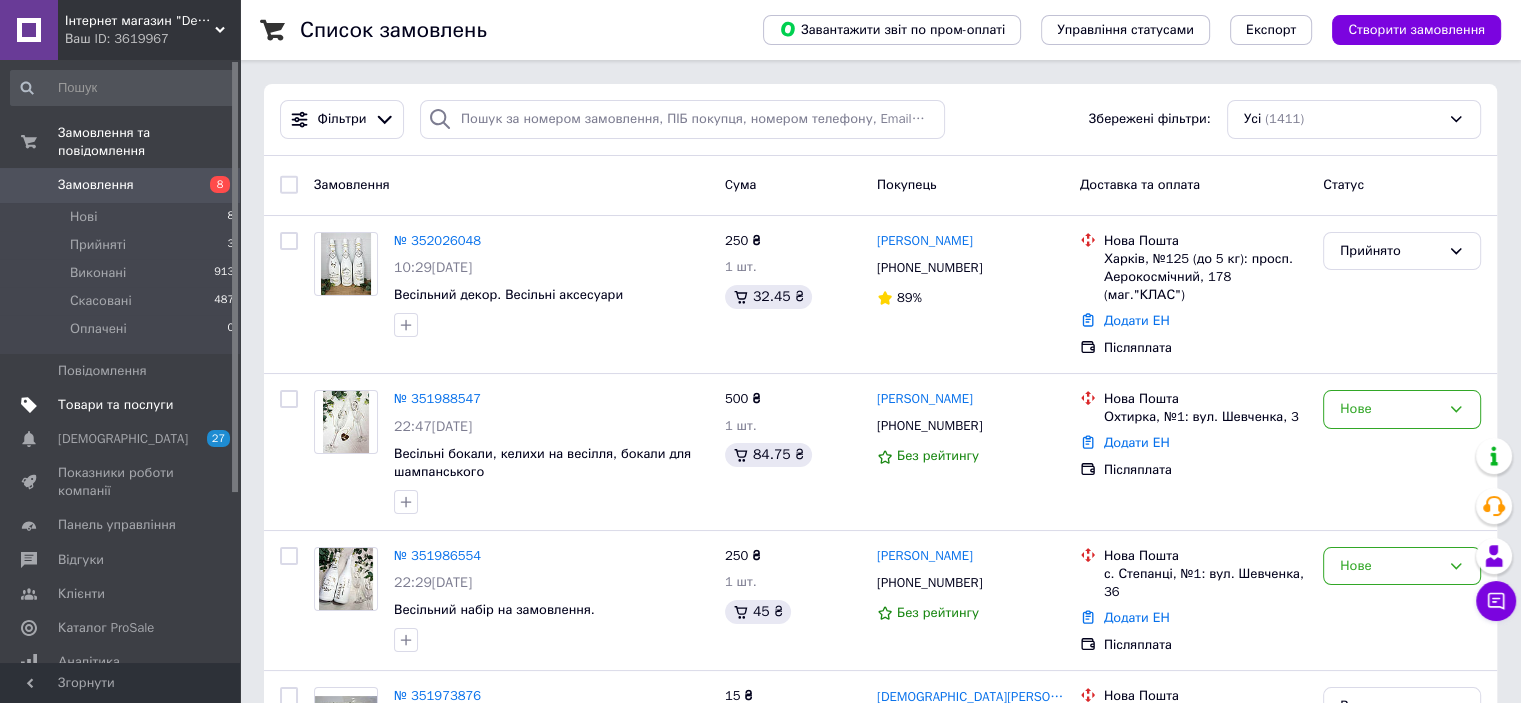 click on "Товари та послуги" at bounding box center [115, 405] 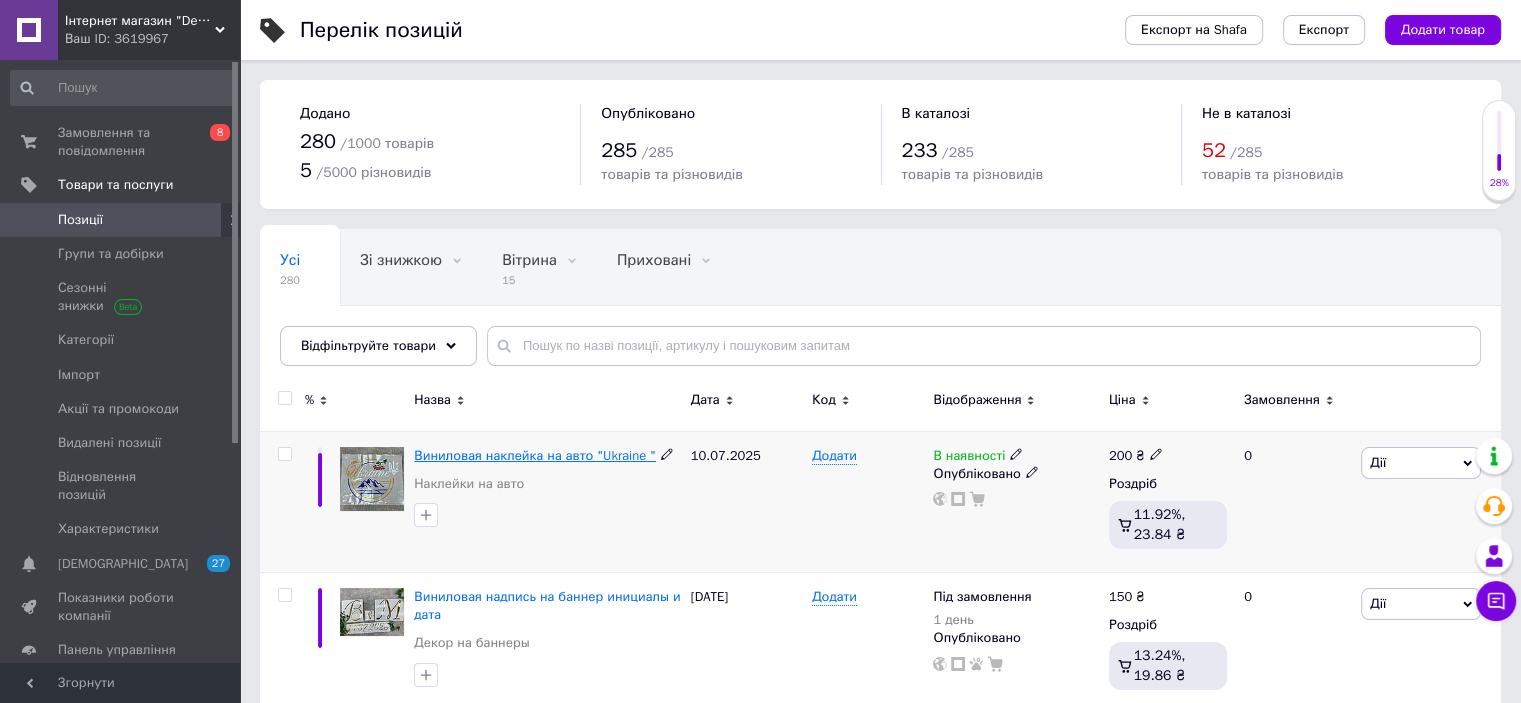 click on "Виниловая наклейка на авто "Ukraine "" at bounding box center (535, 455) 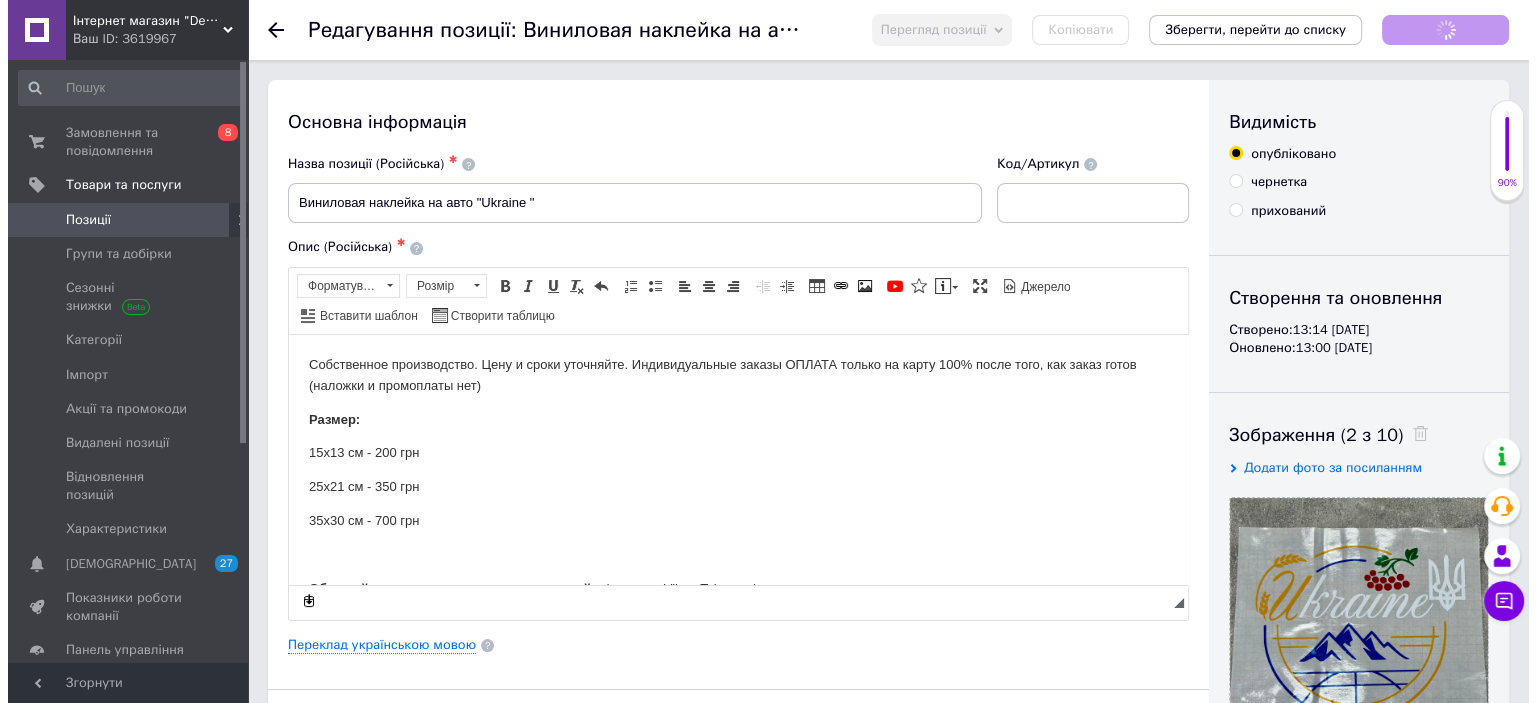 scroll, scrollTop: 0, scrollLeft: 0, axis: both 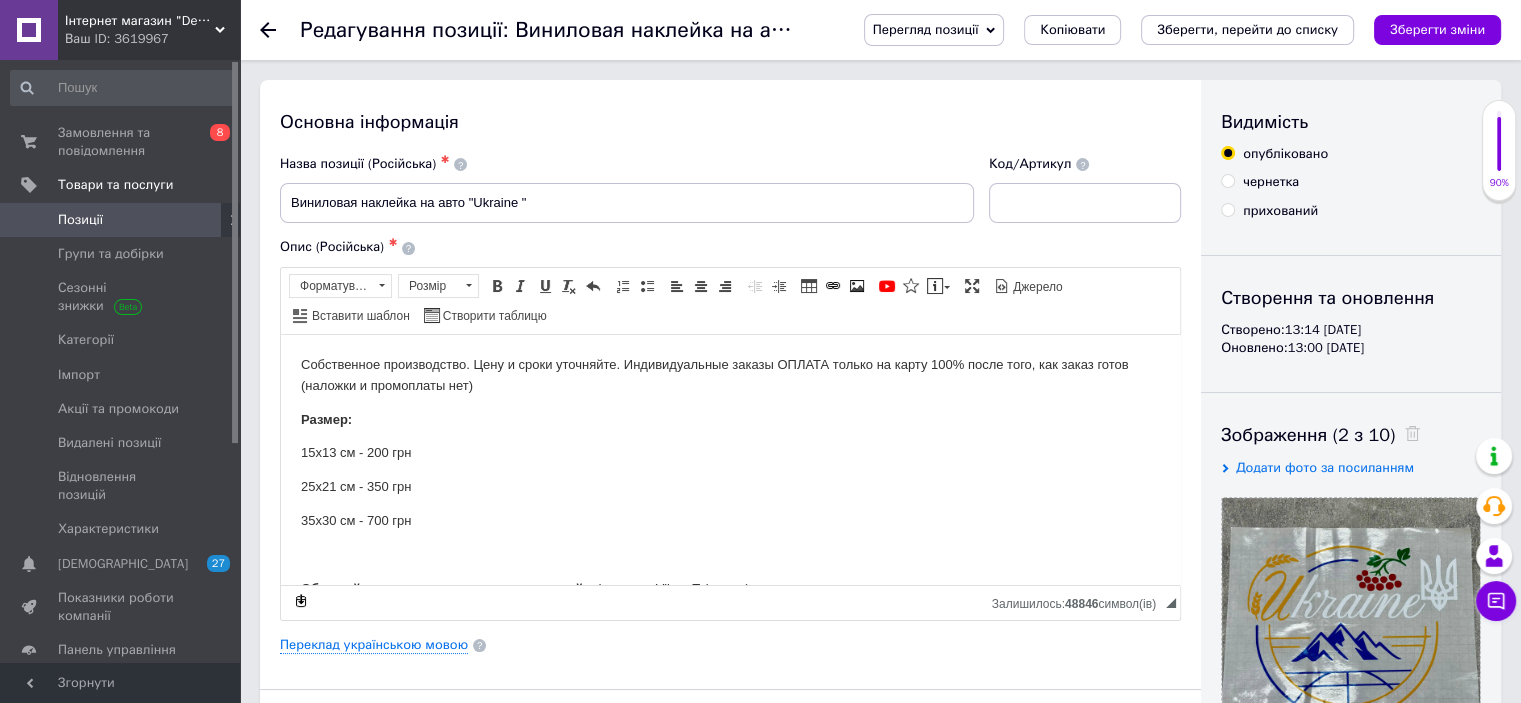 drag, startPoint x: 98, startPoint y: 17, endPoint x: 76, endPoint y: 19, distance: 22.090721 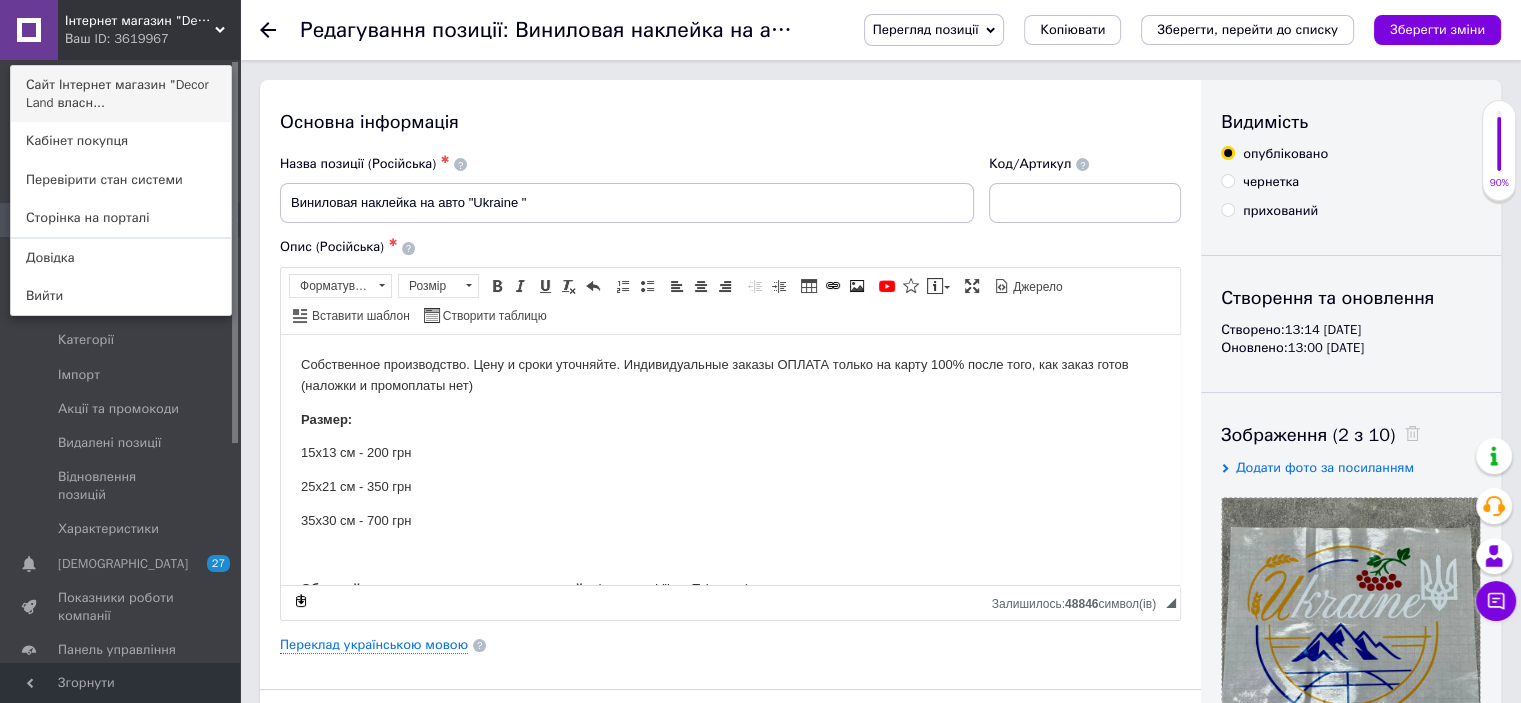 click on "Сайт Інтернет  магазин "Decor Land власн..." at bounding box center [121, 94] 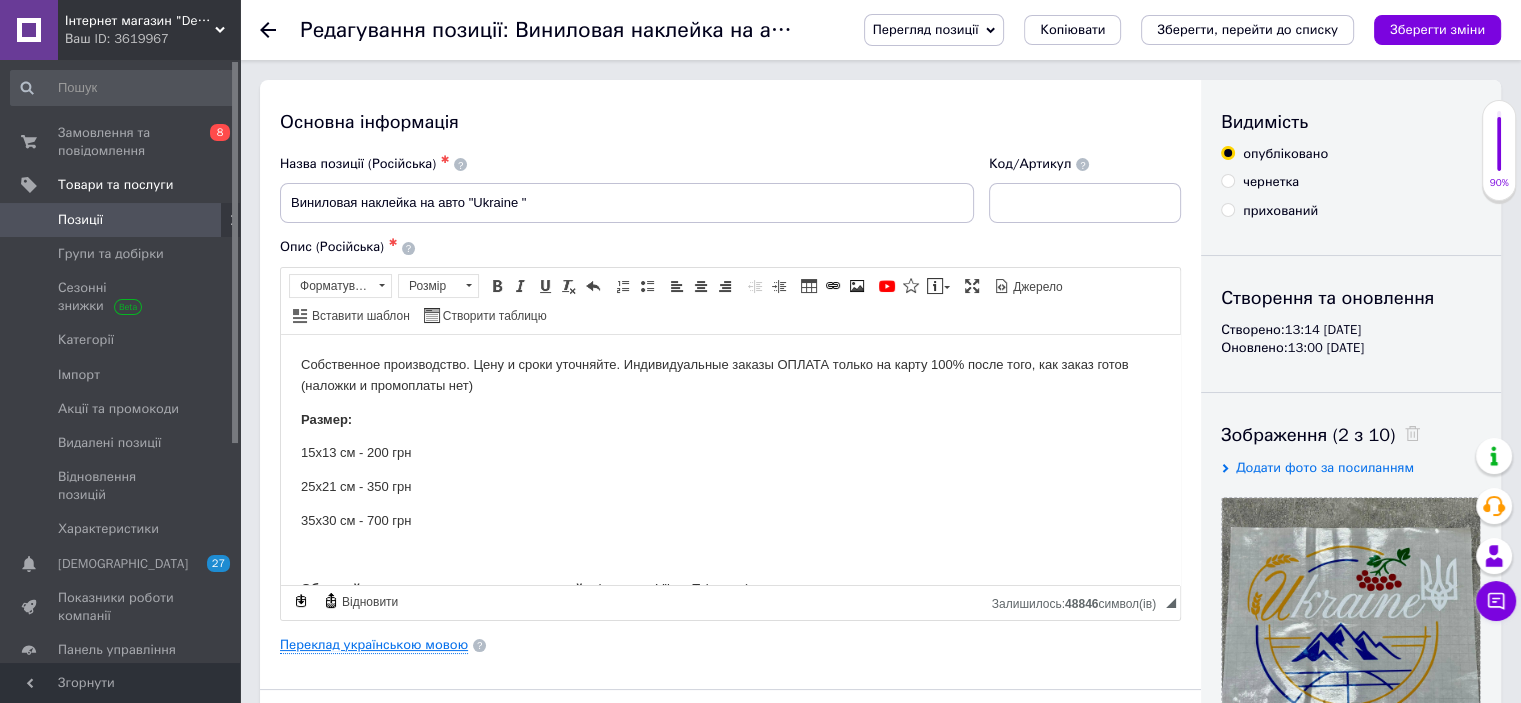 click on "Переклад українською мовою" at bounding box center [374, 645] 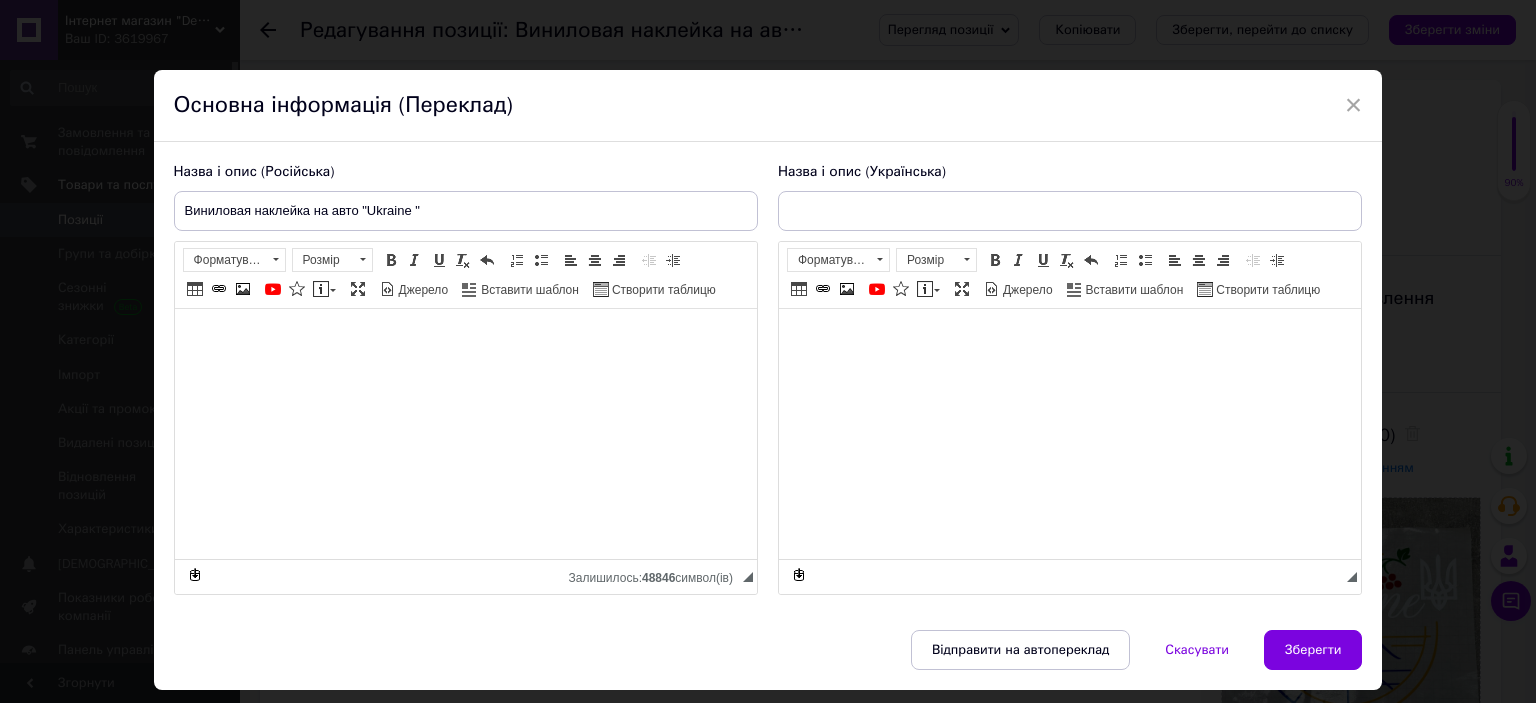 type on "Вінілова наклейка на авто "Ukraine"" 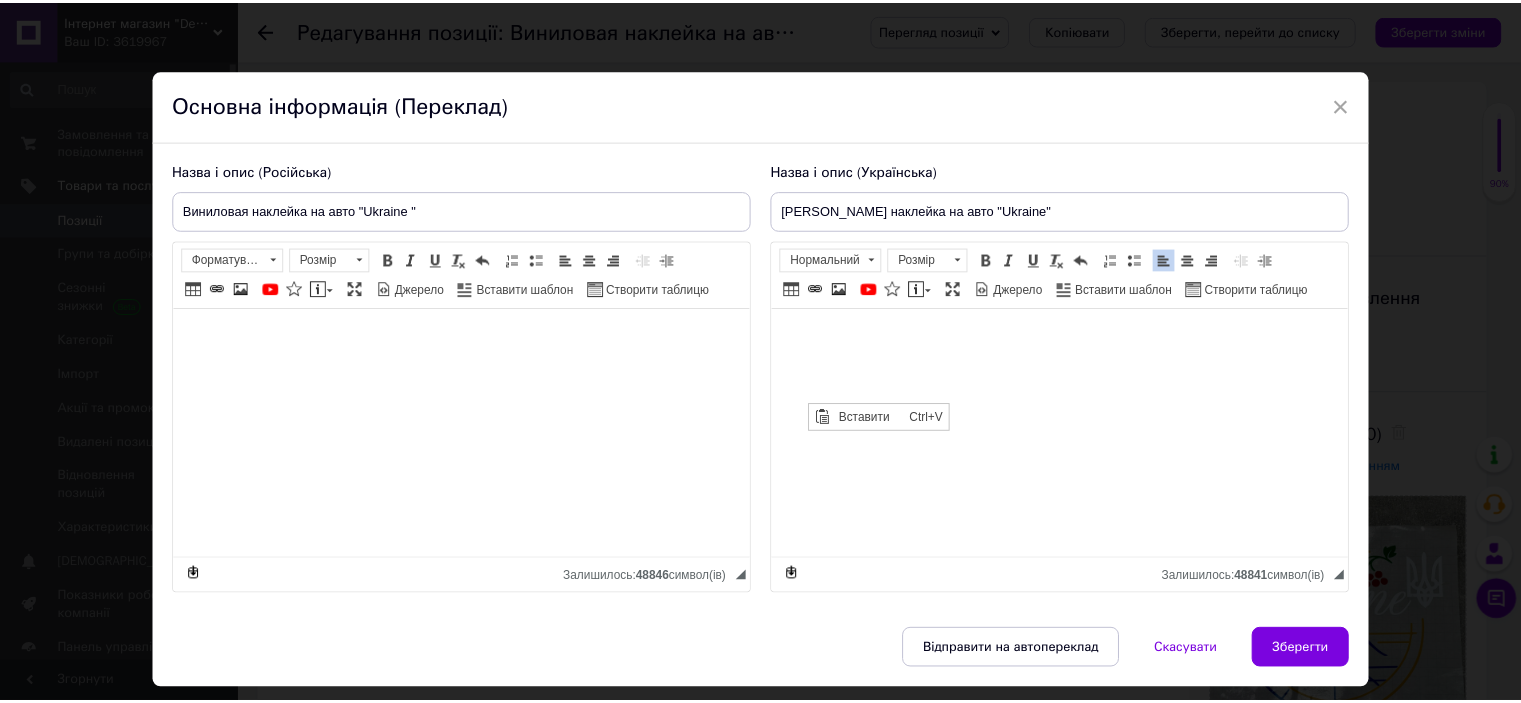 scroll, scrollTop: 0, scrollLeft: 0, axis: both 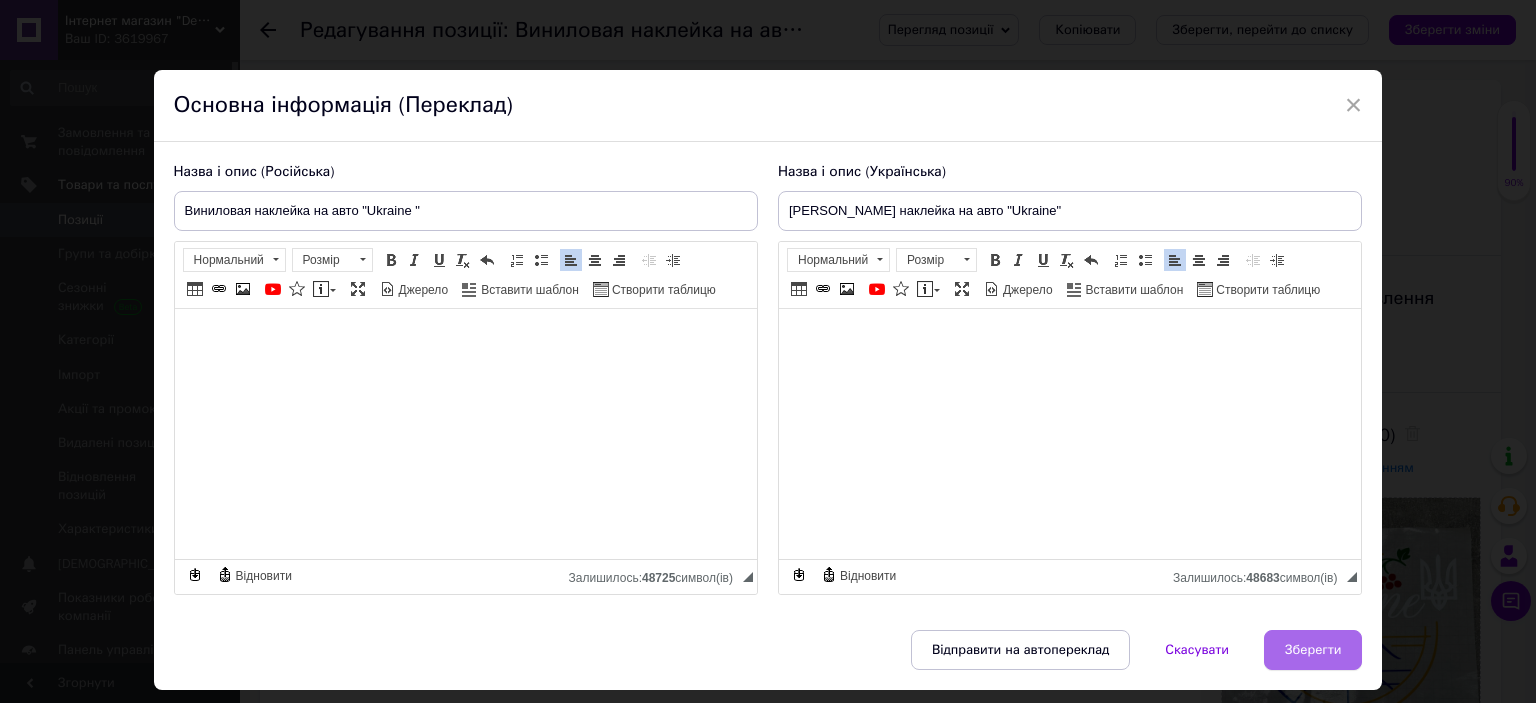 click on "Зберегти" at bounding box center [1313, 650] 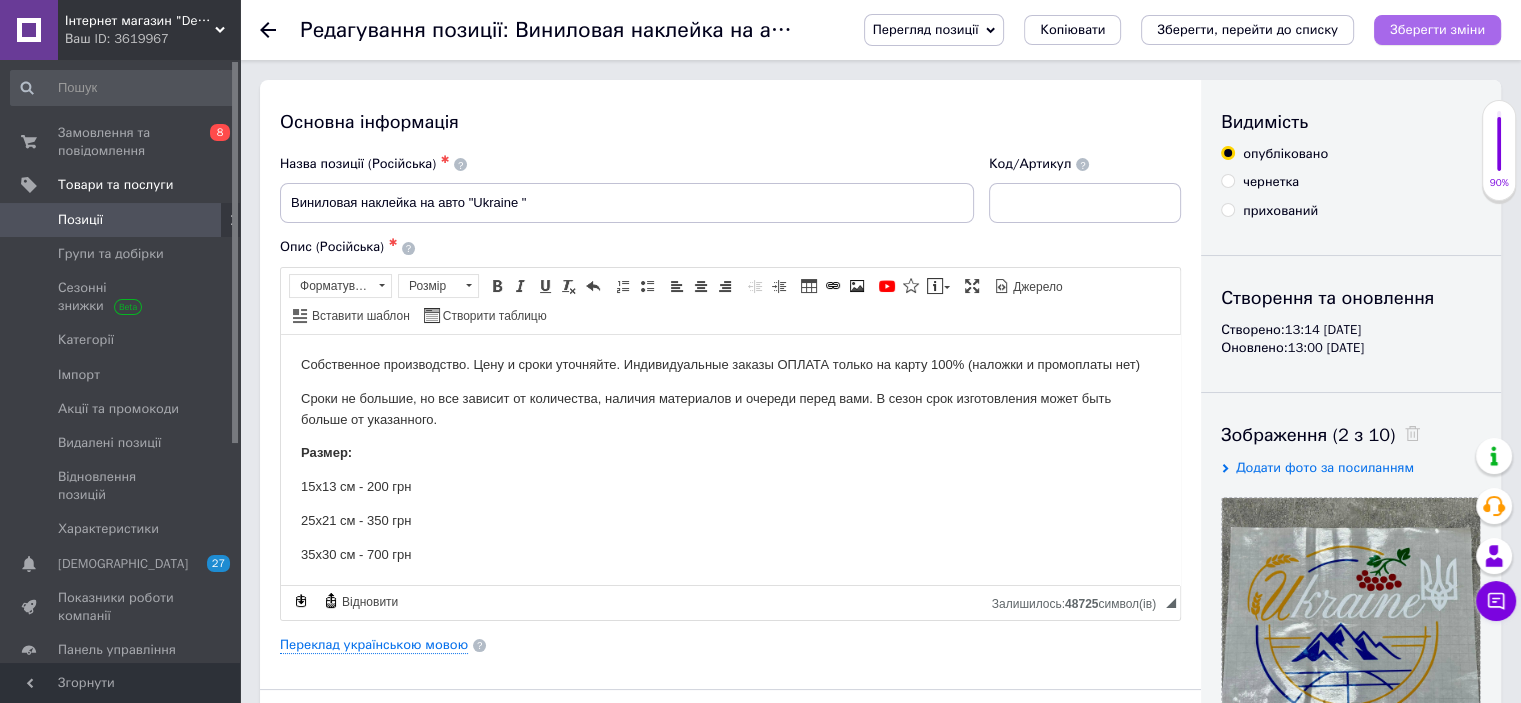 click on "Зберегти зміни" at bounding box center (1437, 29) 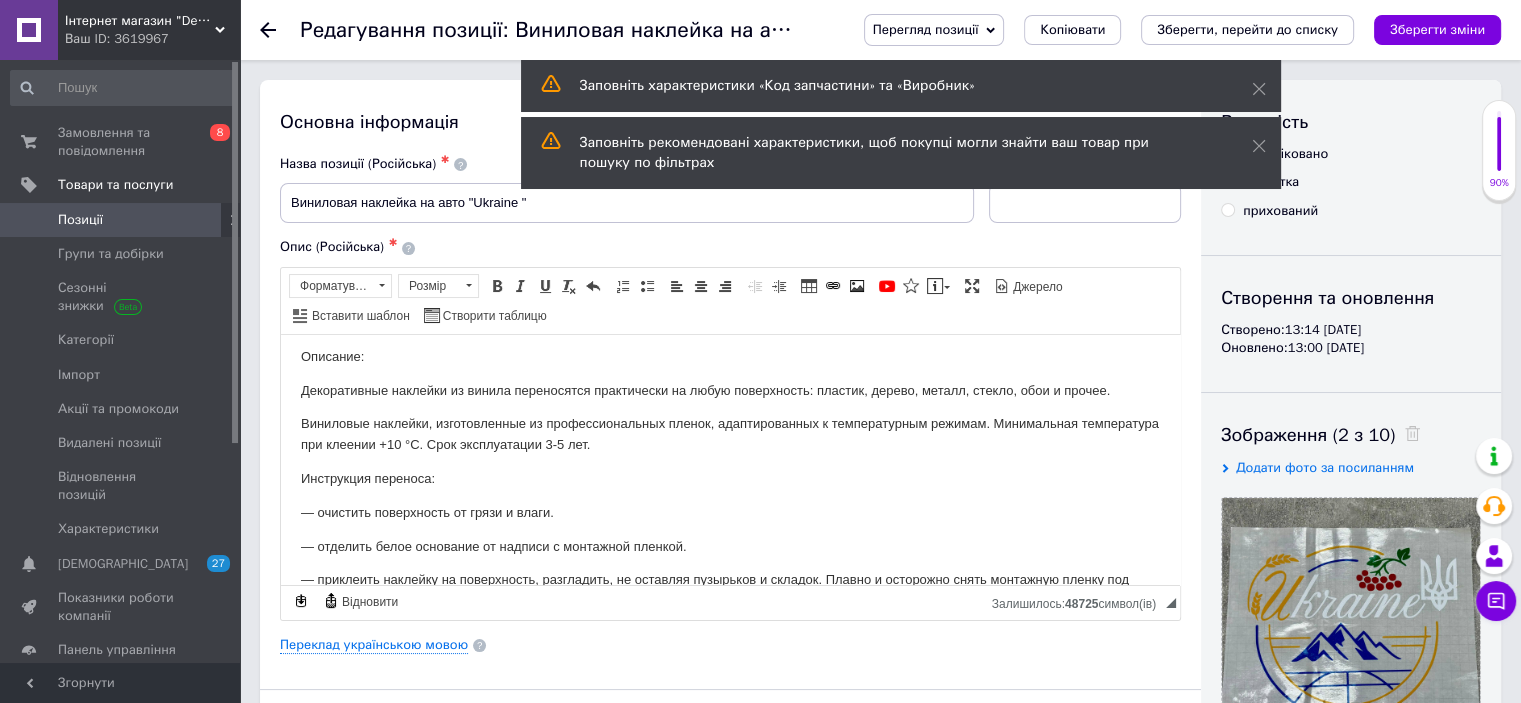 scroll, scrollTop: 400, scrollLeft: 0, axis: vertical 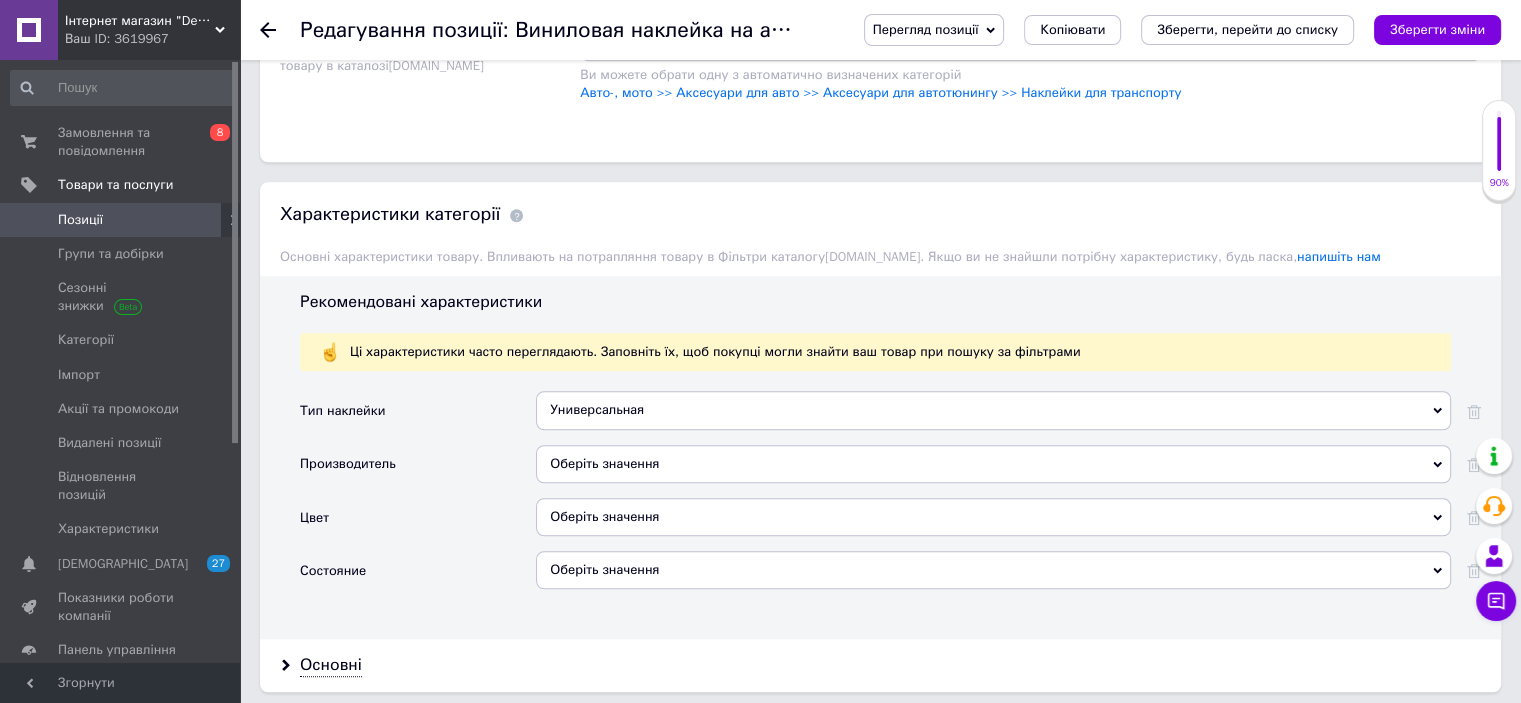 click on "Оберіть значення" at bounding box center (993, 517) 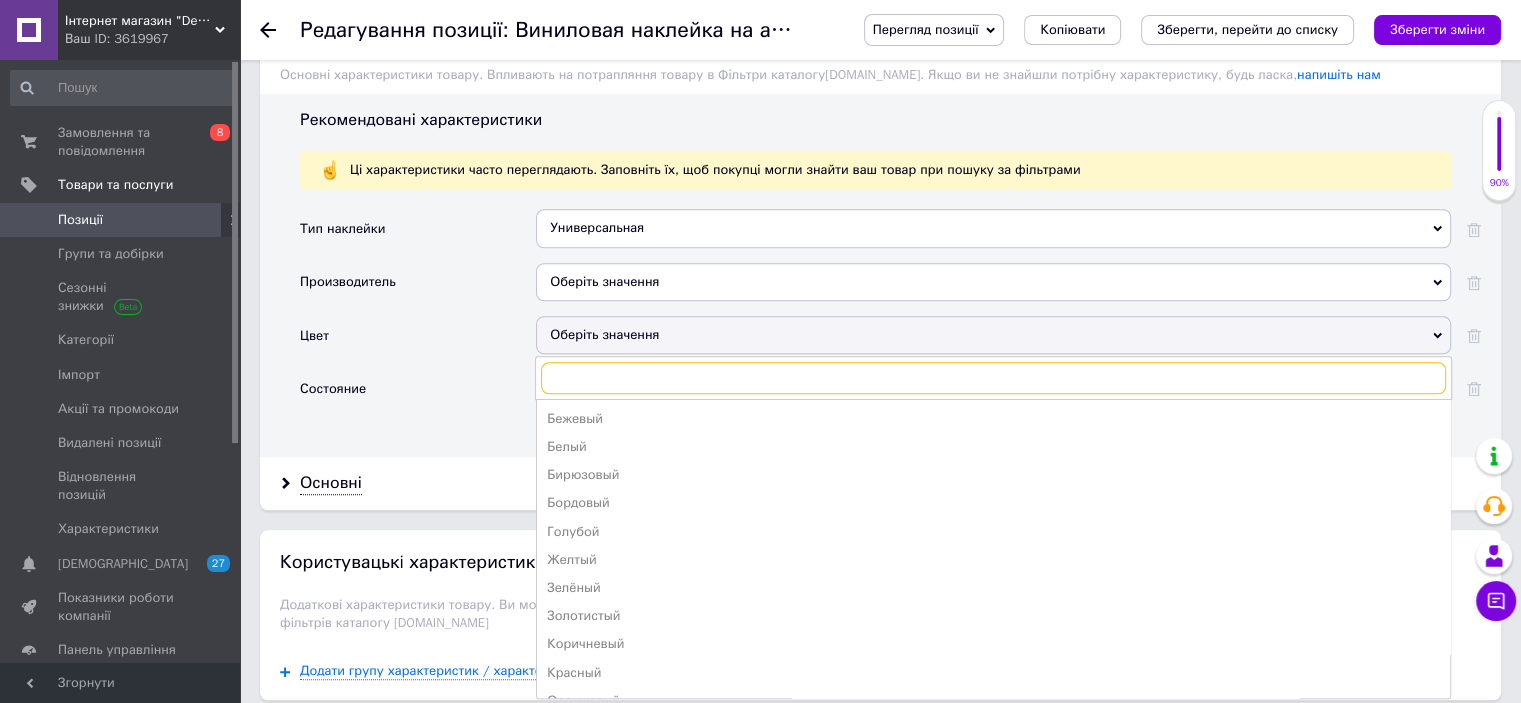 scroll, scrollTop: 1700, scrollLeft: 0, axis: vertical 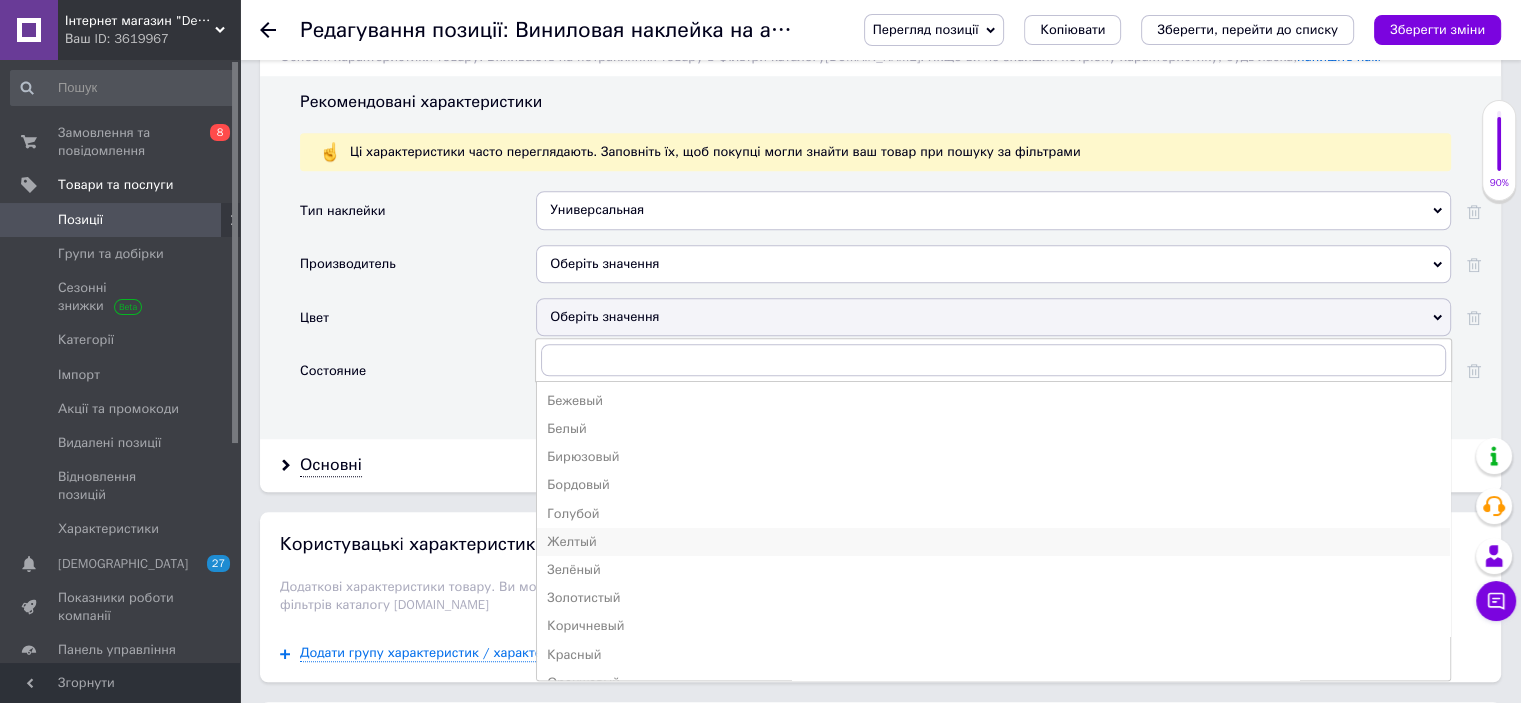 click on "Желтый" at bounding box center [993, 542] 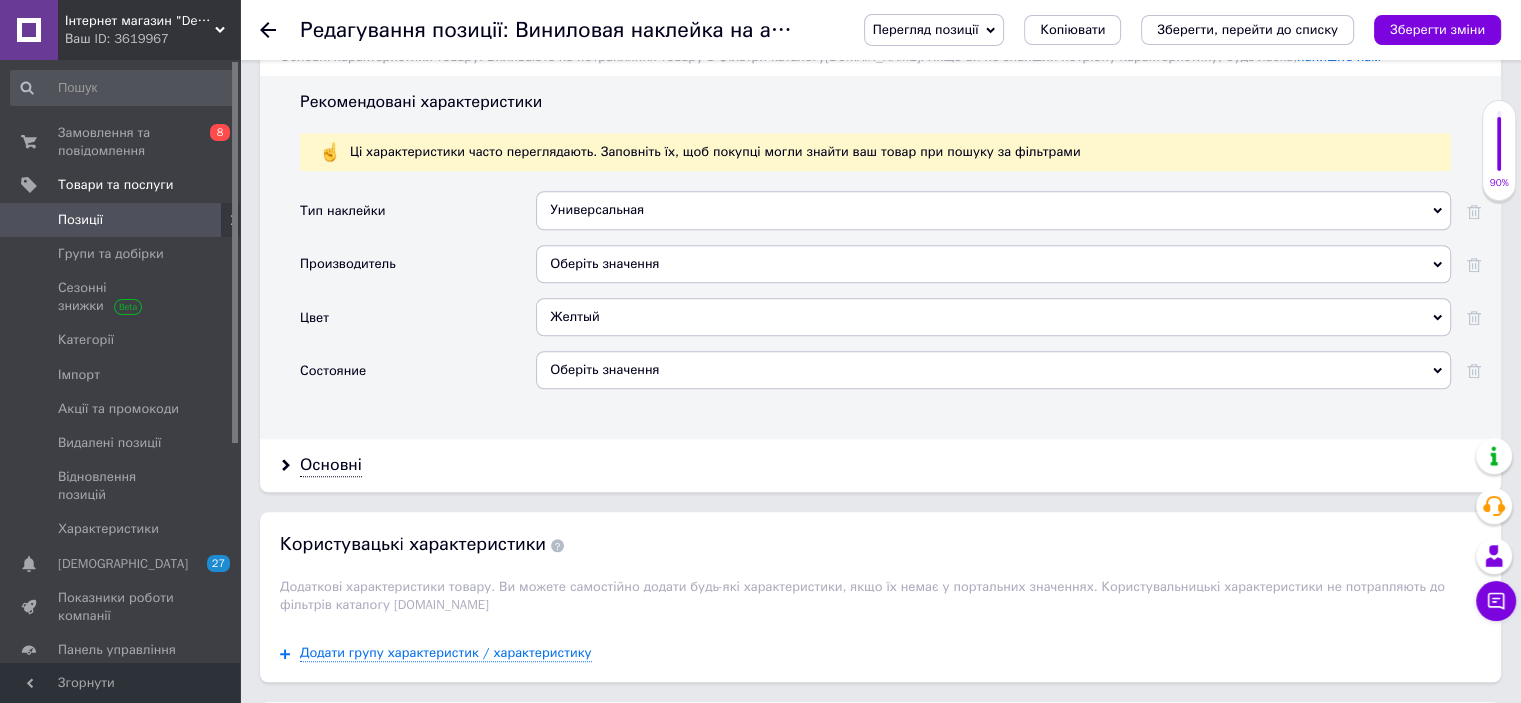 click on "Оберіть значення" at bounding box center [993, 370] 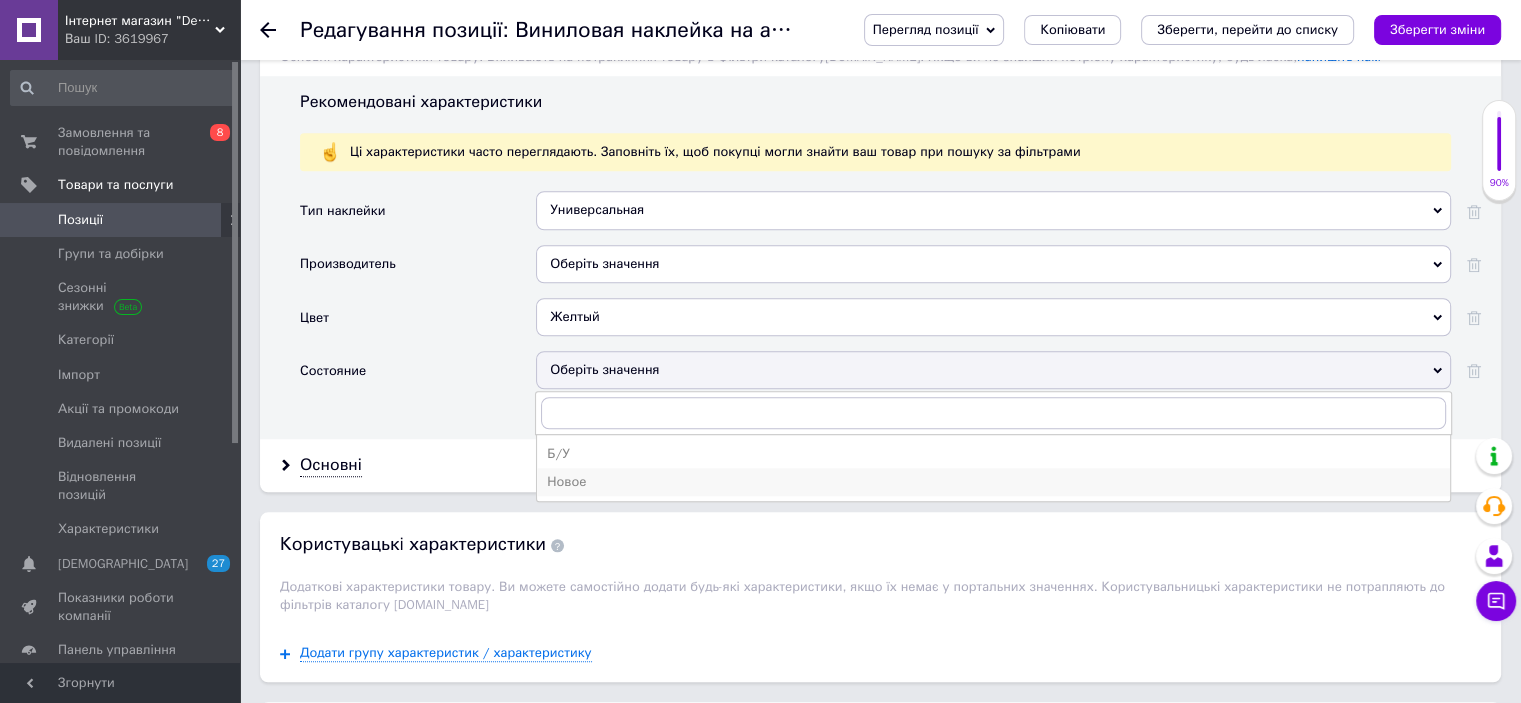 click on "Новое" at bounding box center (993, 482) 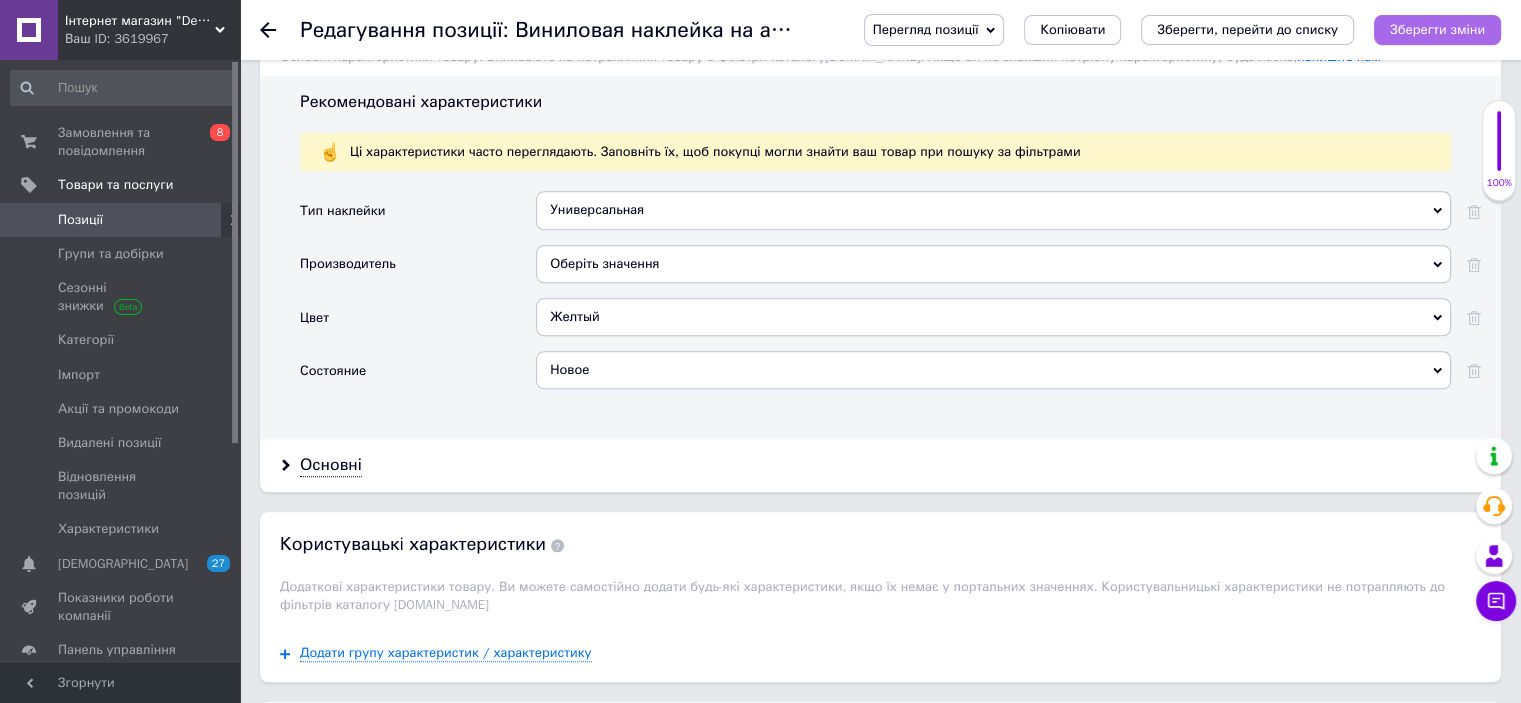 click on "Зберегти зміни" at bounding box center [1437, 29] 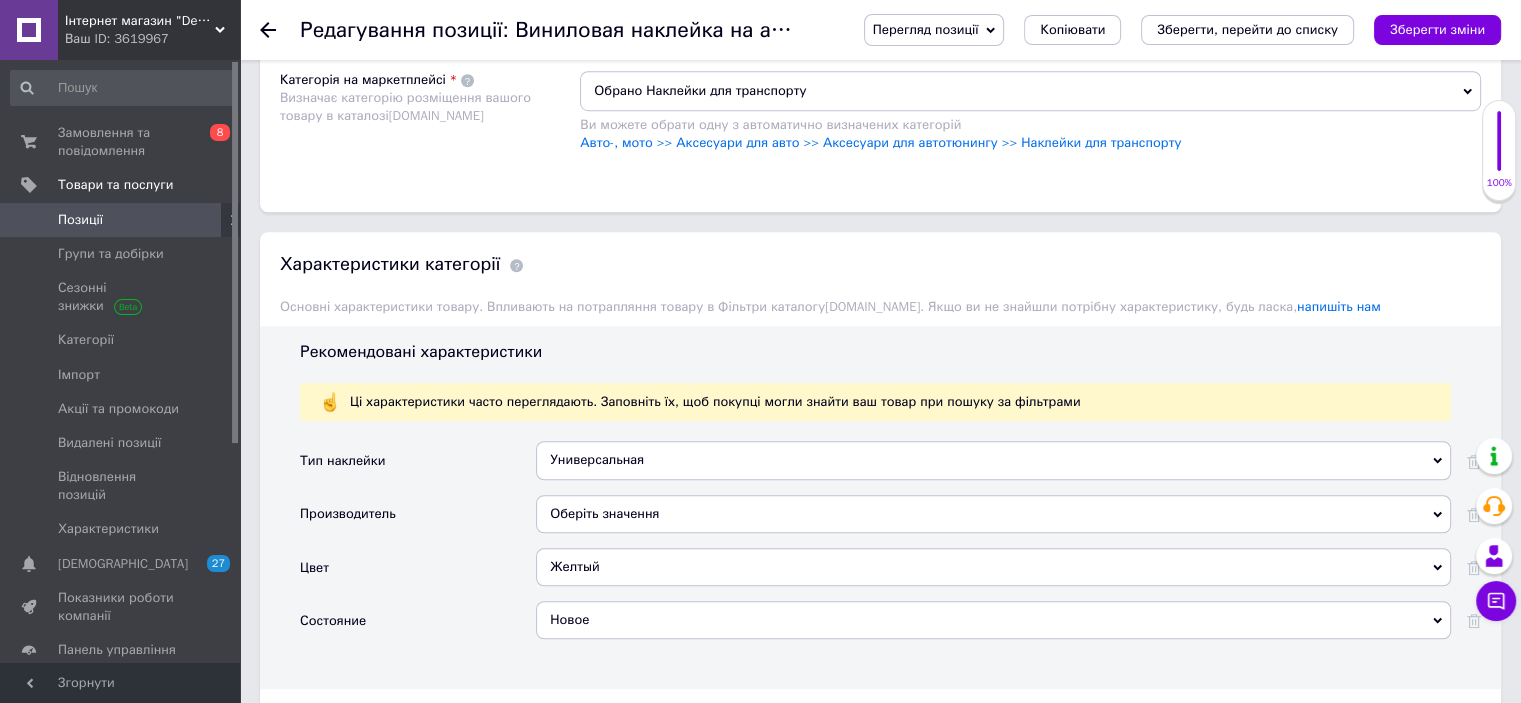 scroll, scrollTop: 1500, scrollLeft: 0, axis: vertical 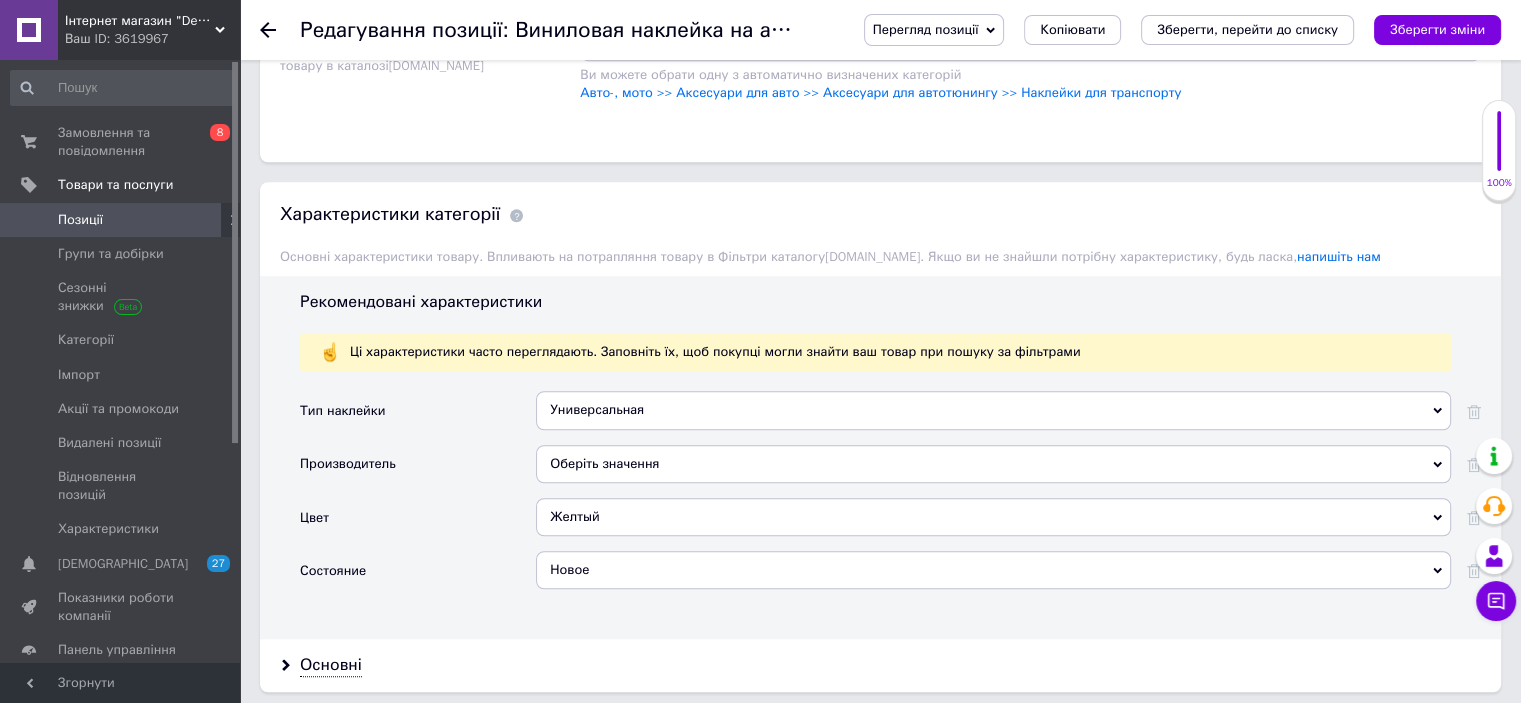 click on "Универсальная" at bounding box center [993, 410] 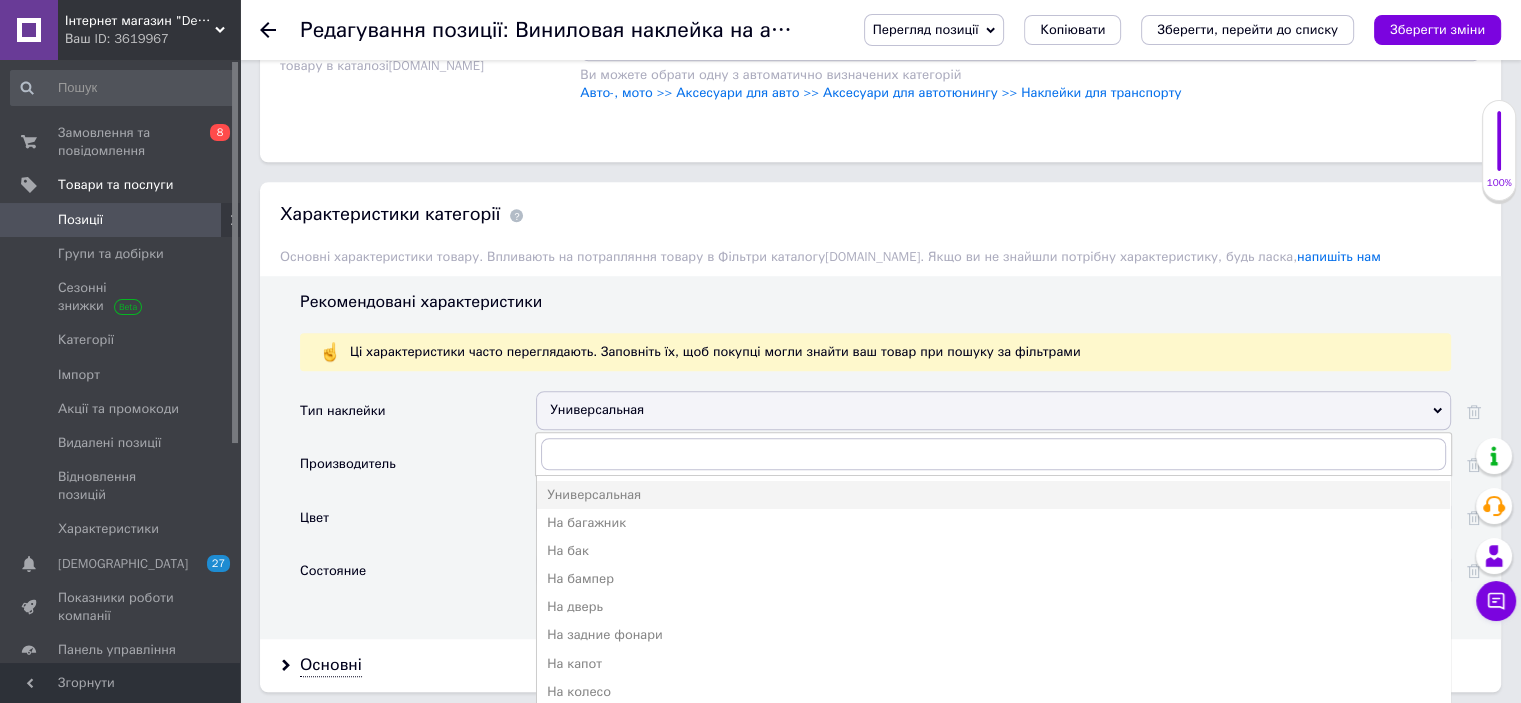 click on "Универсальная" at bounding box center [993, 495] 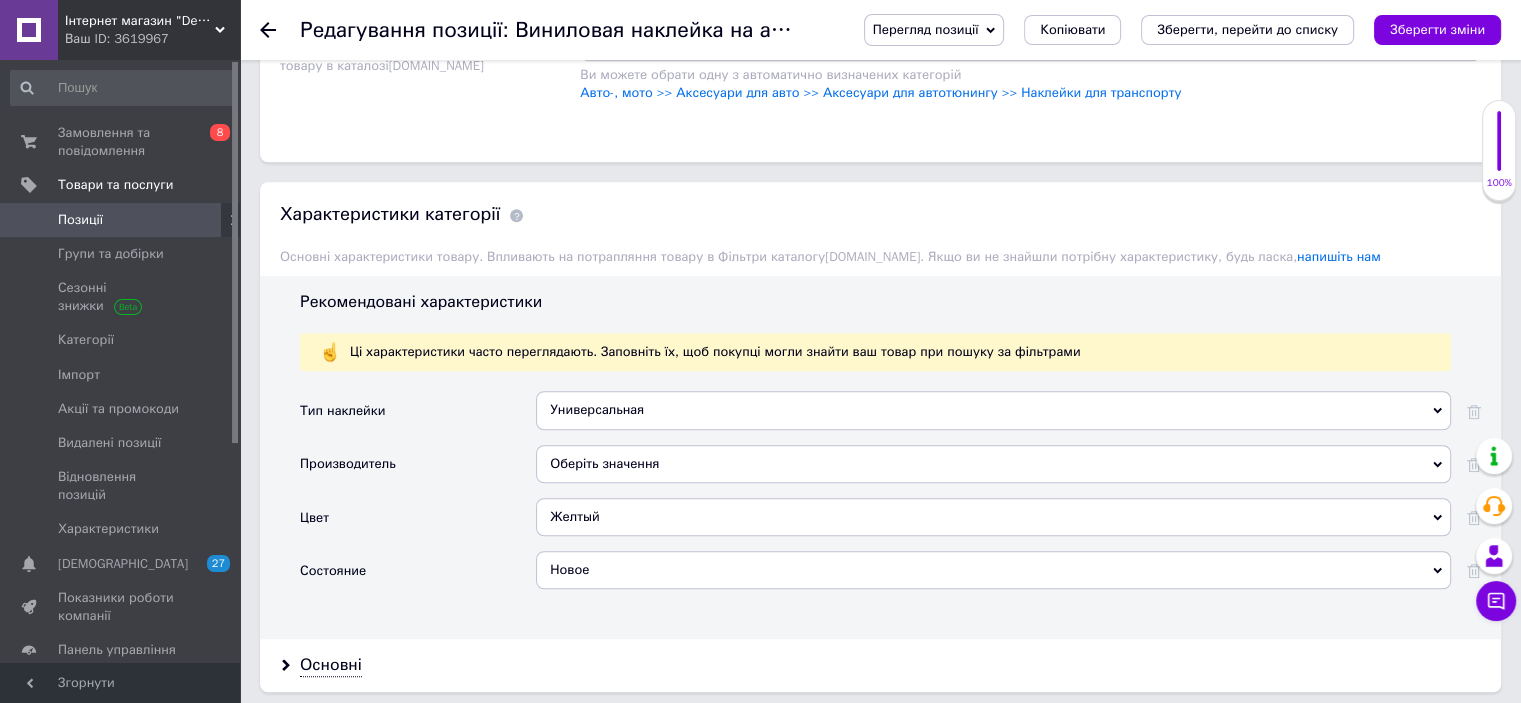 click on "Оберіть значення" at bounding box center [993, 464] 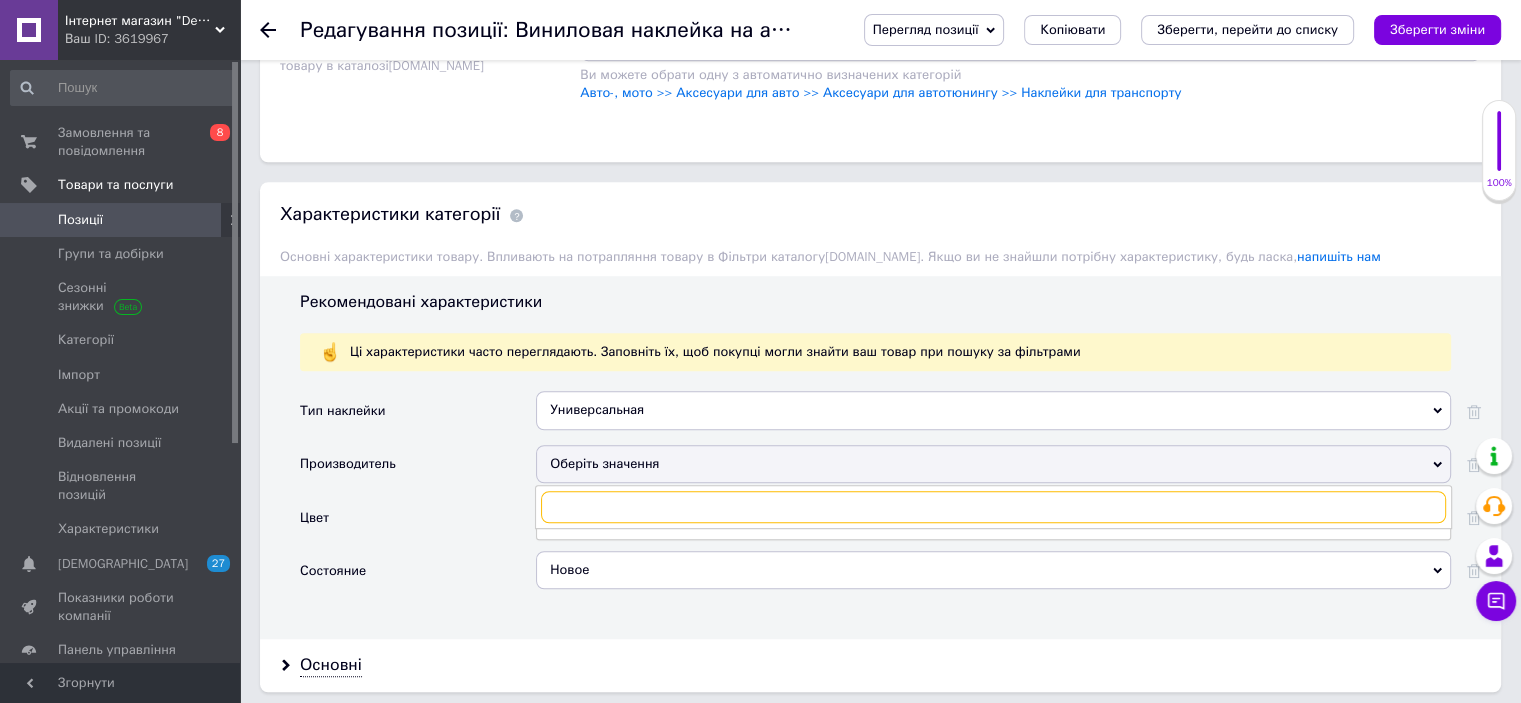 click at bounding box center (993, 507) 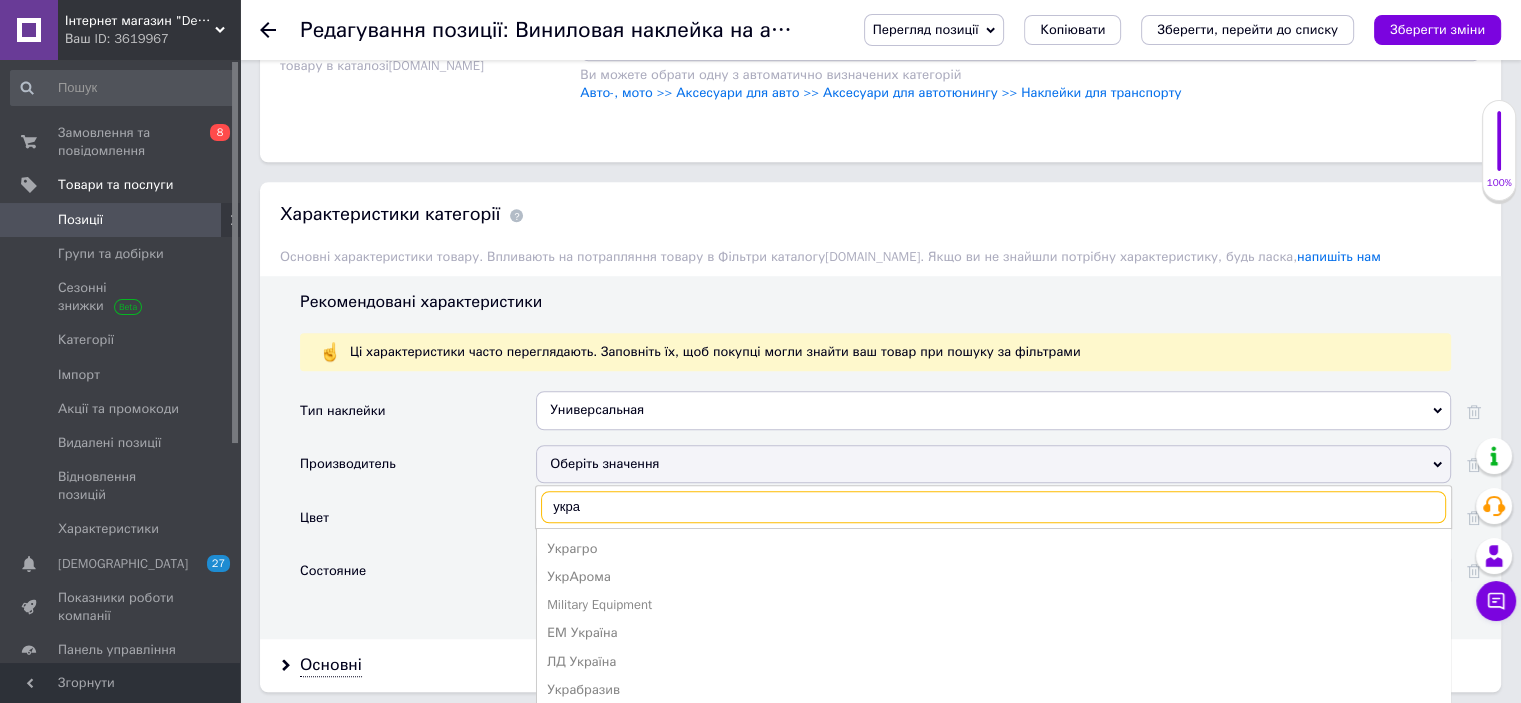 scroll, scrollTop: 0, scrollLeft: 0, axis: both 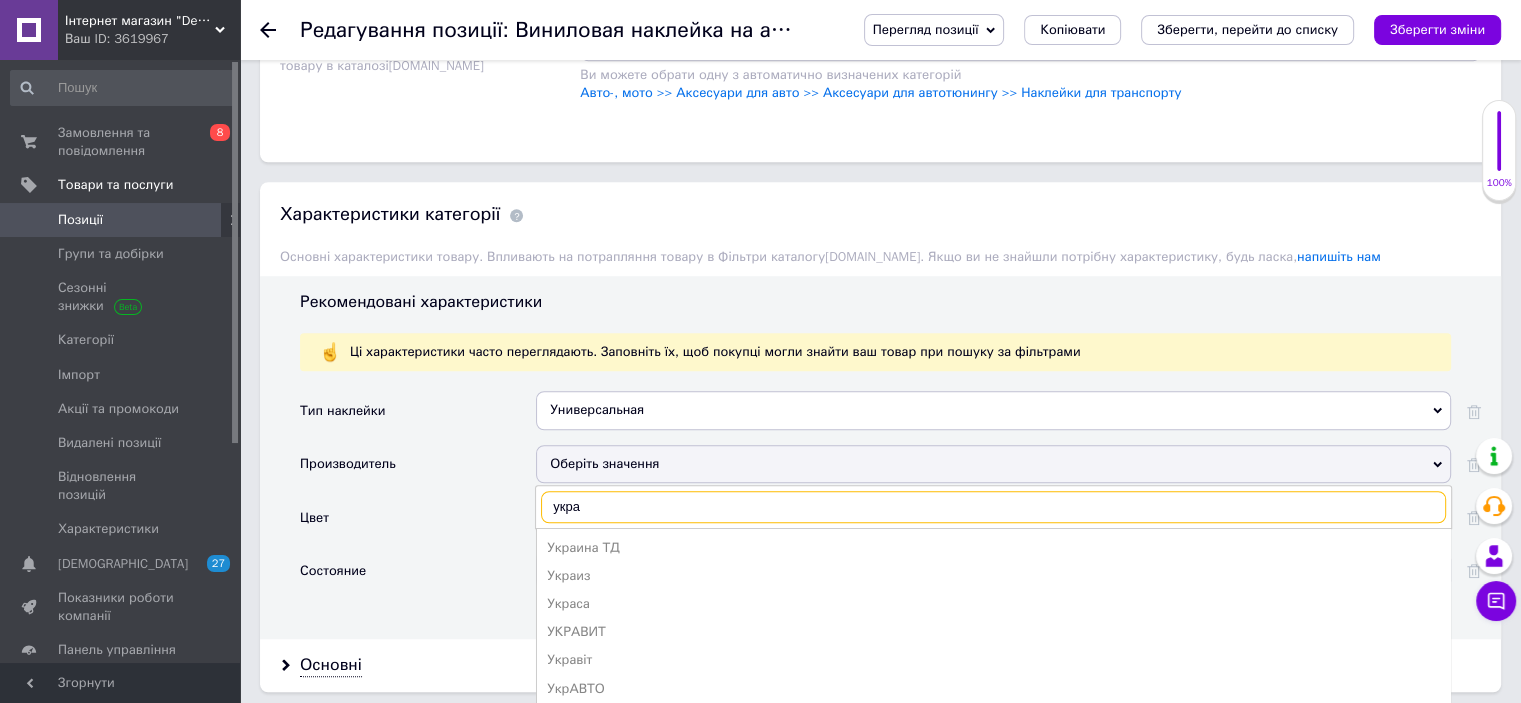 drag, startPoint x: 596, startPoint y: 506, endPoint x: 514, endPoint y: 505, distance: 82.006096 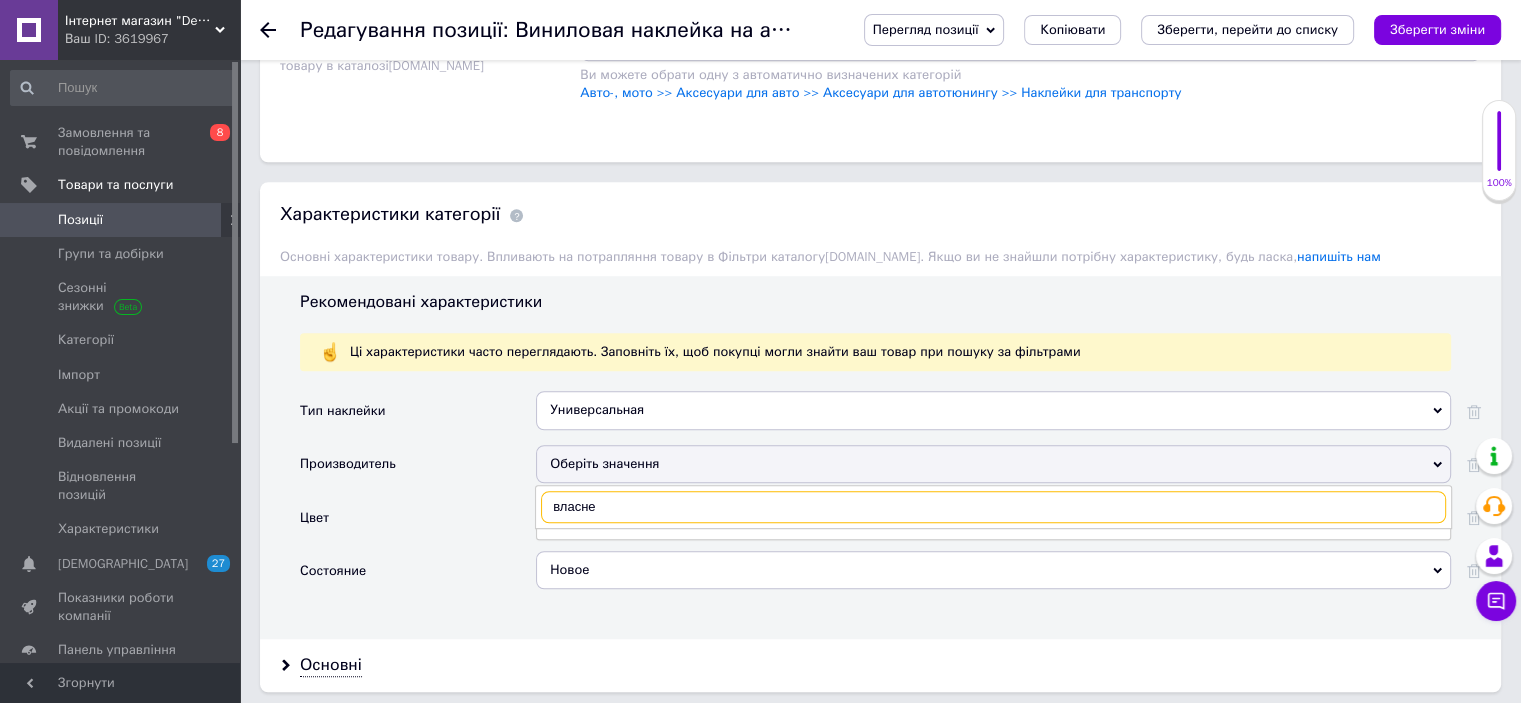 type on "власне" 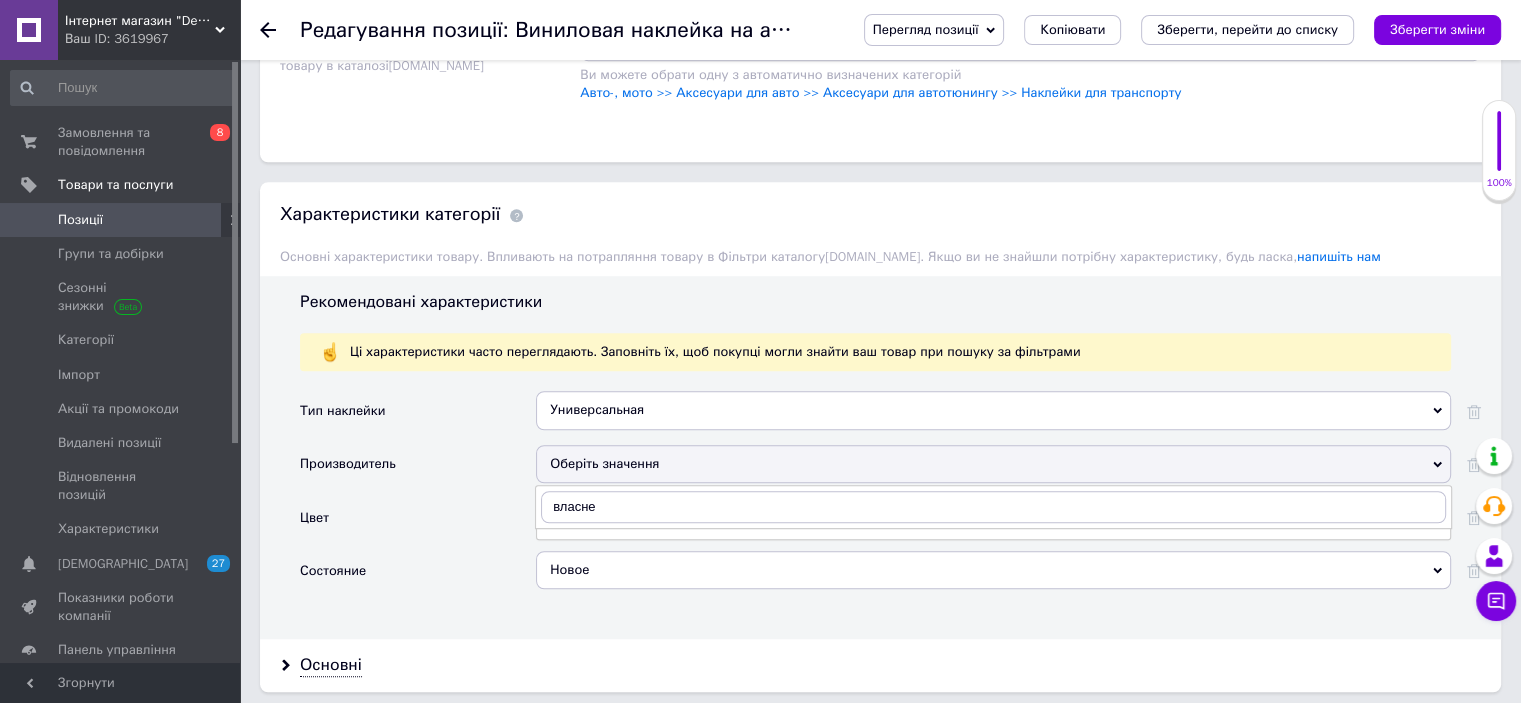 click 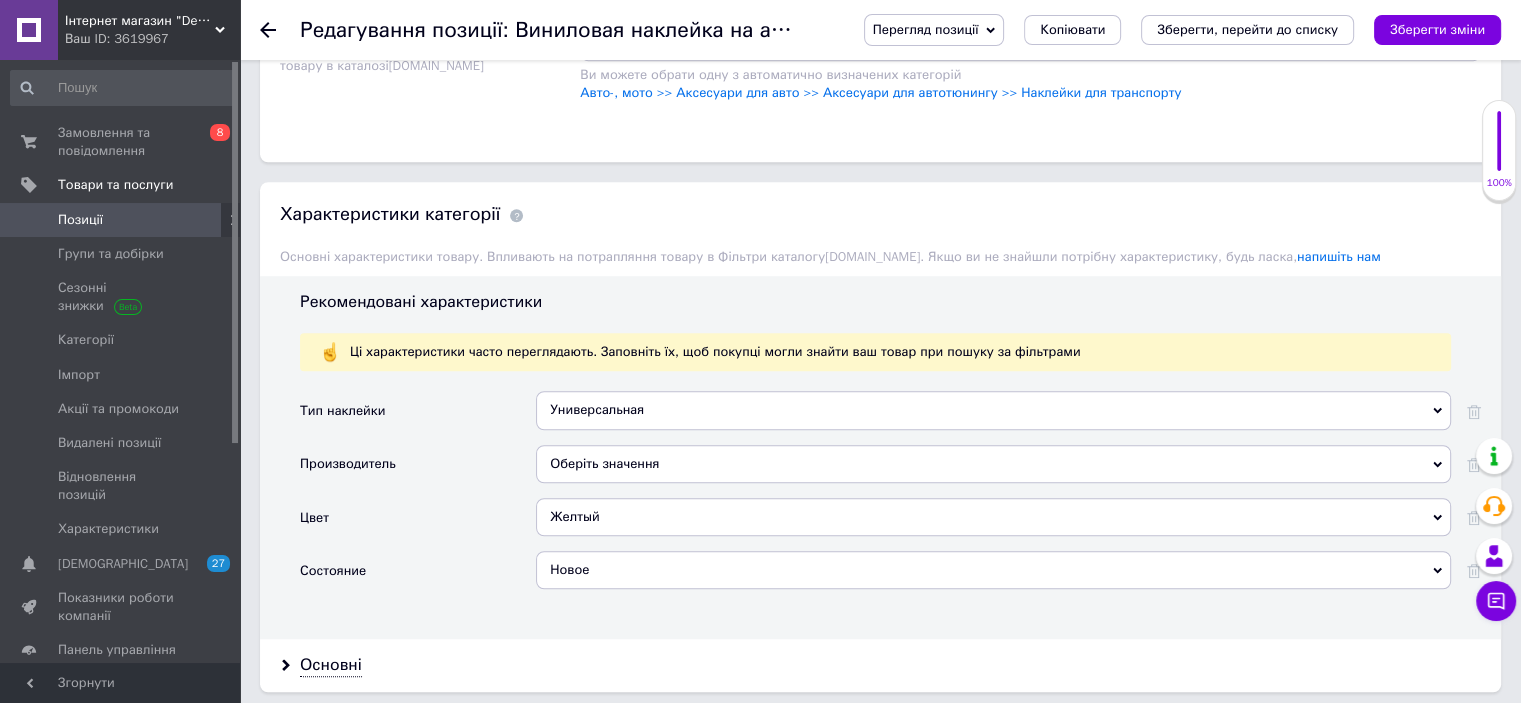 click on "Оберіть значення" at bounding box center (993, 464) 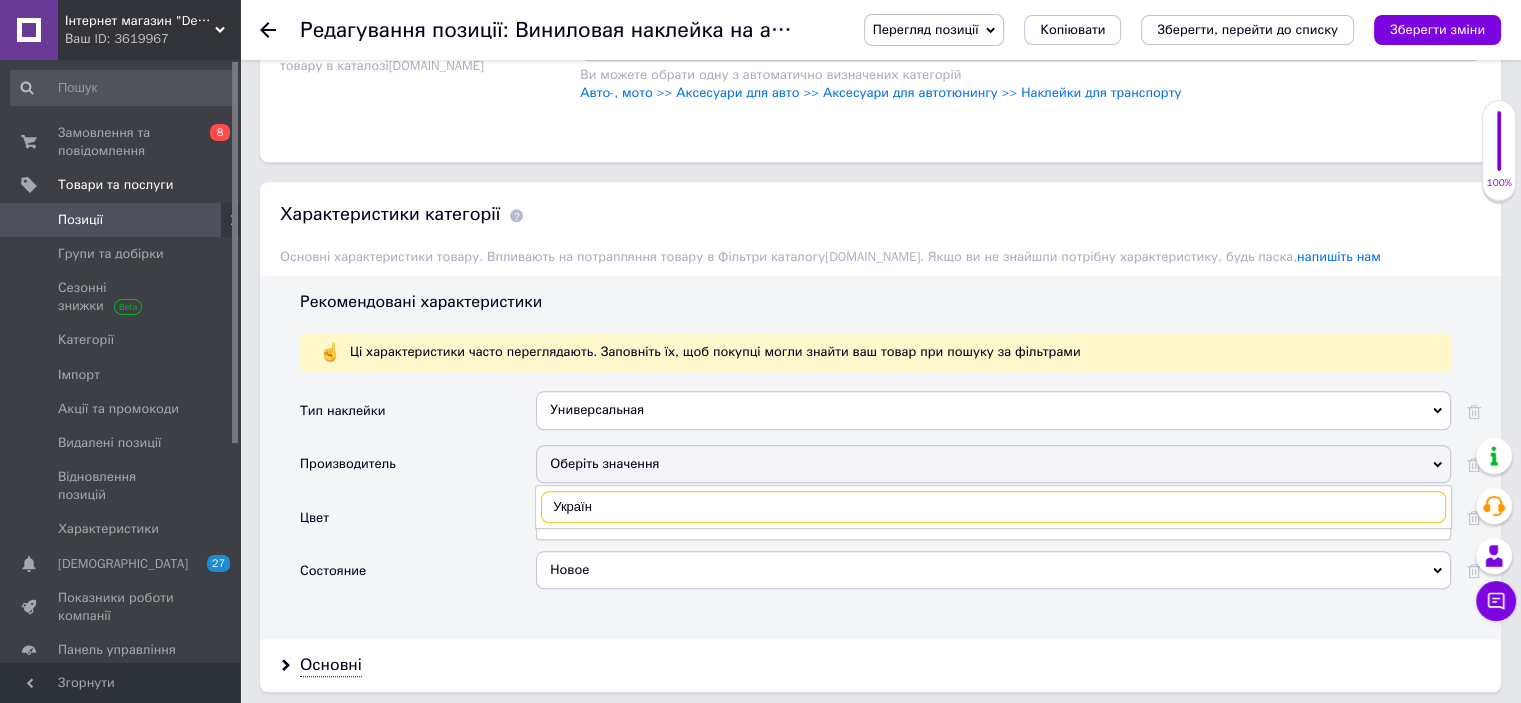 type on "Україна" 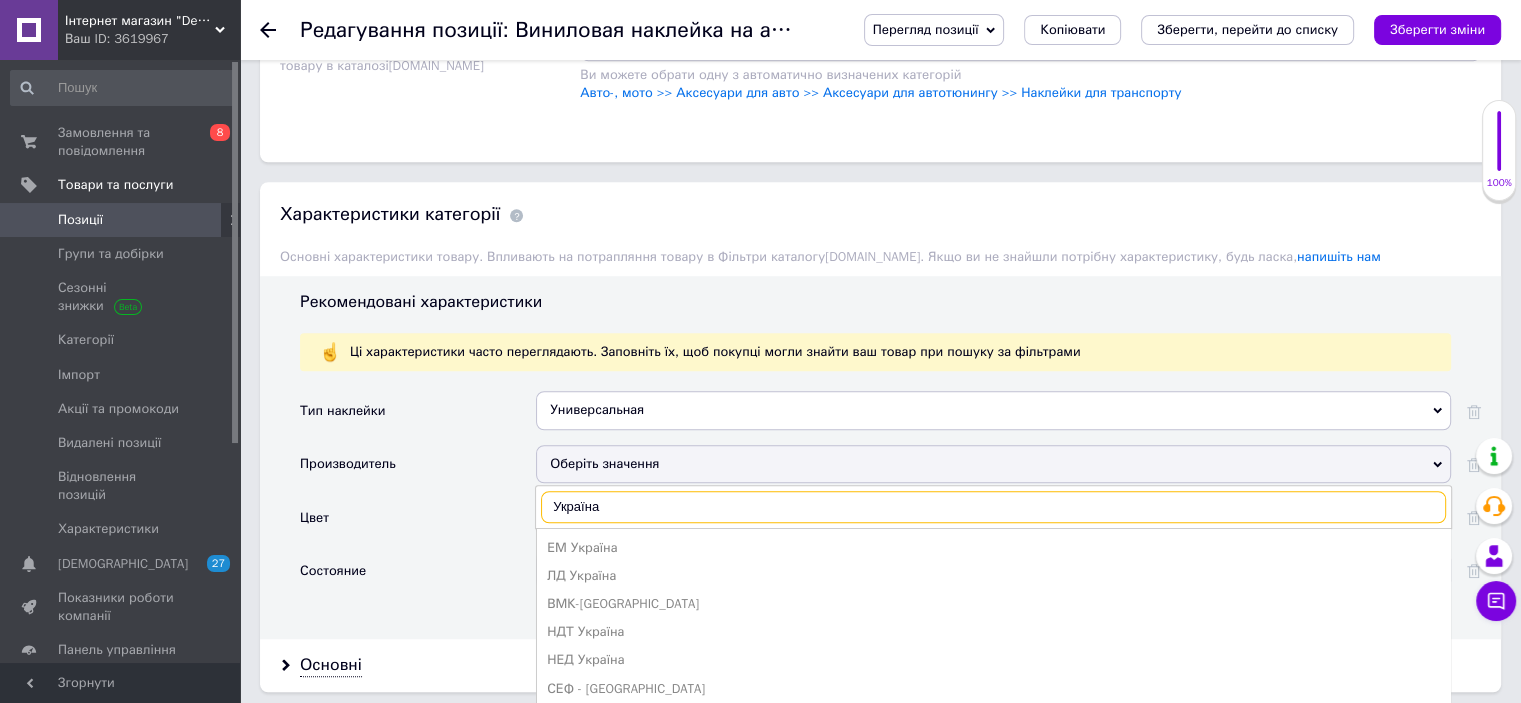 click on "Україна" at bounding box center (993, 507) 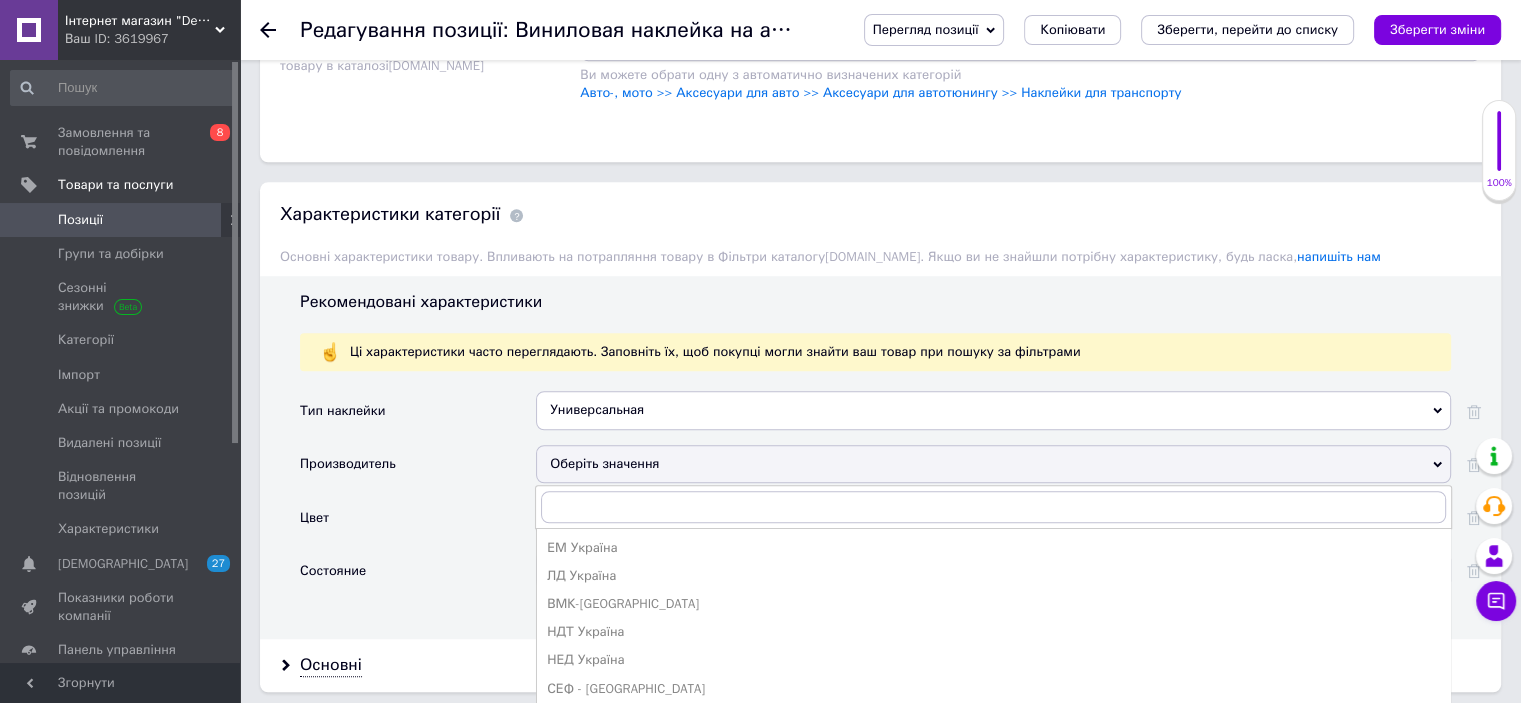 click on "Основні" at bounding box center [880, 665] 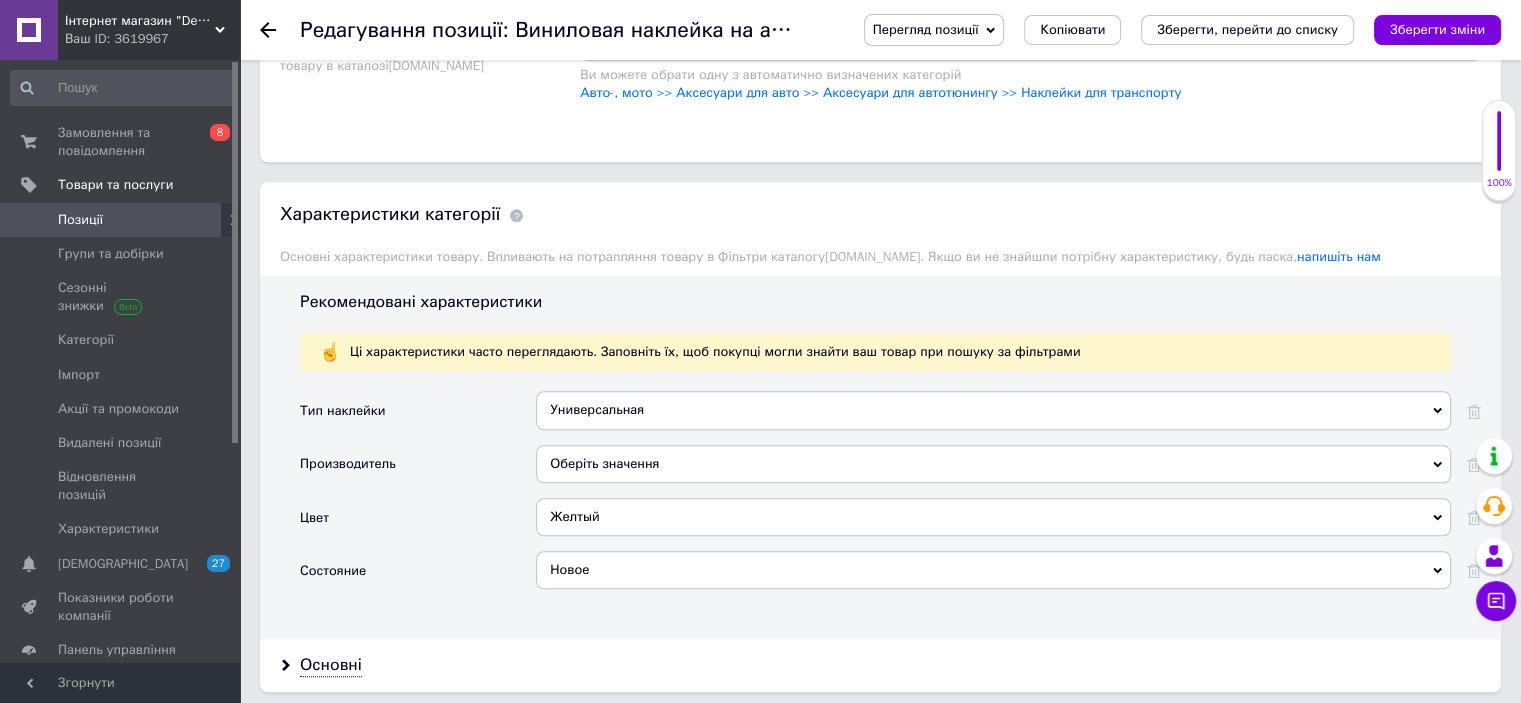 click on "Оберіть значення" at bounding box center [993, 464] 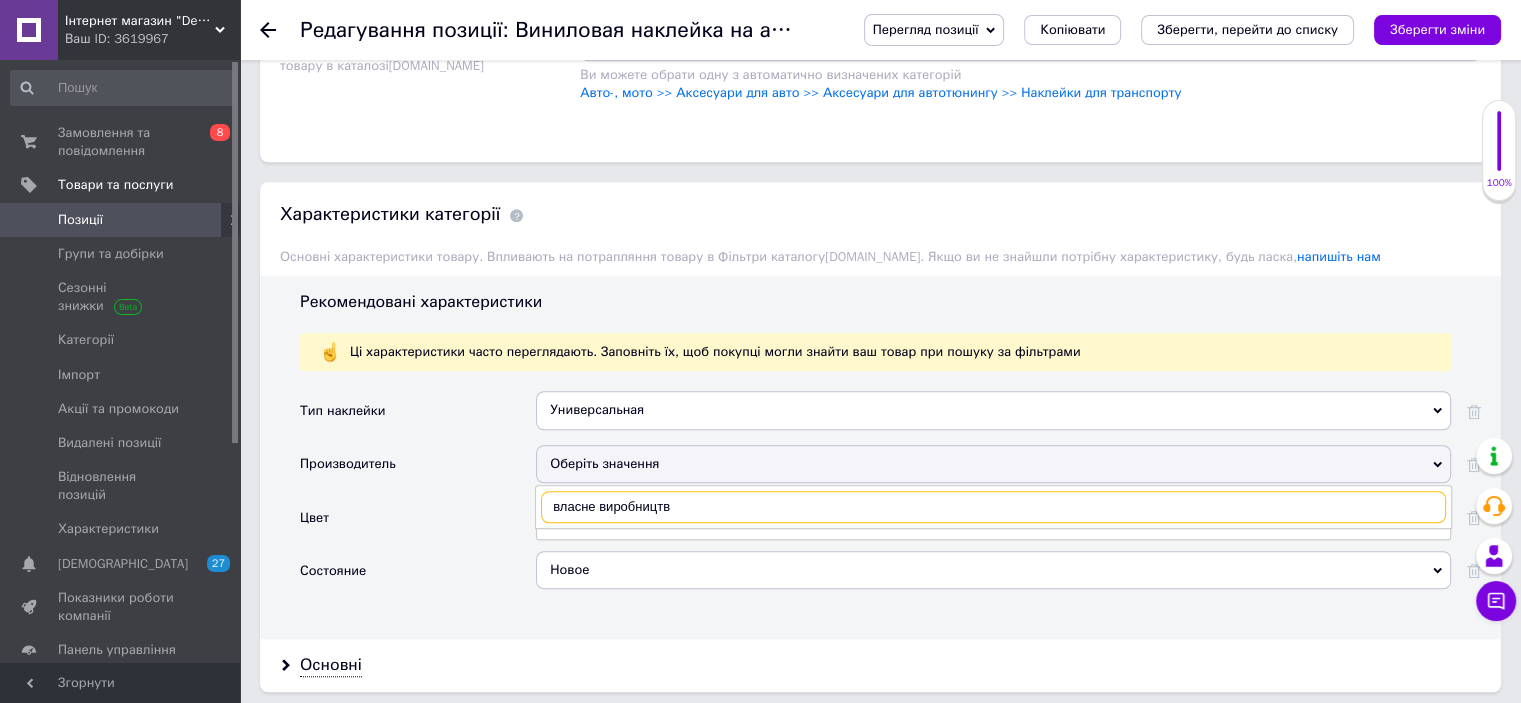 type on "власне виробництво" 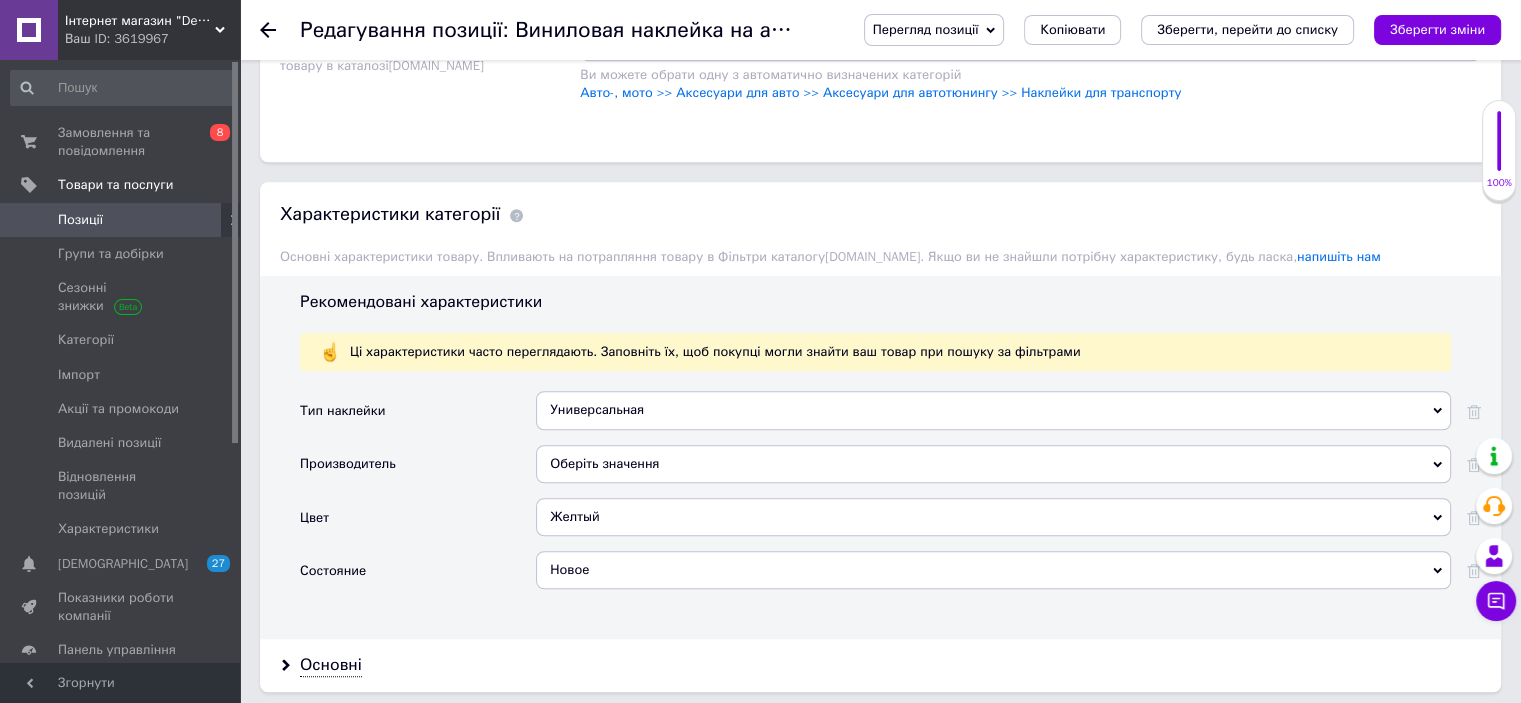 click on "Желтый Желтый" at bounding box center [993, 524] 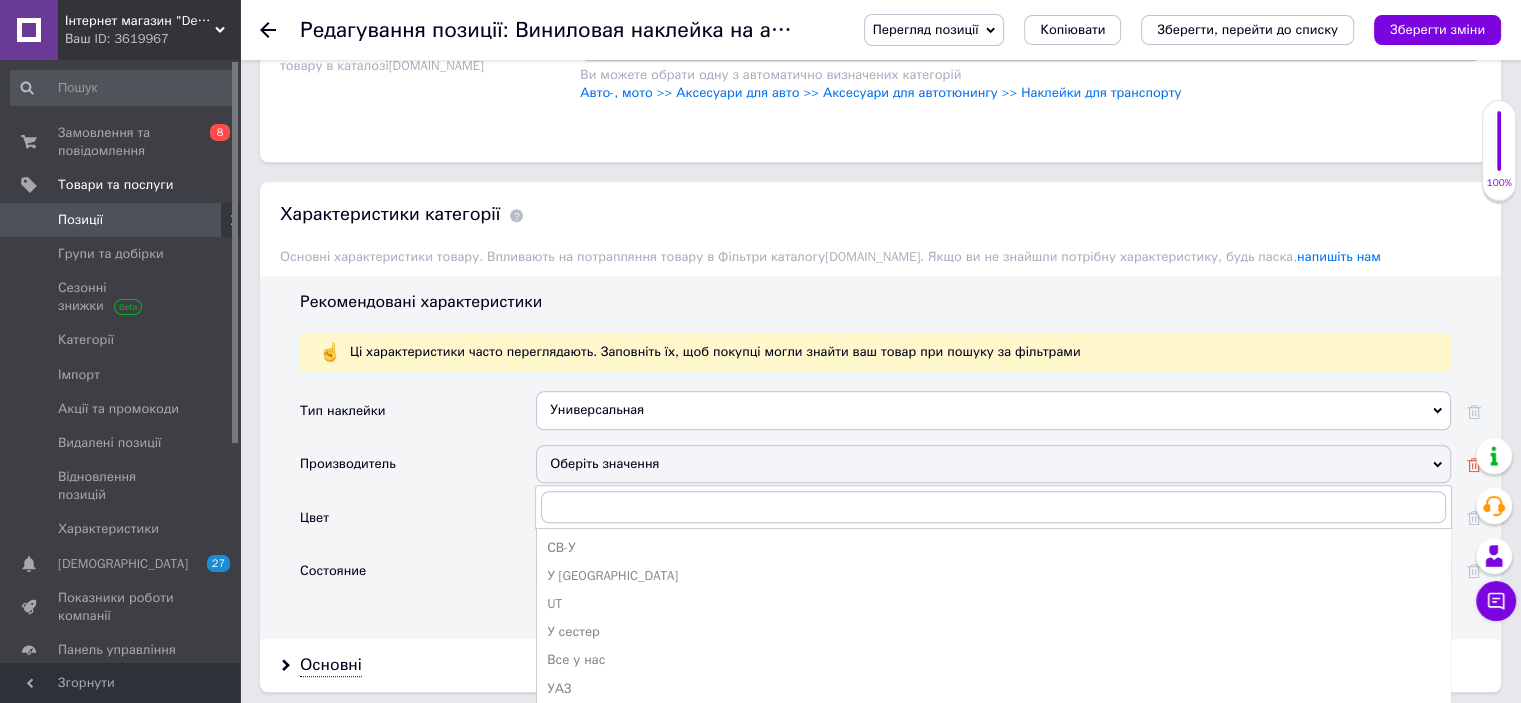 click 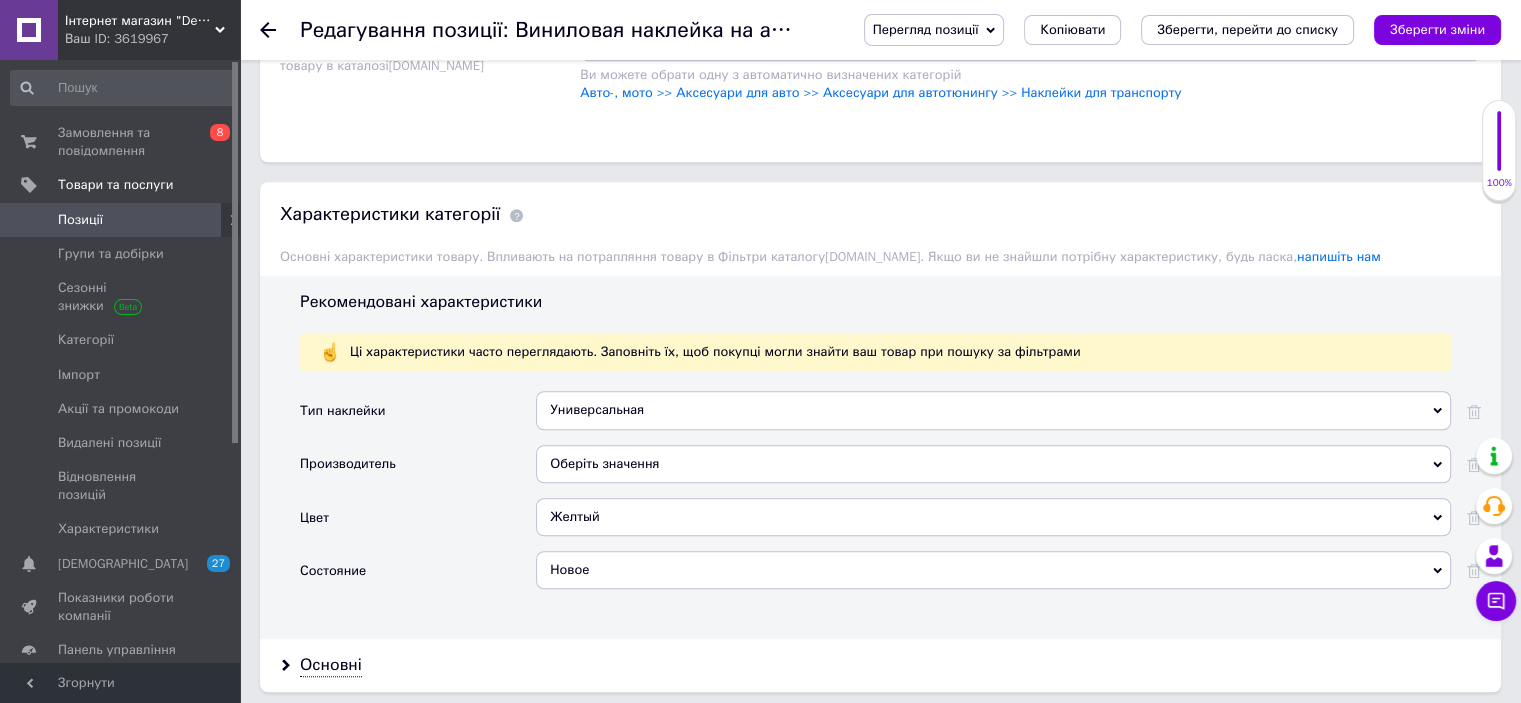 click on "Оберіть значення" at bounding box center (993, 464) 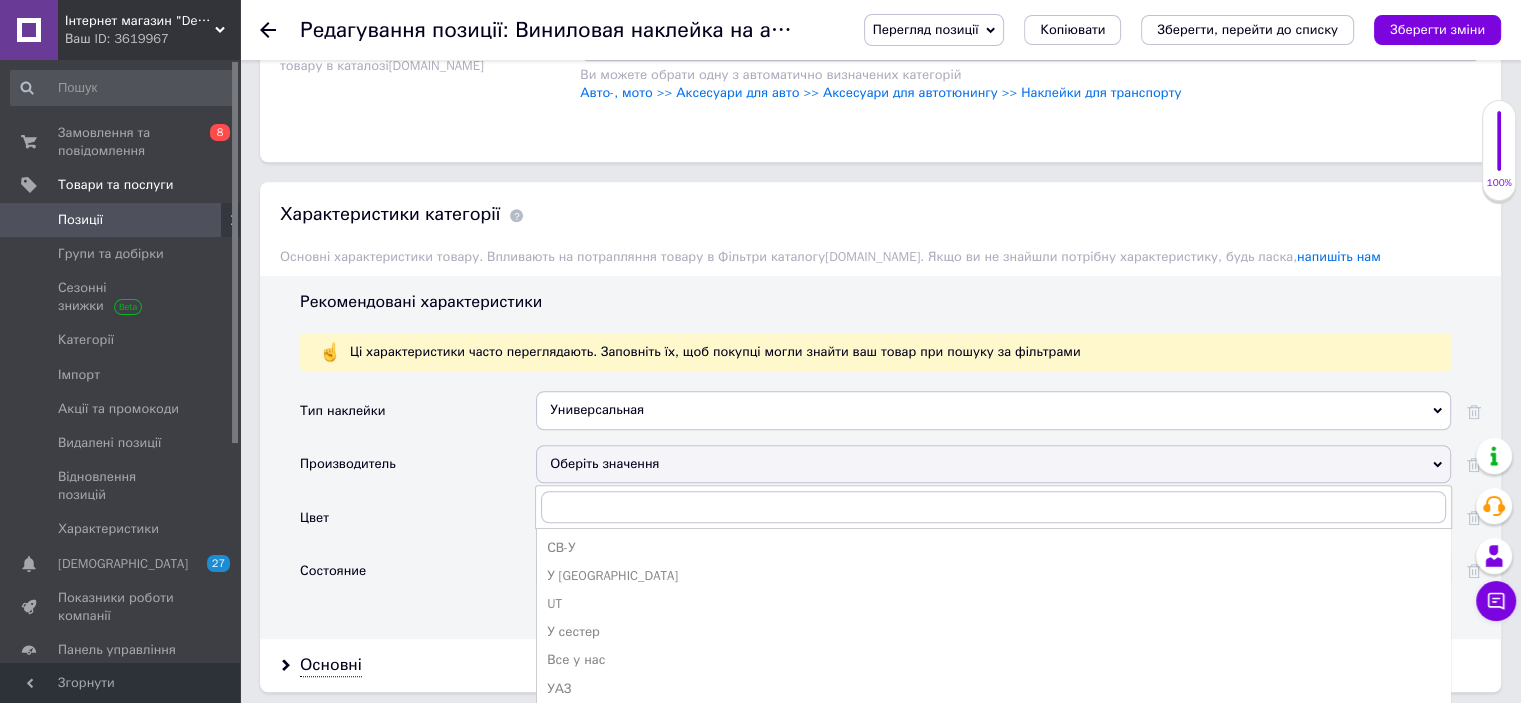 click on "Универсальная" at bounding box center [993, 410] 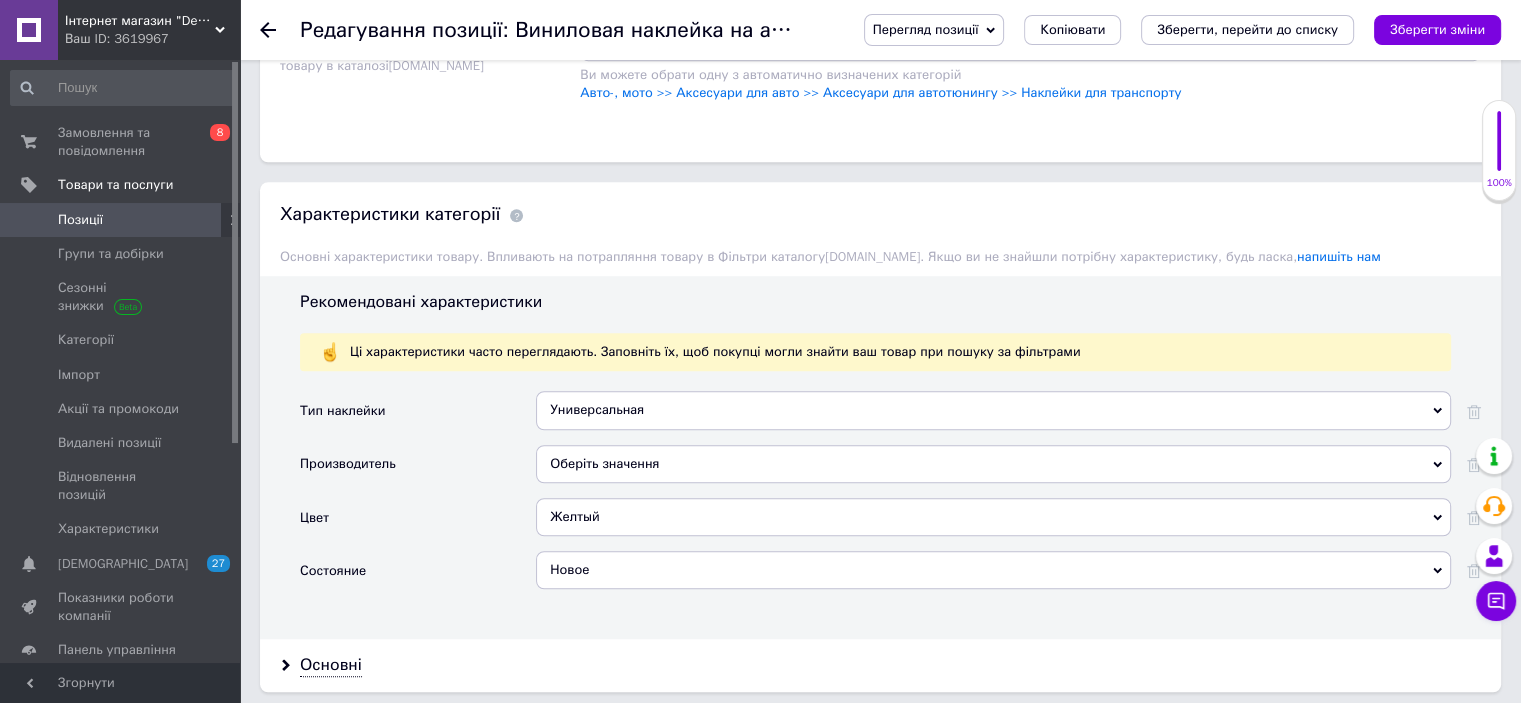 click on "Производитель" at bounding box center (418, 471) 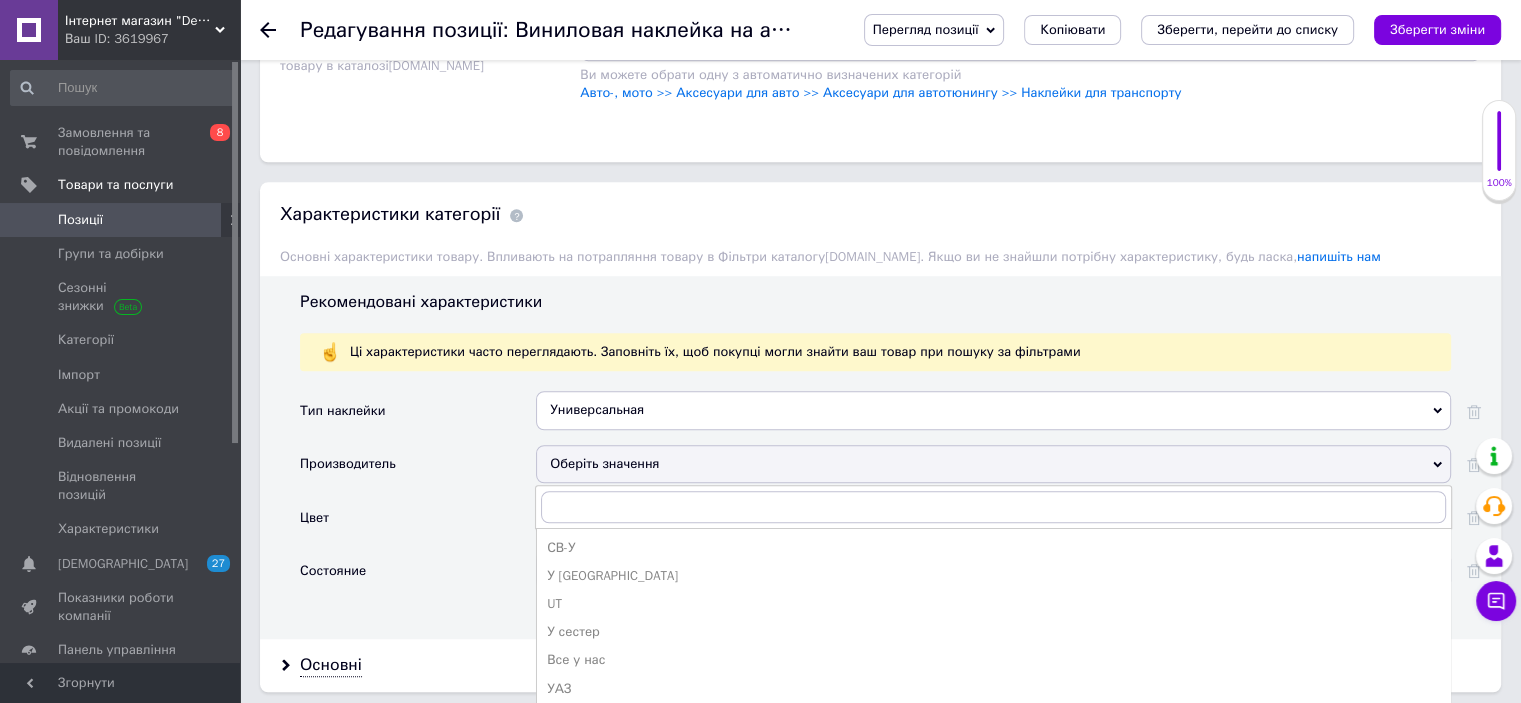 click on "Производитель" at bounding box center (348, 464) 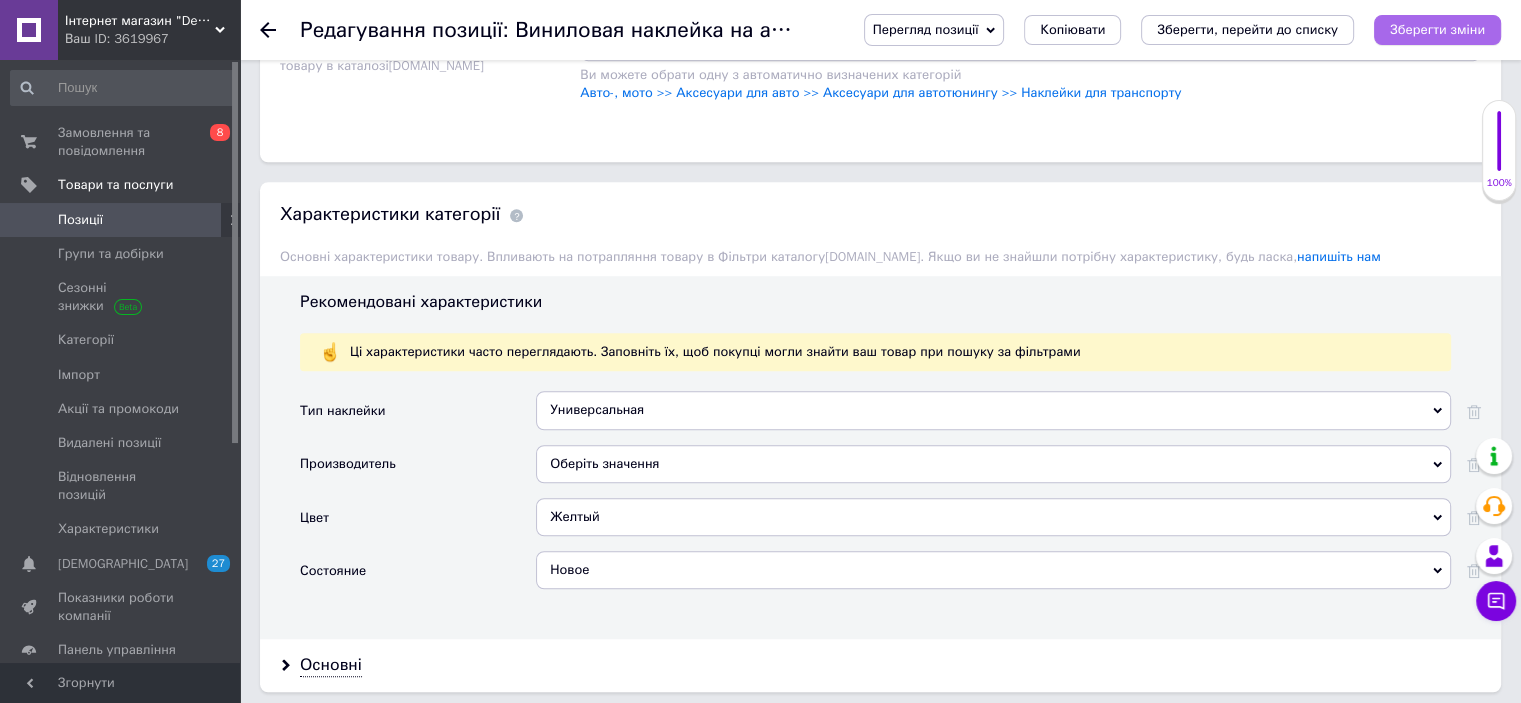 click on "Зберегти зміни" at bounding box center [1437, 29] 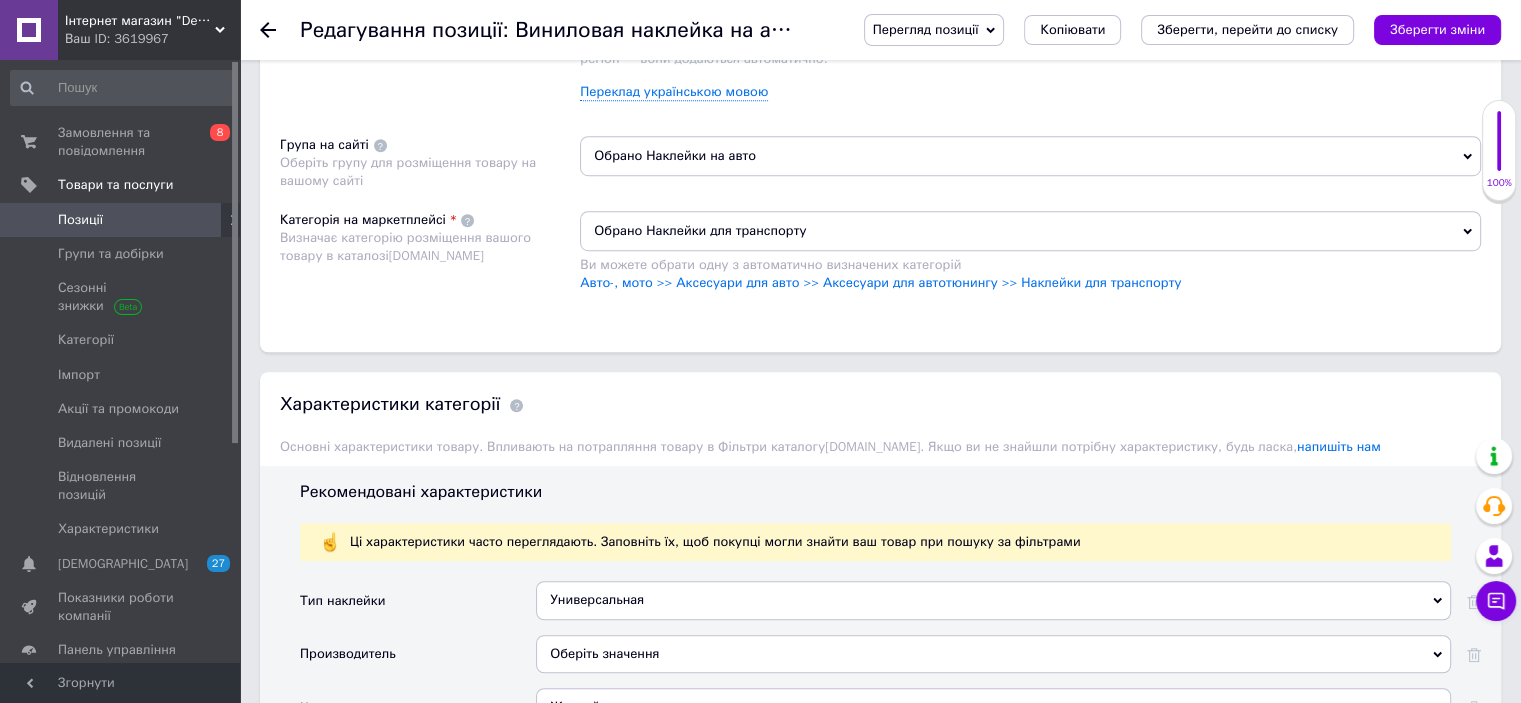 scroll, scrollTop: 1100, scrollLeft: 0, axis: vertical 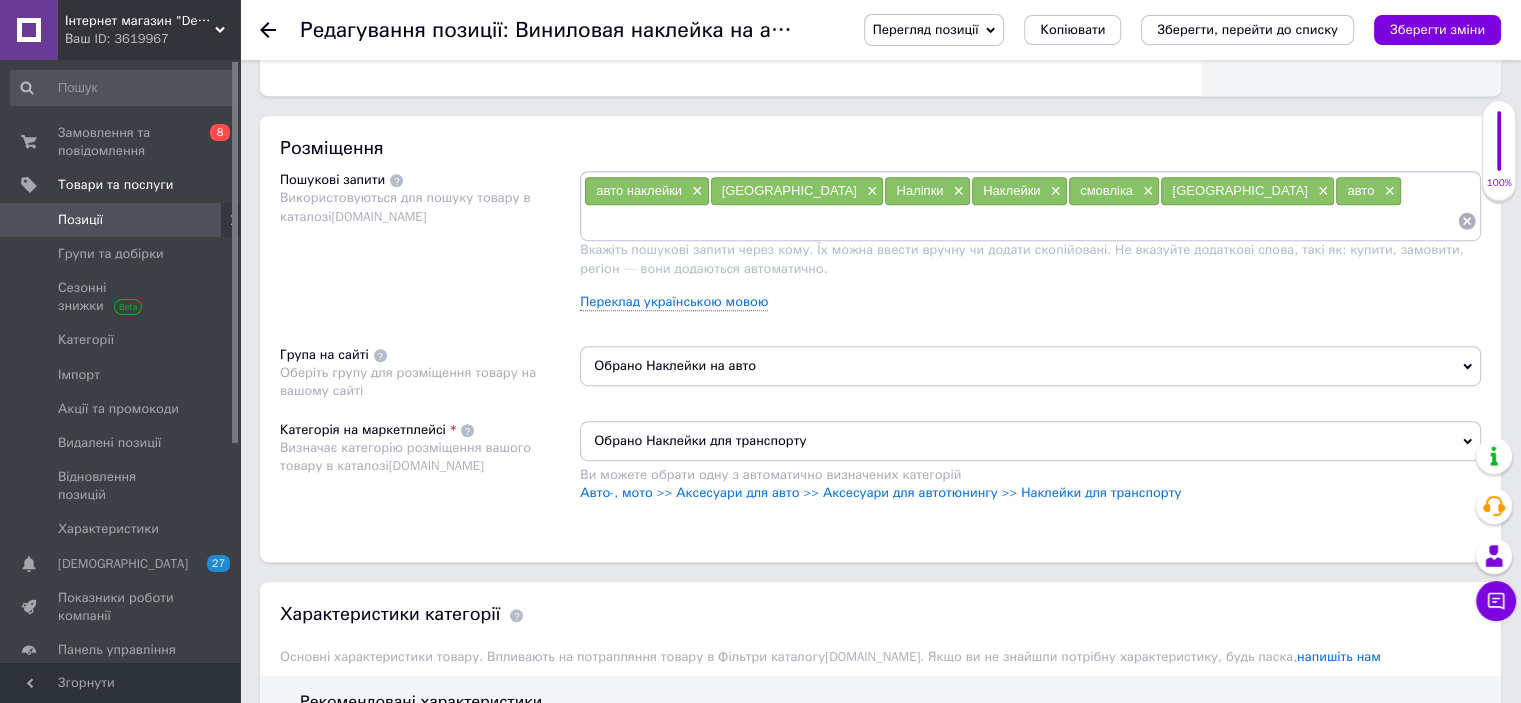click 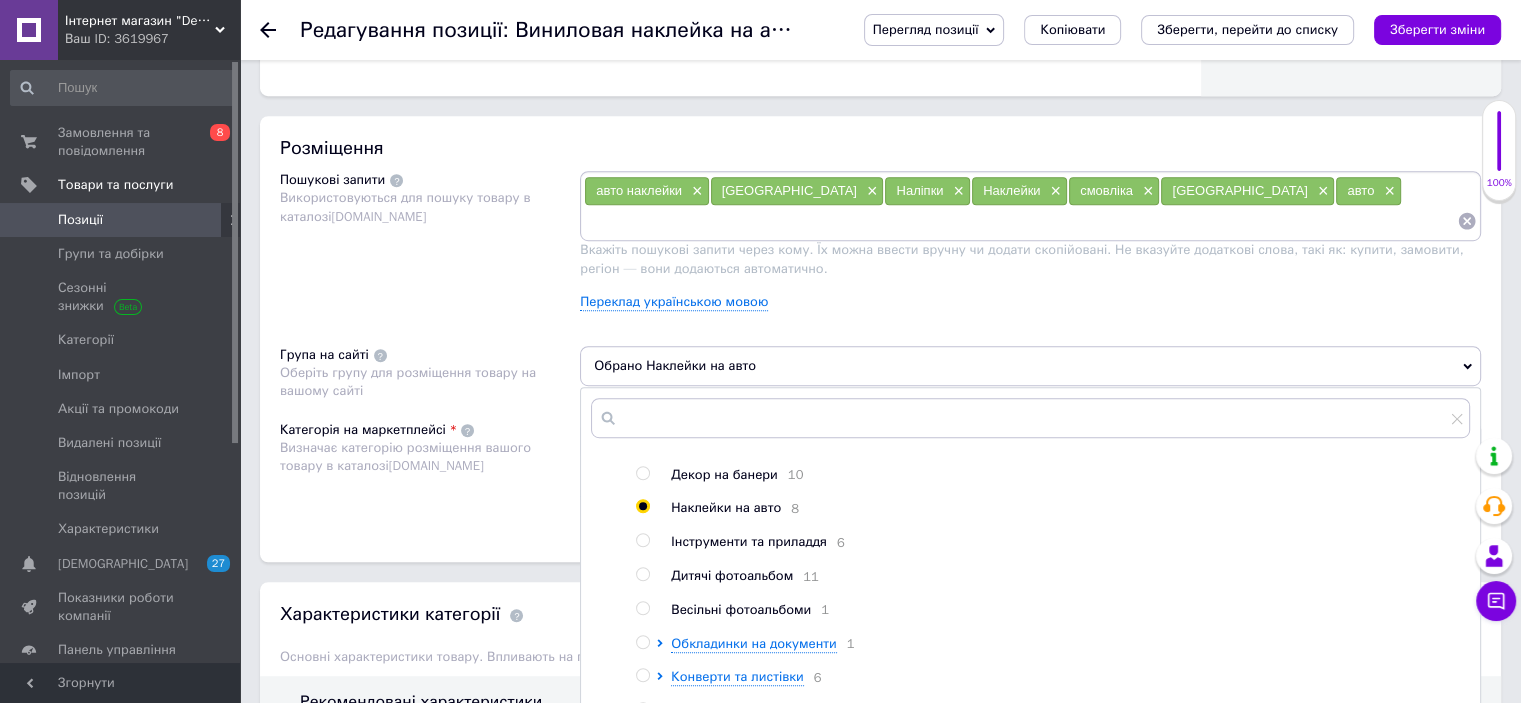 scroll, scrollTop: 200, scrollLeft: 0, axis: vertical 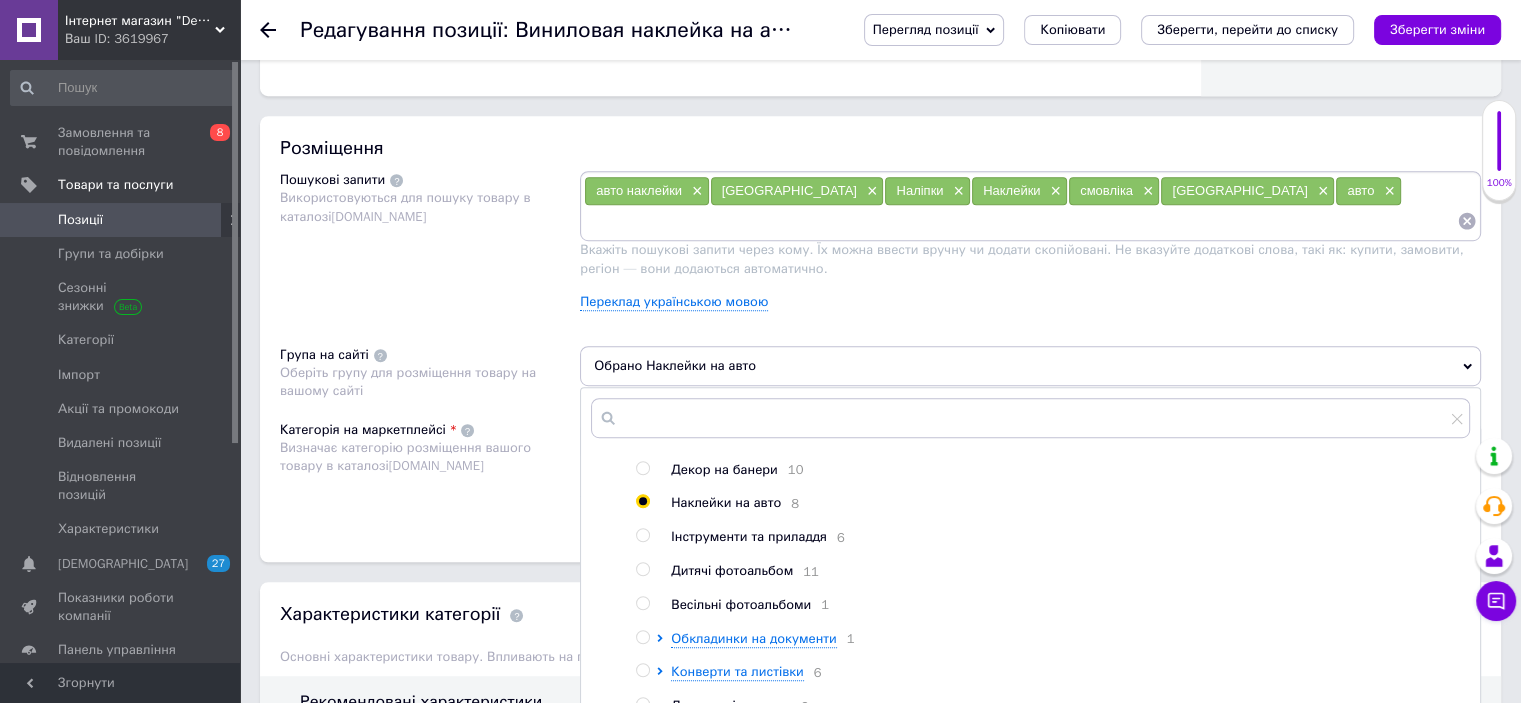 click on "Наклейки на авто" at bounding box center (726, 502) 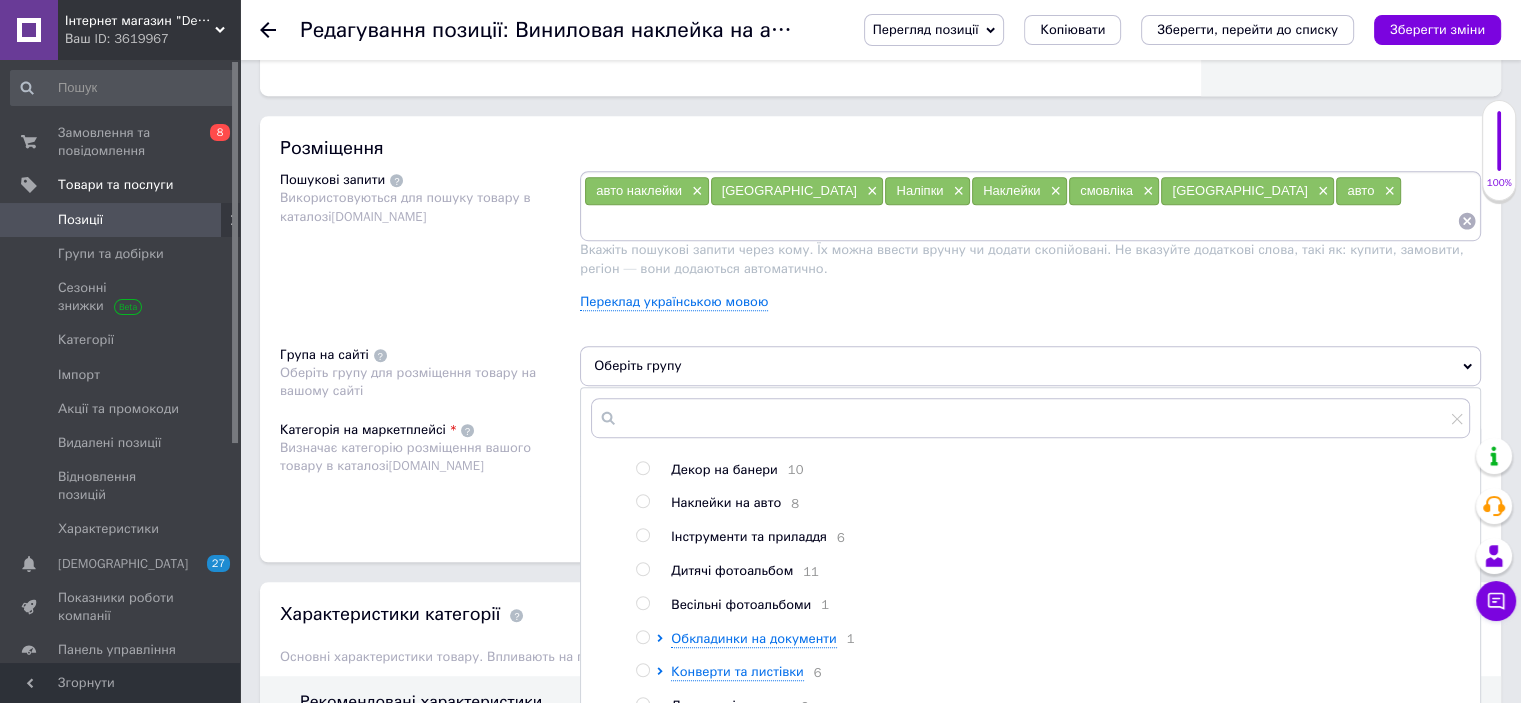 click on "Наклейки на авто" at bounding box center (726, 502) 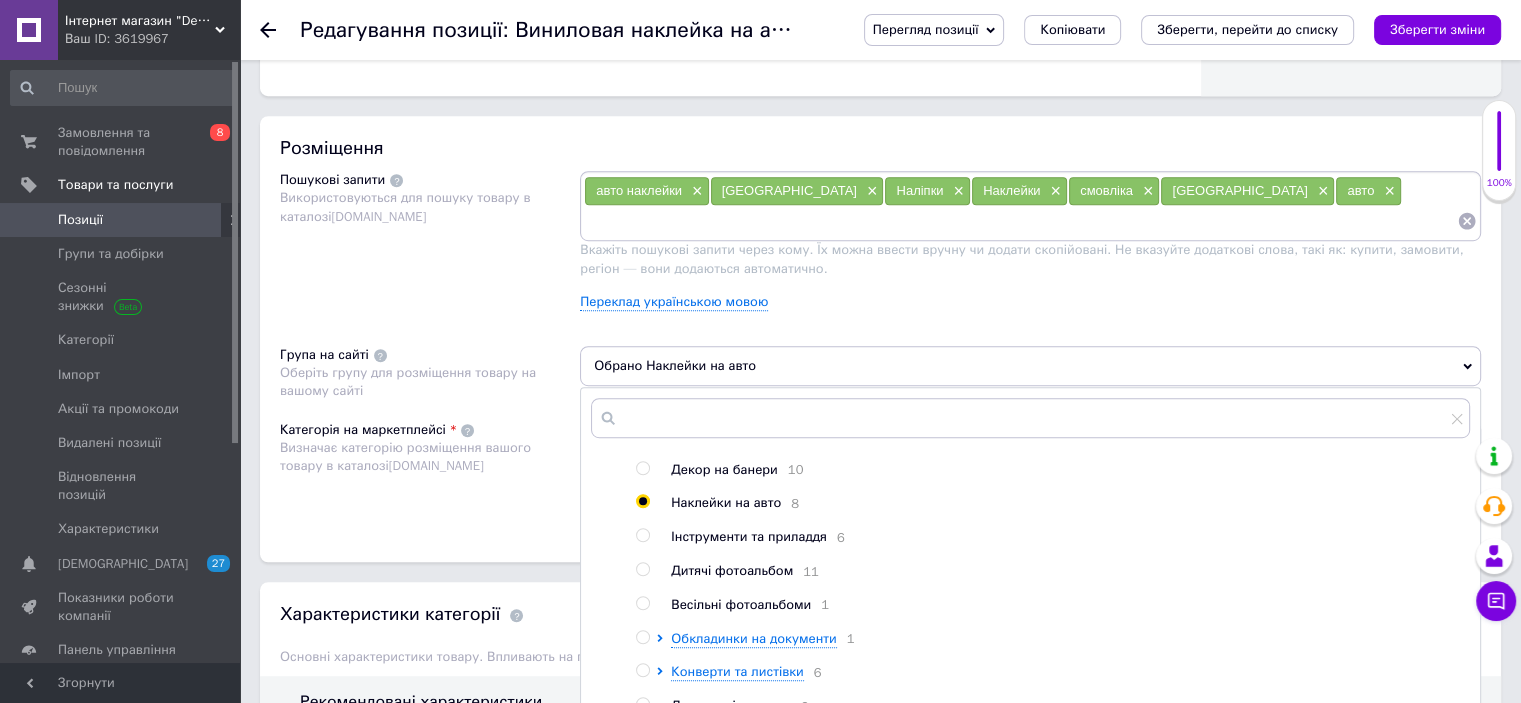 click on "Пошукові запити Використовуються для пошуку товару в каталозі  Prom.ua" at bounding box center [430, 248] 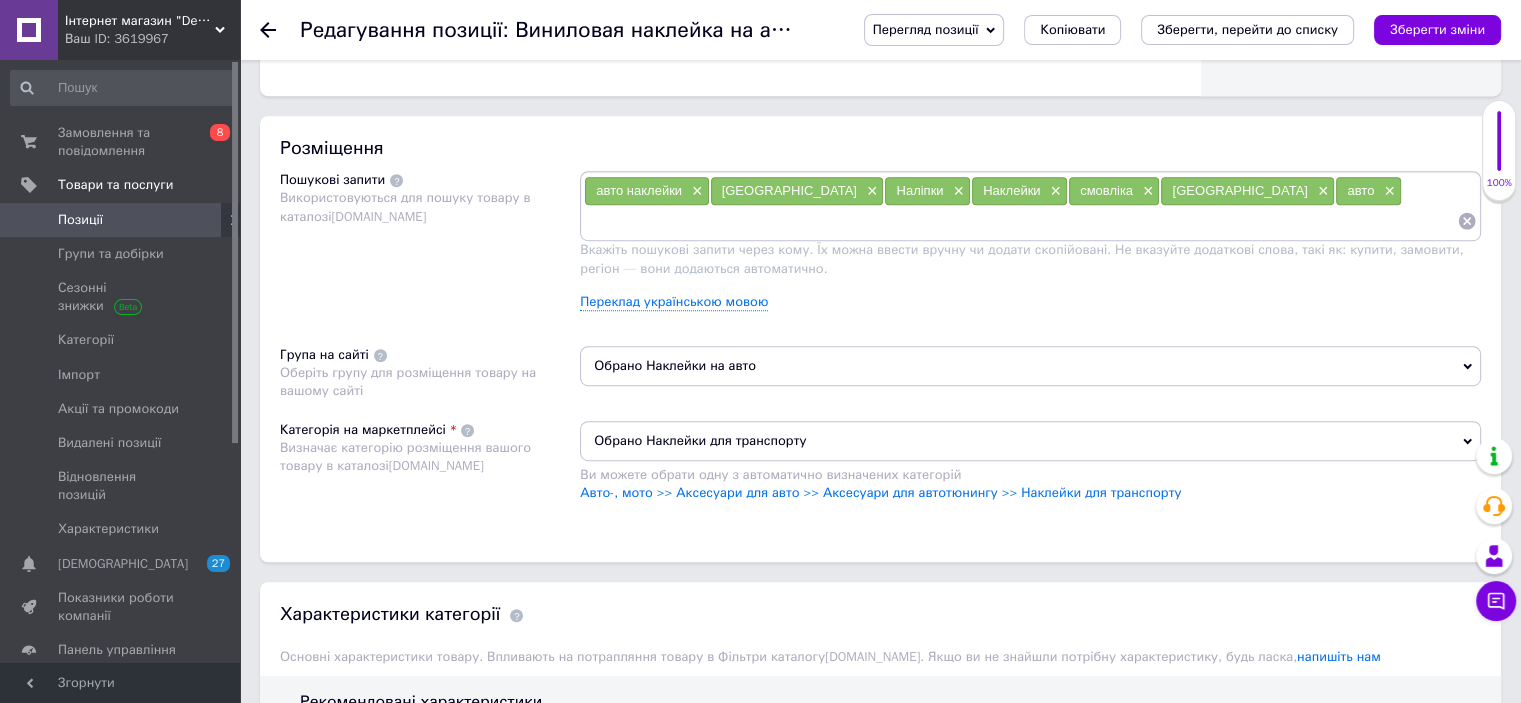 click 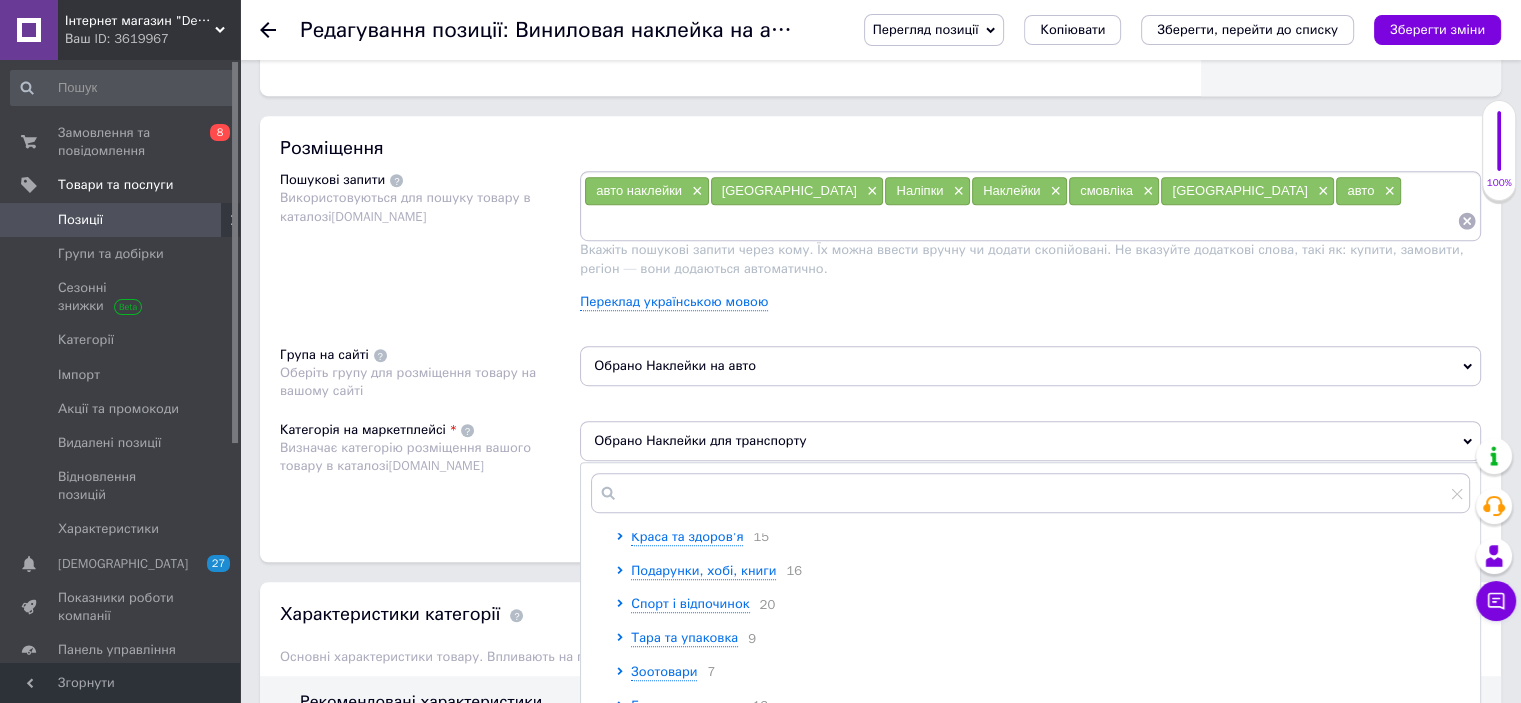 scroll, scrollTop: 300, scrollLeft: 0, axis: vertical 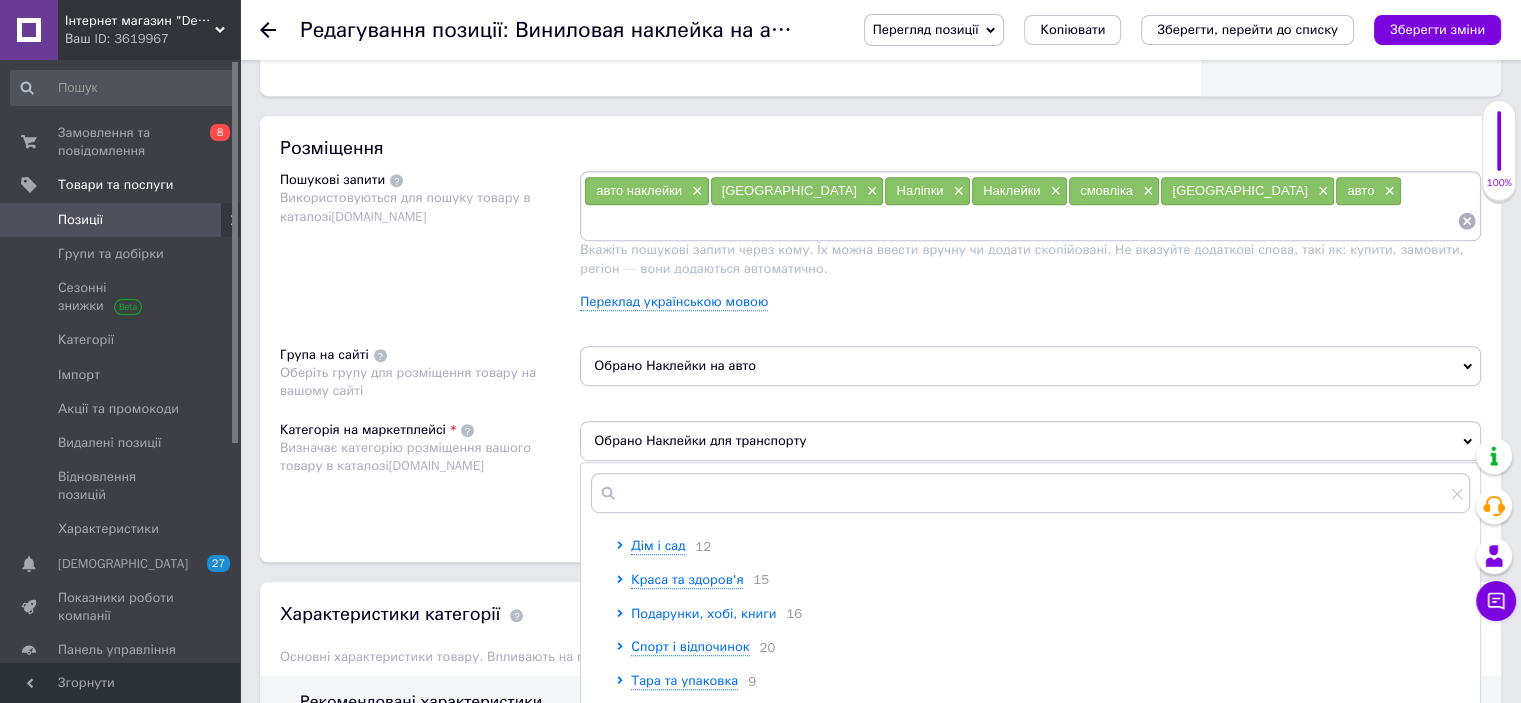 click on "Подарунки, хобі, книги" at bounding box center [703, 613] 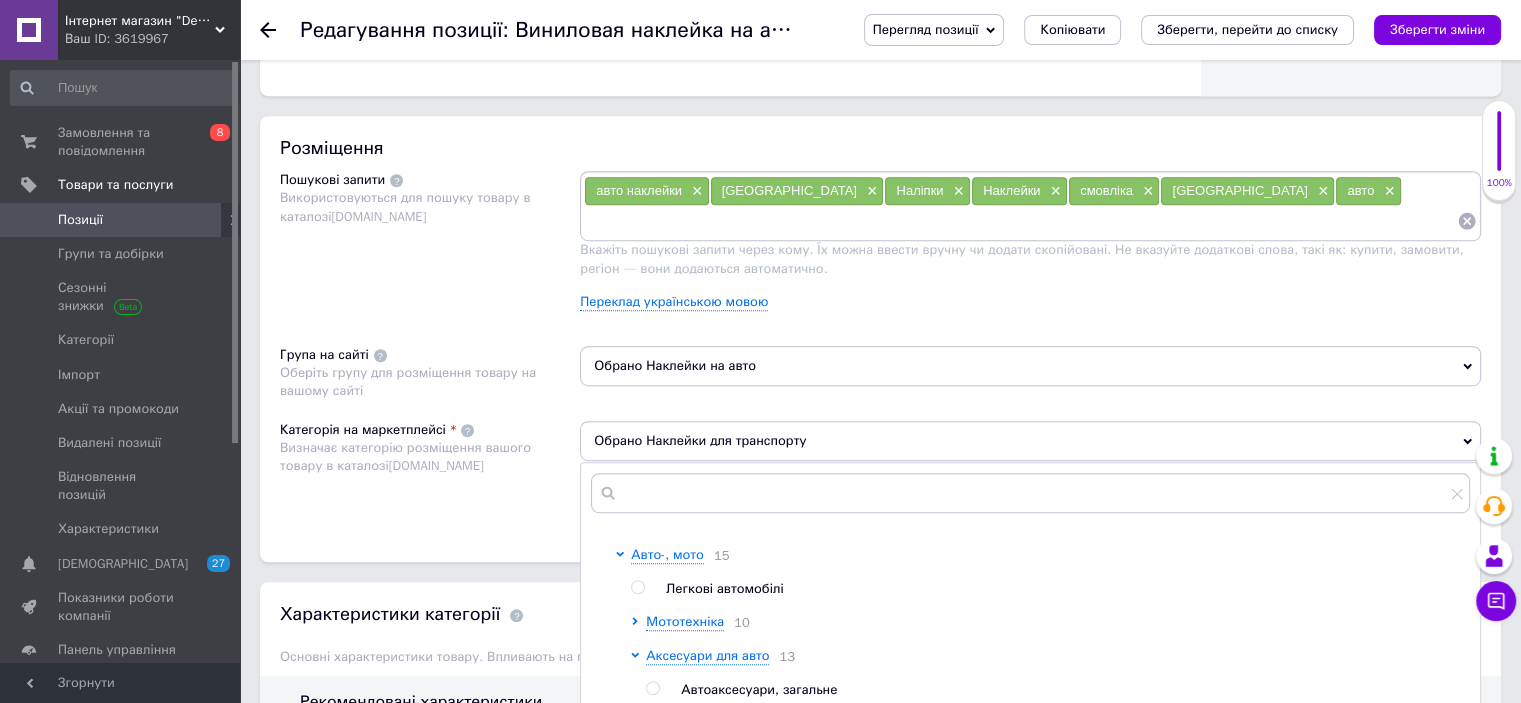 scroll, scrollTop: 1400, scrollLeft: 0, axis: vertical 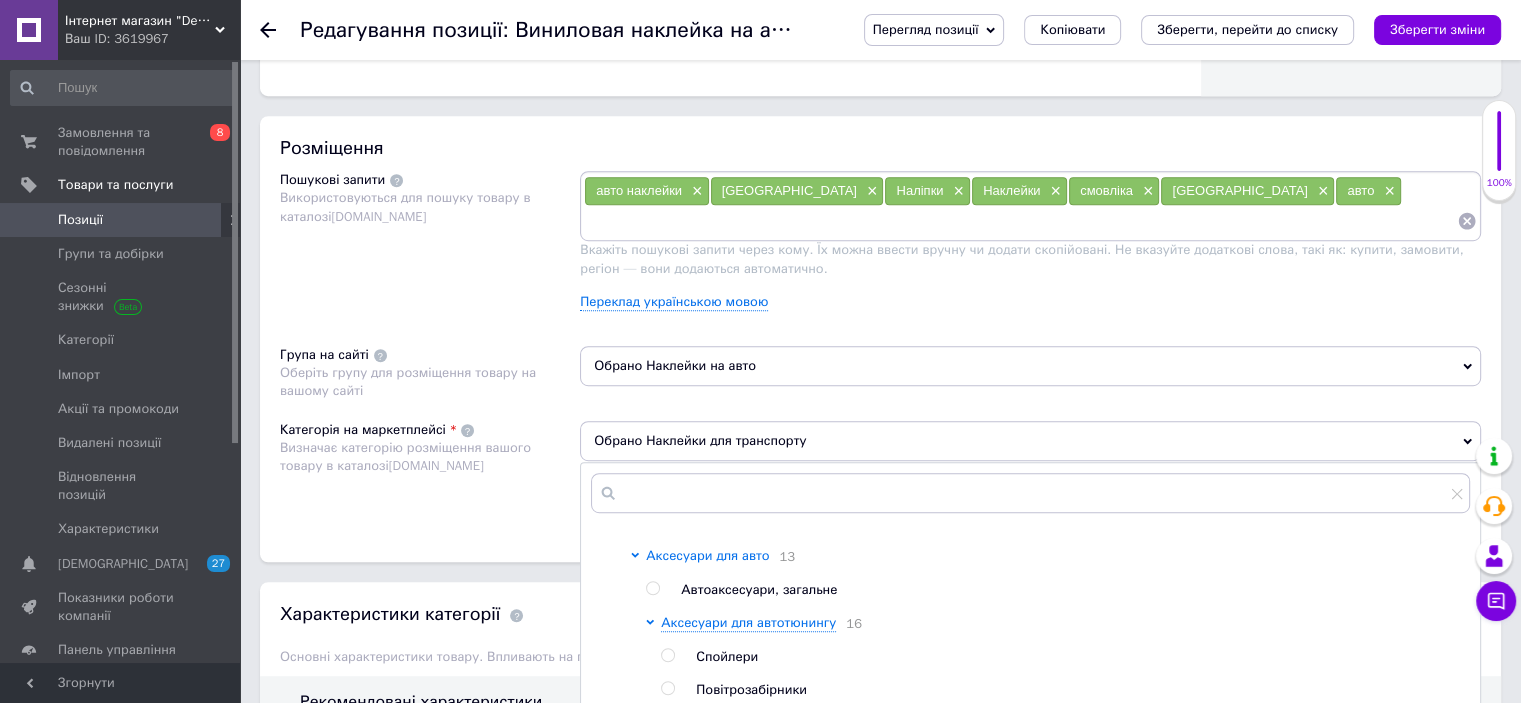 click on "Аксесуари для авто" at bounding box center [707, 555] 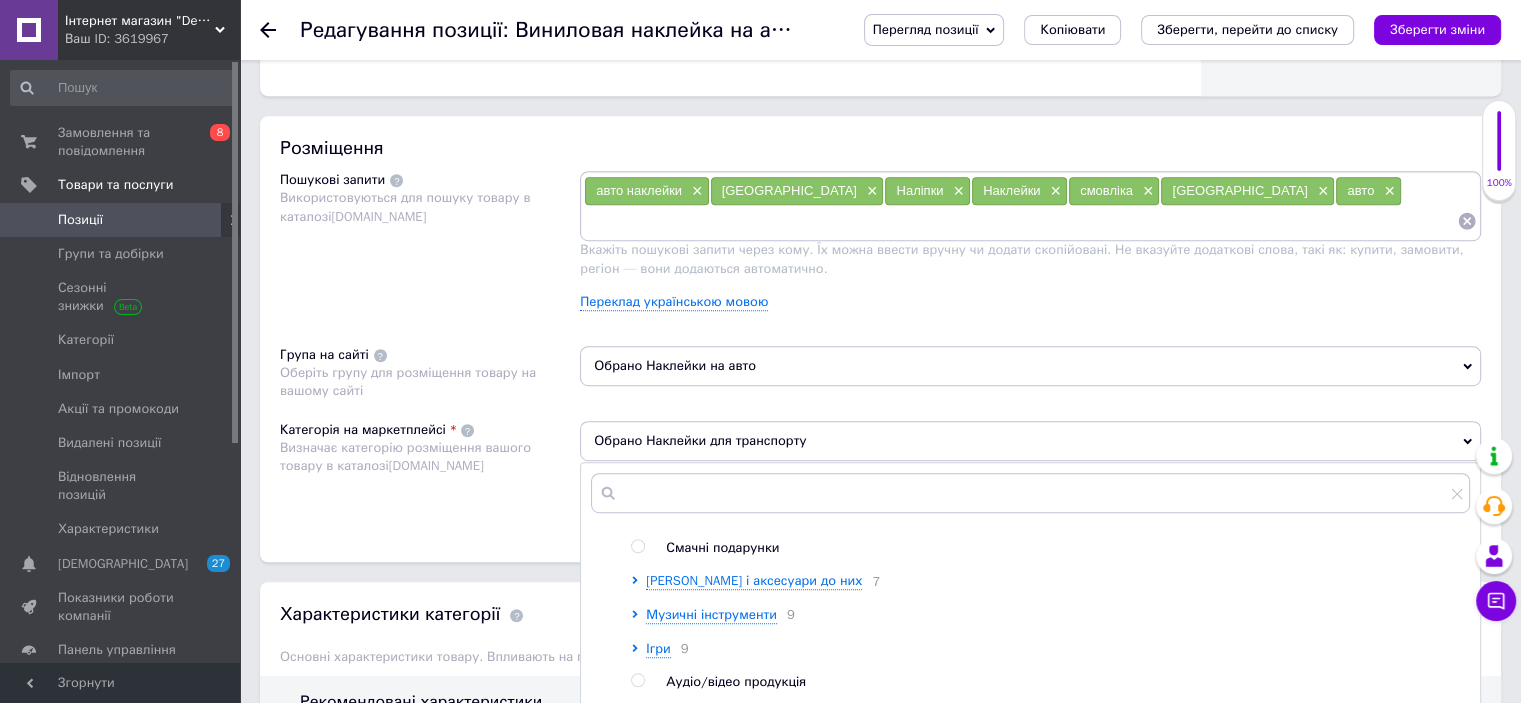 scroll, scrollTop: 700, scrollLeft: 0, axis: vertical 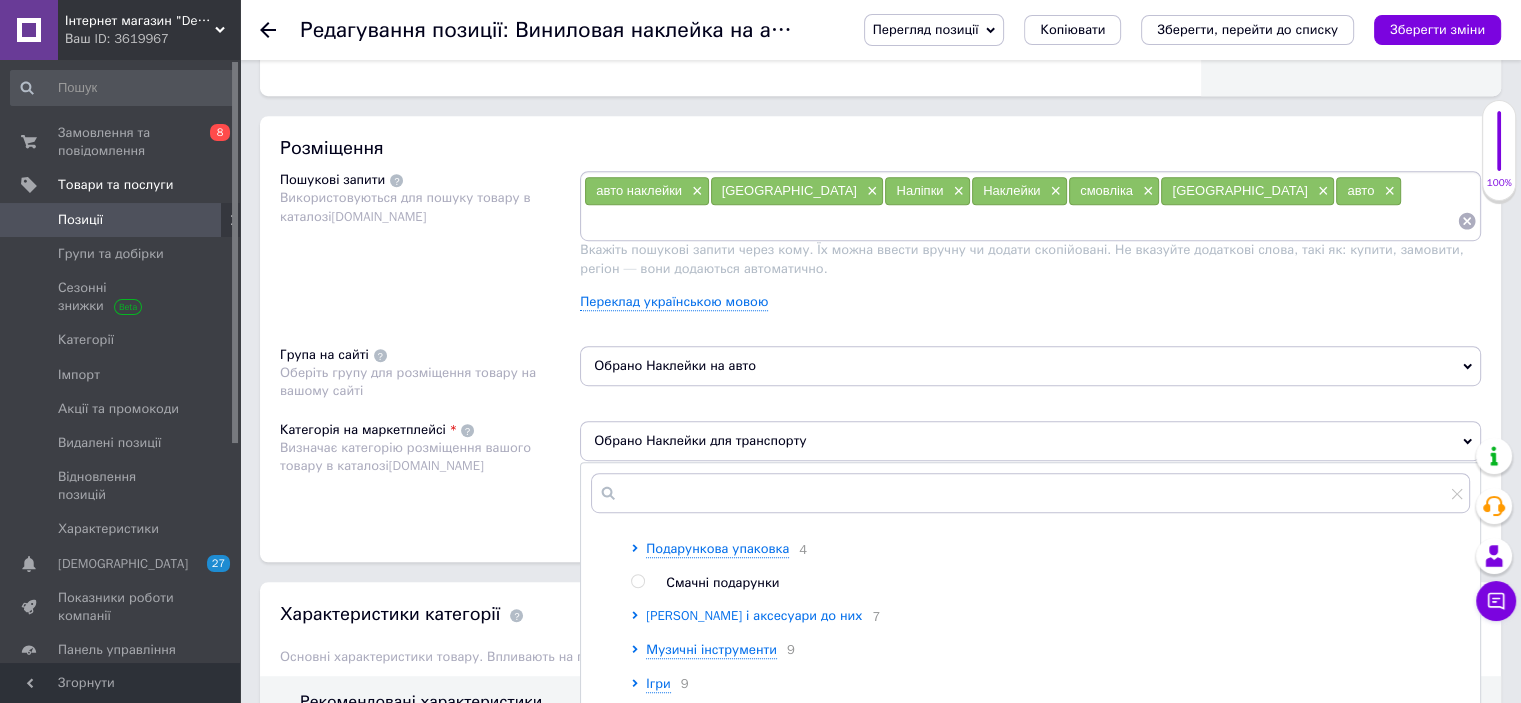 click on "Кальяни і аксесуари до них" at bounding box center [754, 615] 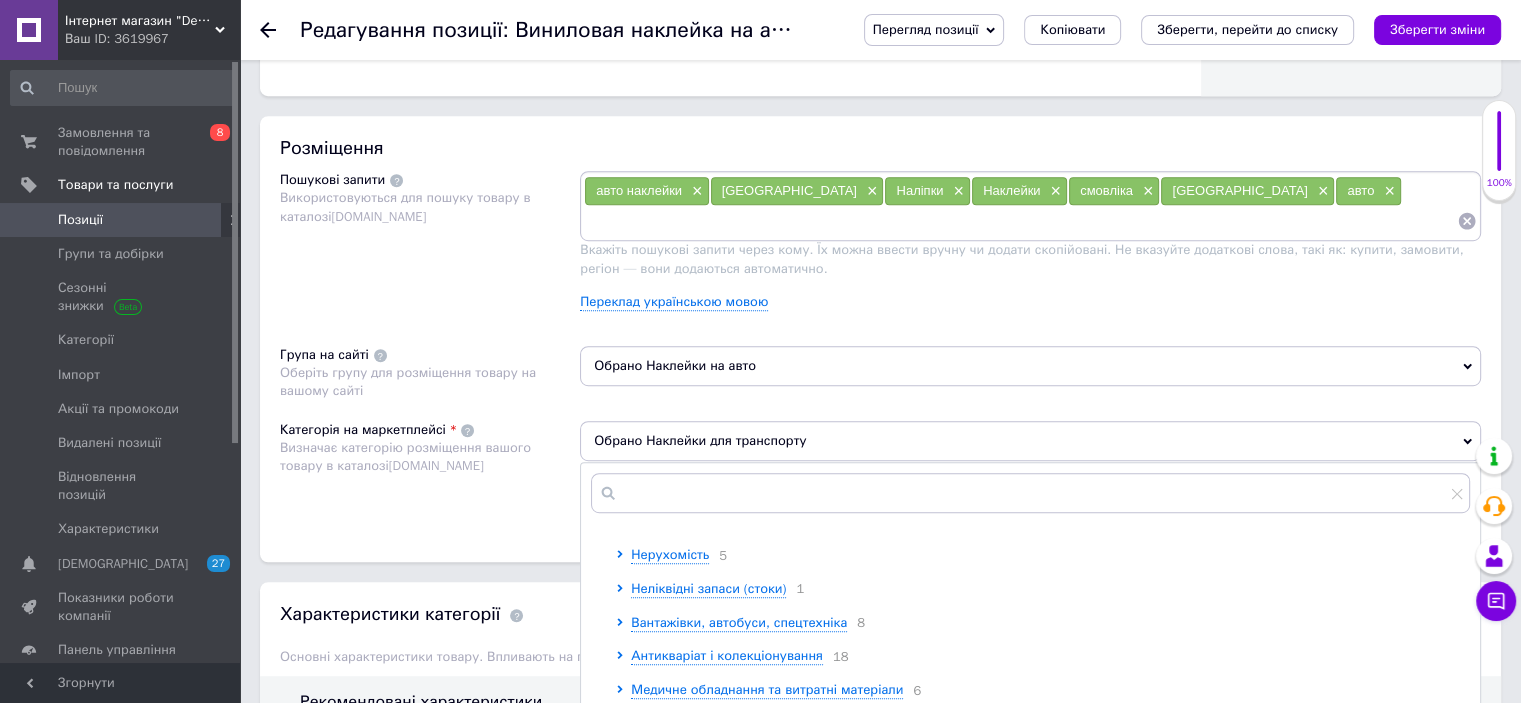 scroll, scrollTop: 1300, scrollLeft: 0, axis: vertical 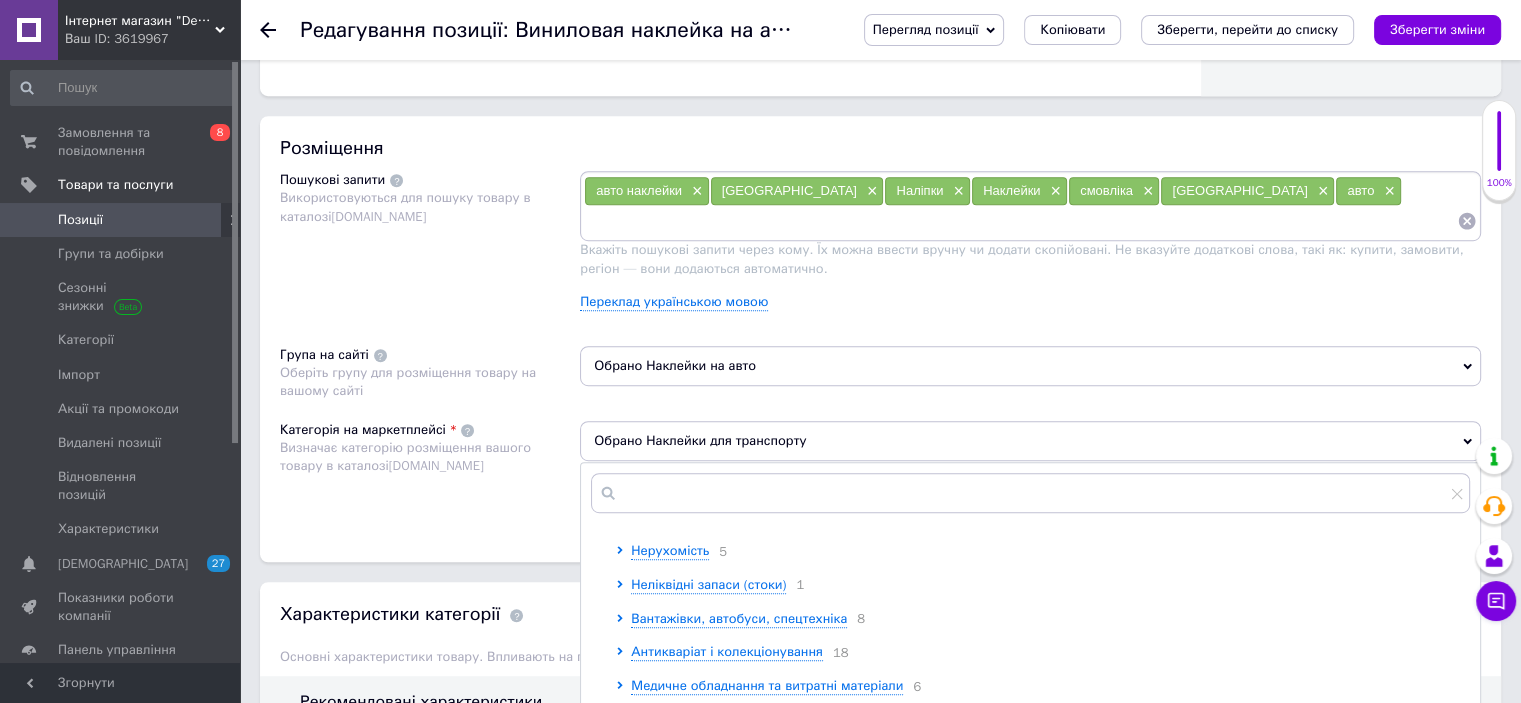 click on "Обрано Наклейки для транспорту" at bounding box center [1030, 441] 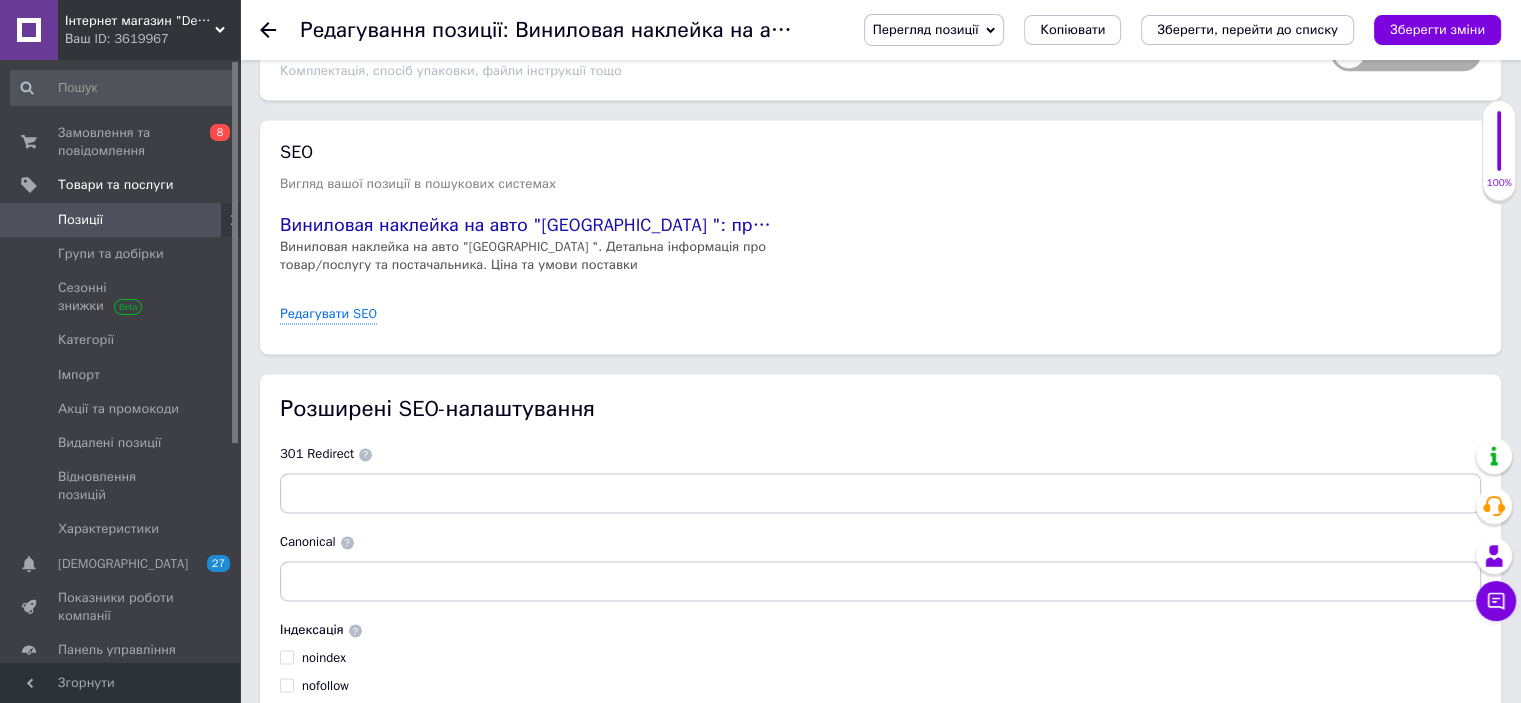 scroll, scrollTop: 3024, scrollLeft: 0, axis: vertical 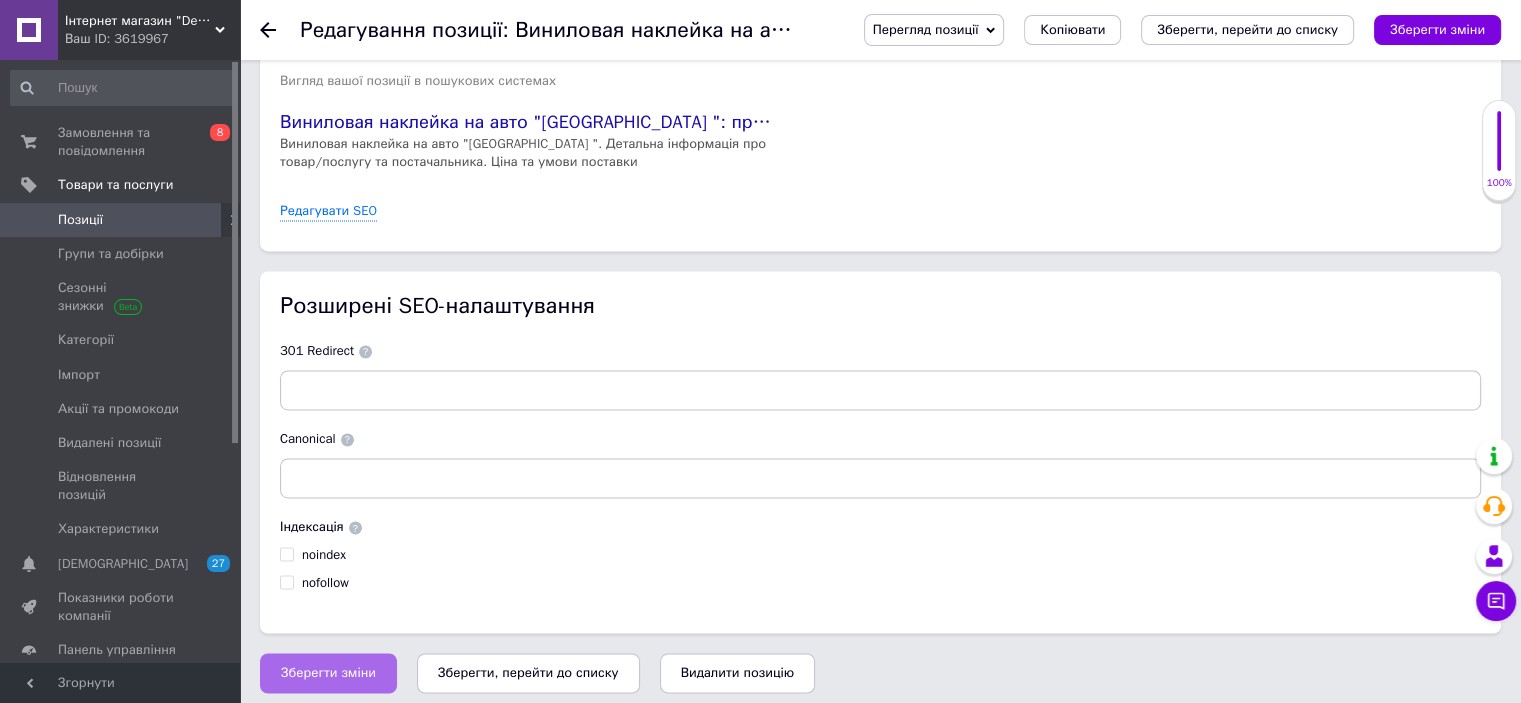 click on "Зберегти зміни" at bounding box center (328, 673) 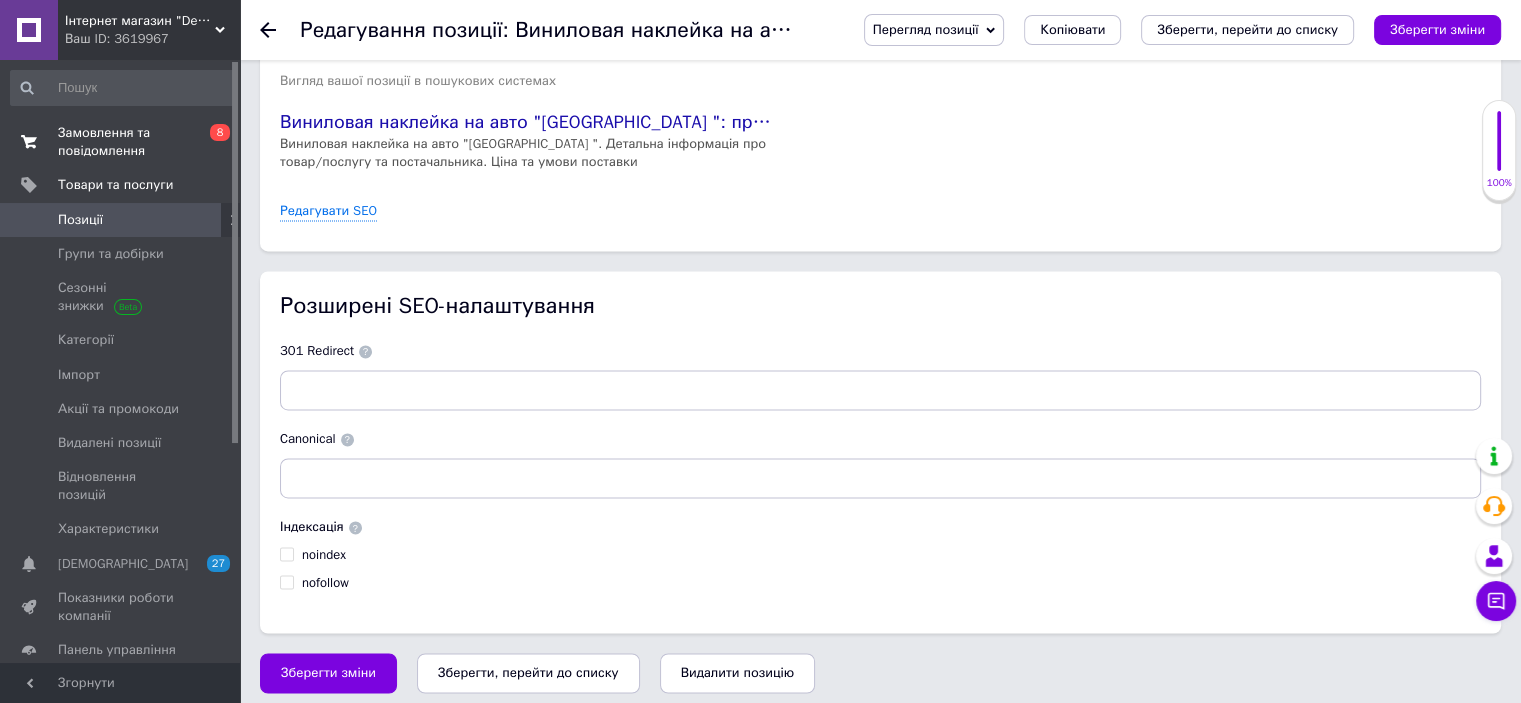 click on "Замовлення та повідомлення" at bounding box center [121, 142] 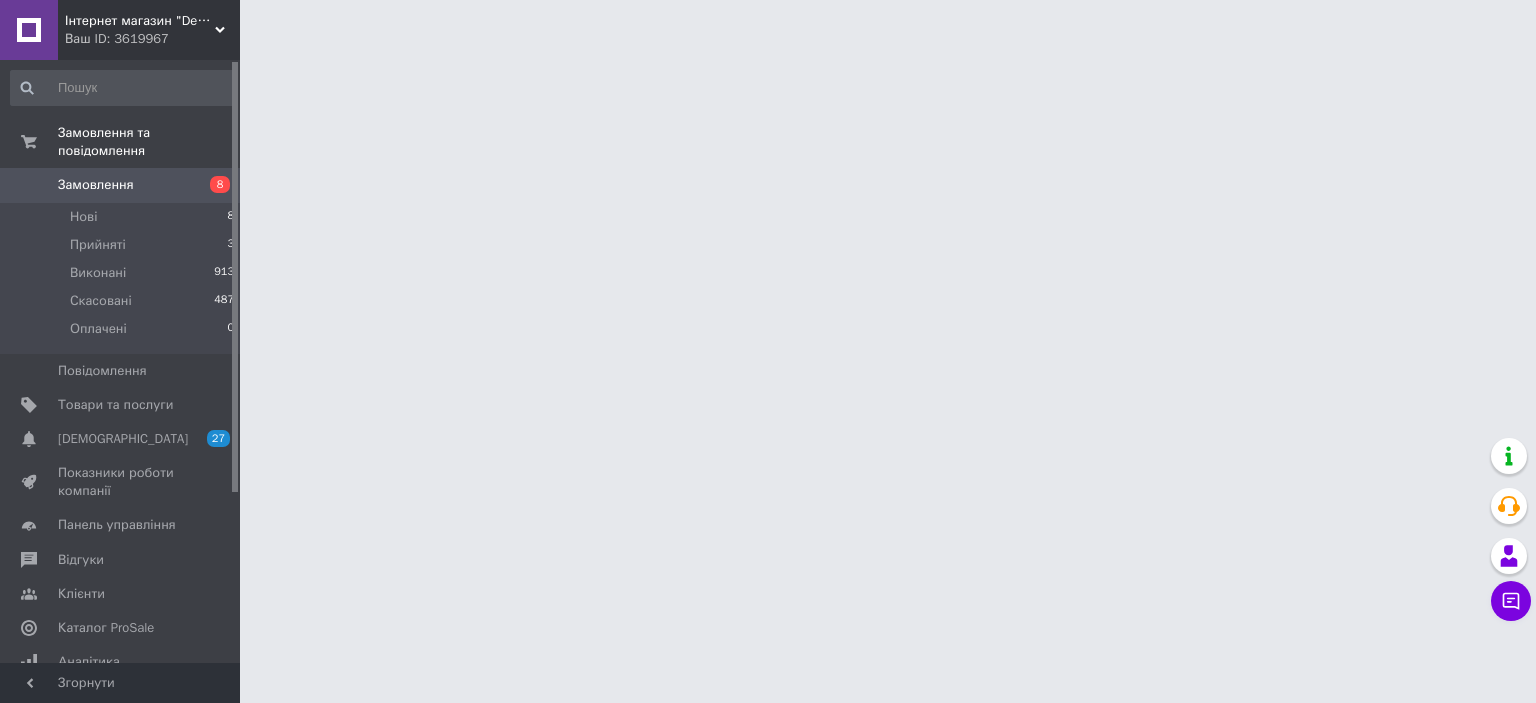 click on "Замовлення" at bounding box center [96, 185] 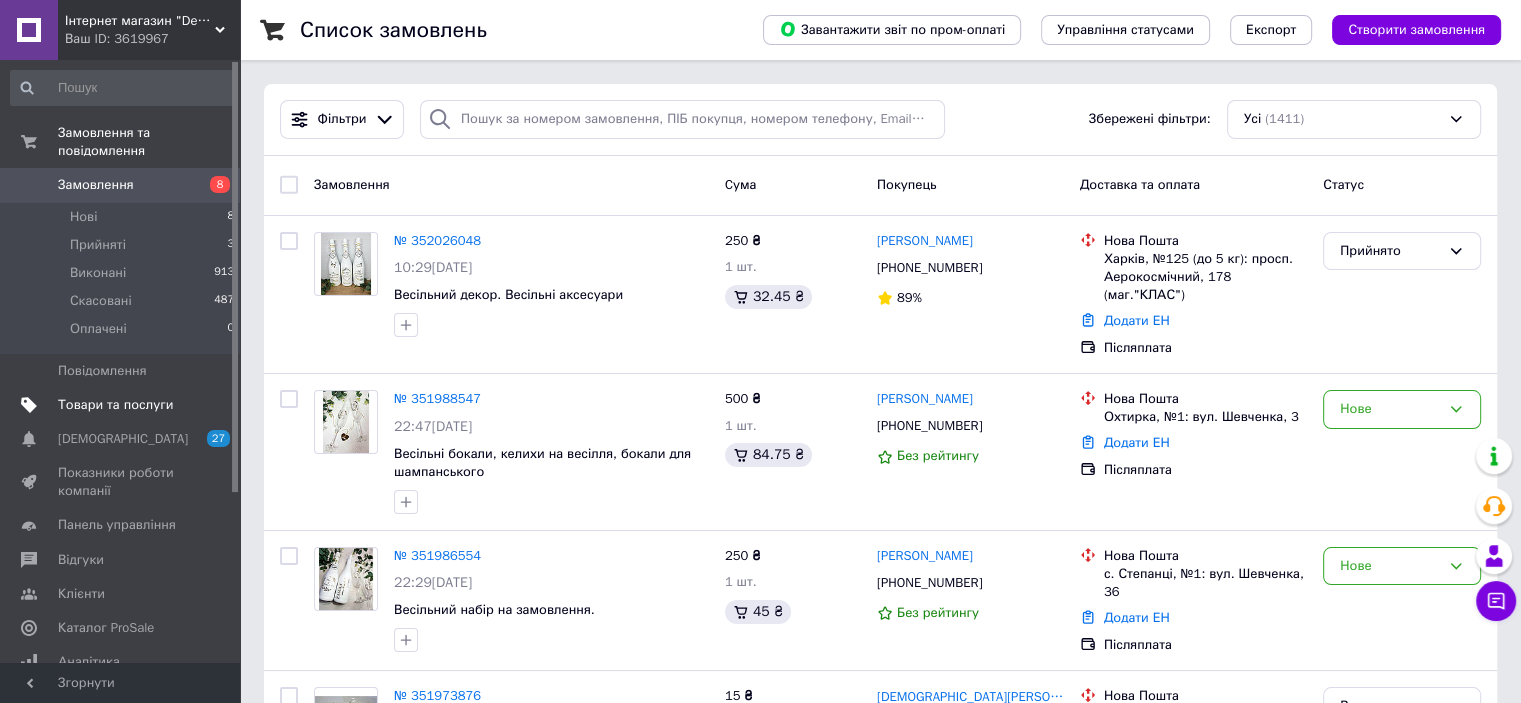 click on "Товари та послуги" at bounding box center (115, 405) 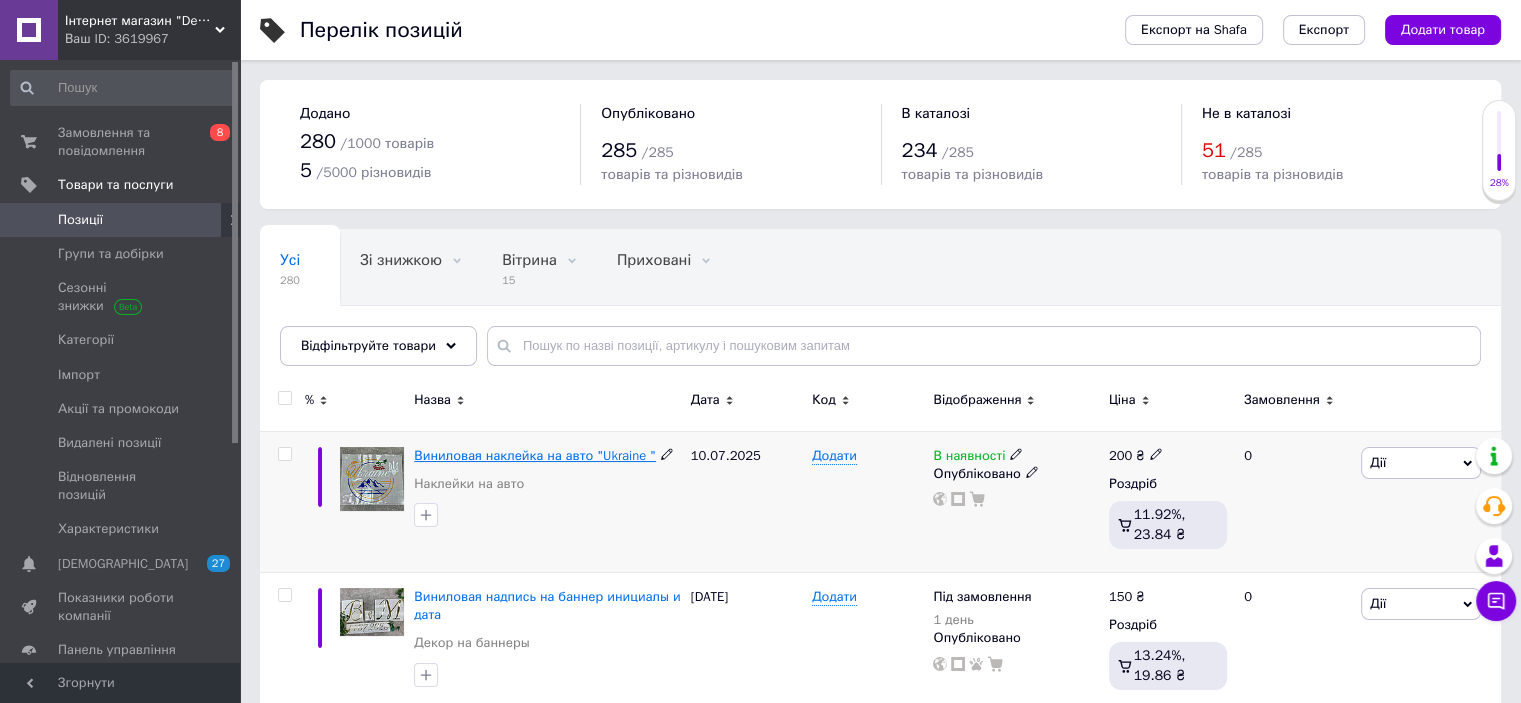 click on "Виниловая наклейка на авто "Ukraine "" at bounding box center (535, 455) 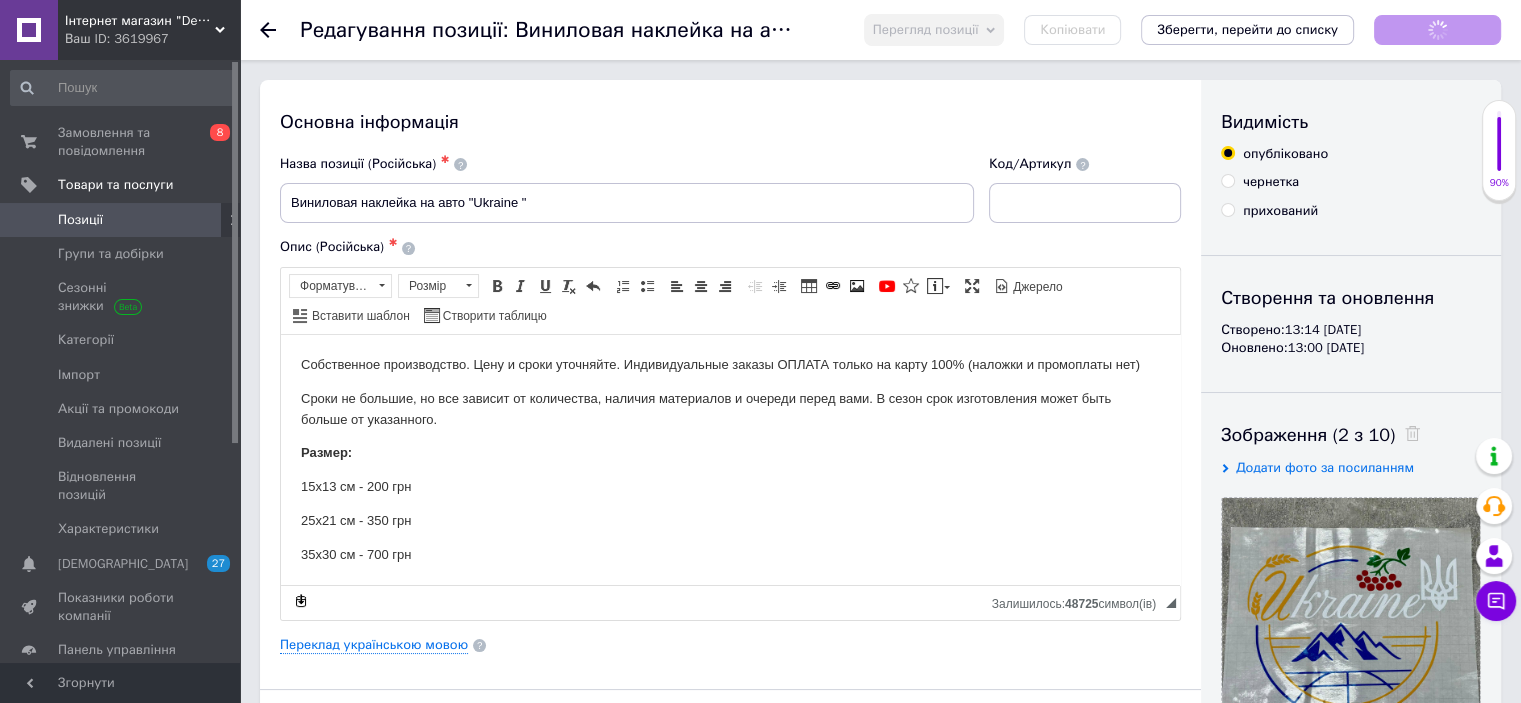 scroll, scrollTop: 0, scrollLeft: 0, axis: both 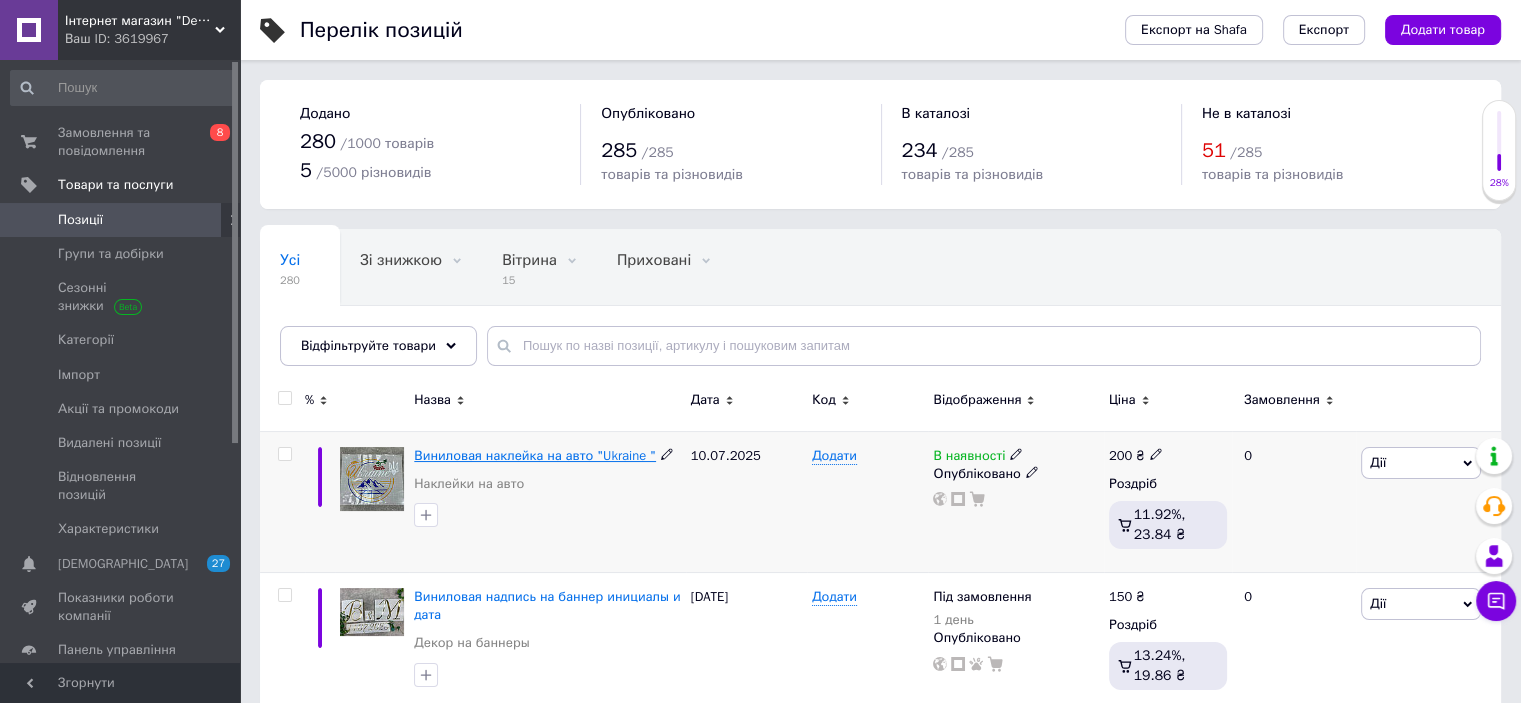 click on "Виниловая наклейка на авто "Ukraine "" at bounding box center (535, 455) 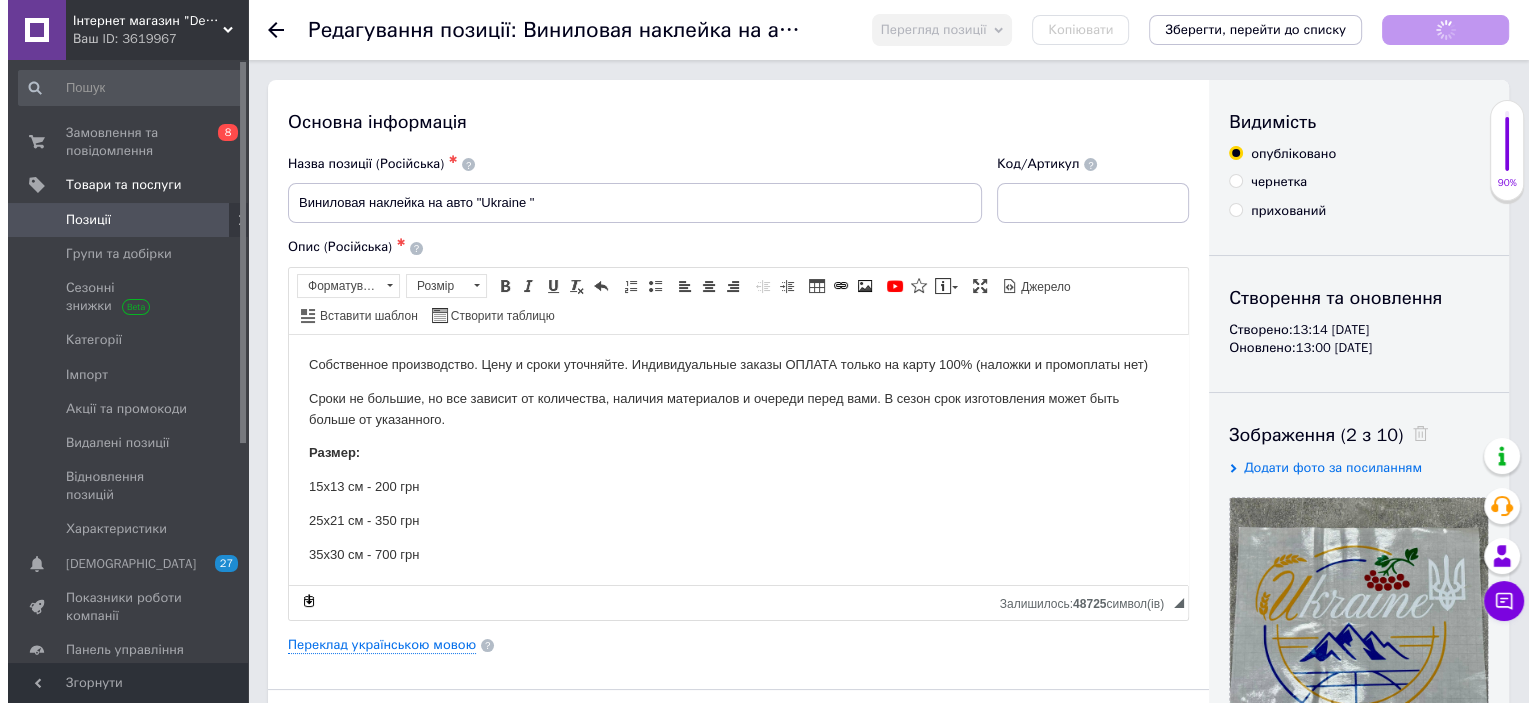 scroll, scrollTop: 0, scrollLeft: 0, axis: both 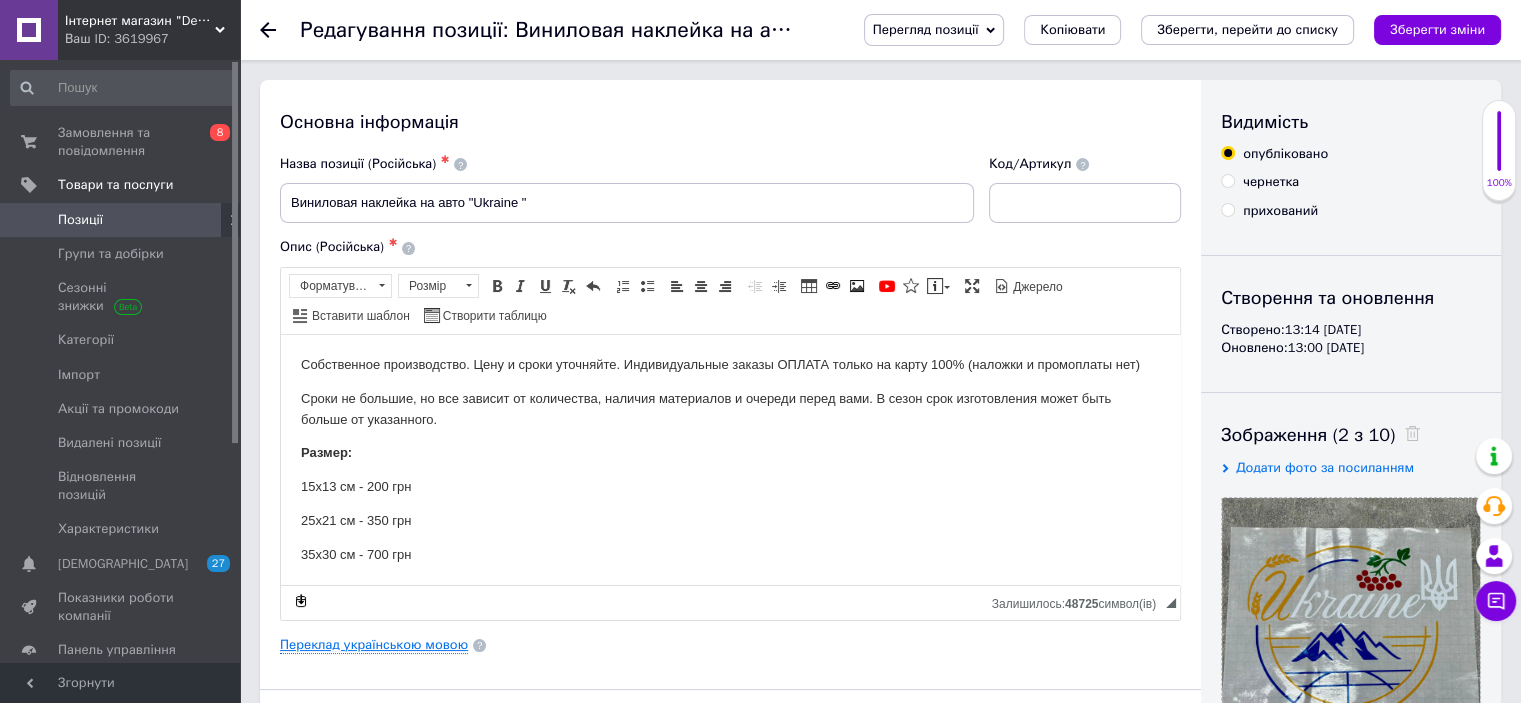 click on "Переклад українською мовою" at bounding box center (374, 645) 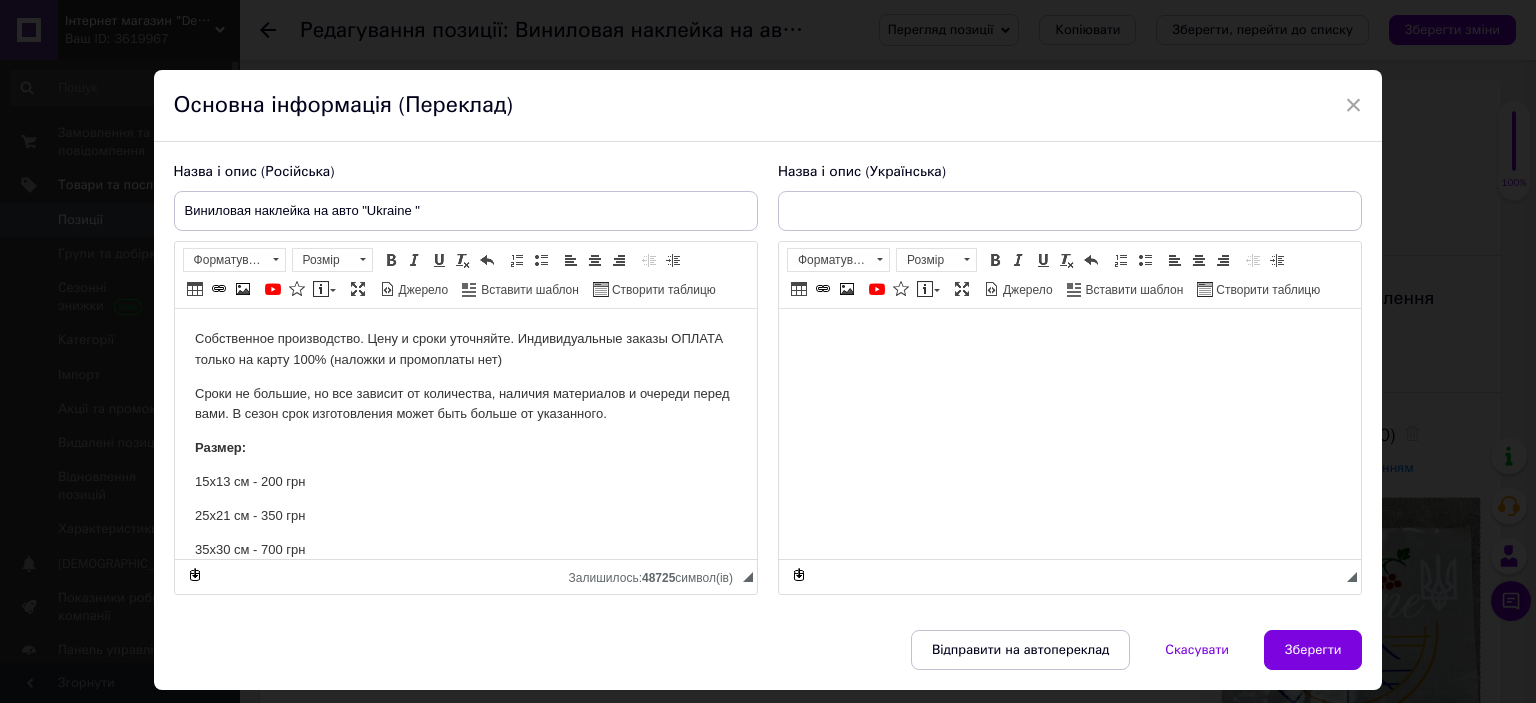 scroll, scrollTop: 0, scrollLeft: 0, axis: both 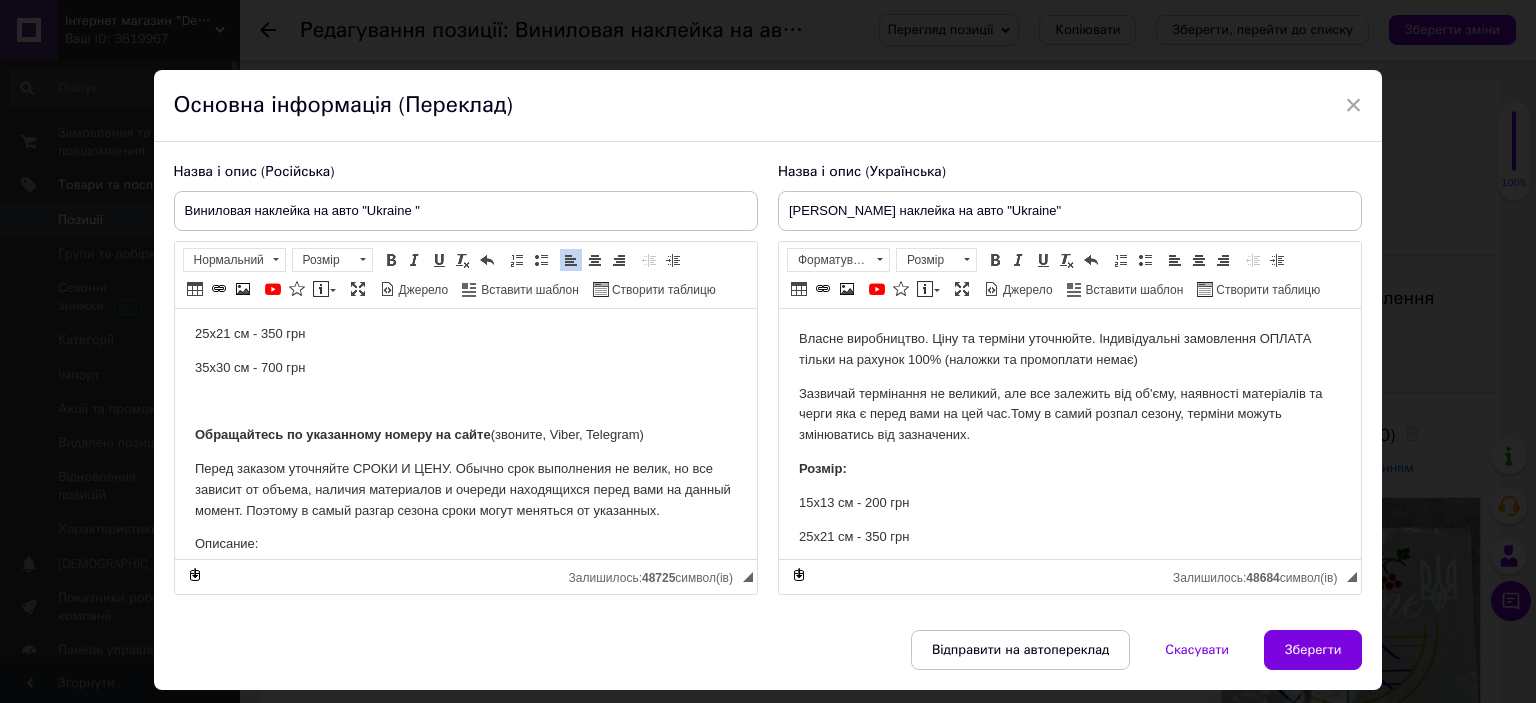 click on "Обращайтесь по указанному номеру на сайте  (звоните, Viber, Telegram)" at bounding box center (465, 435) 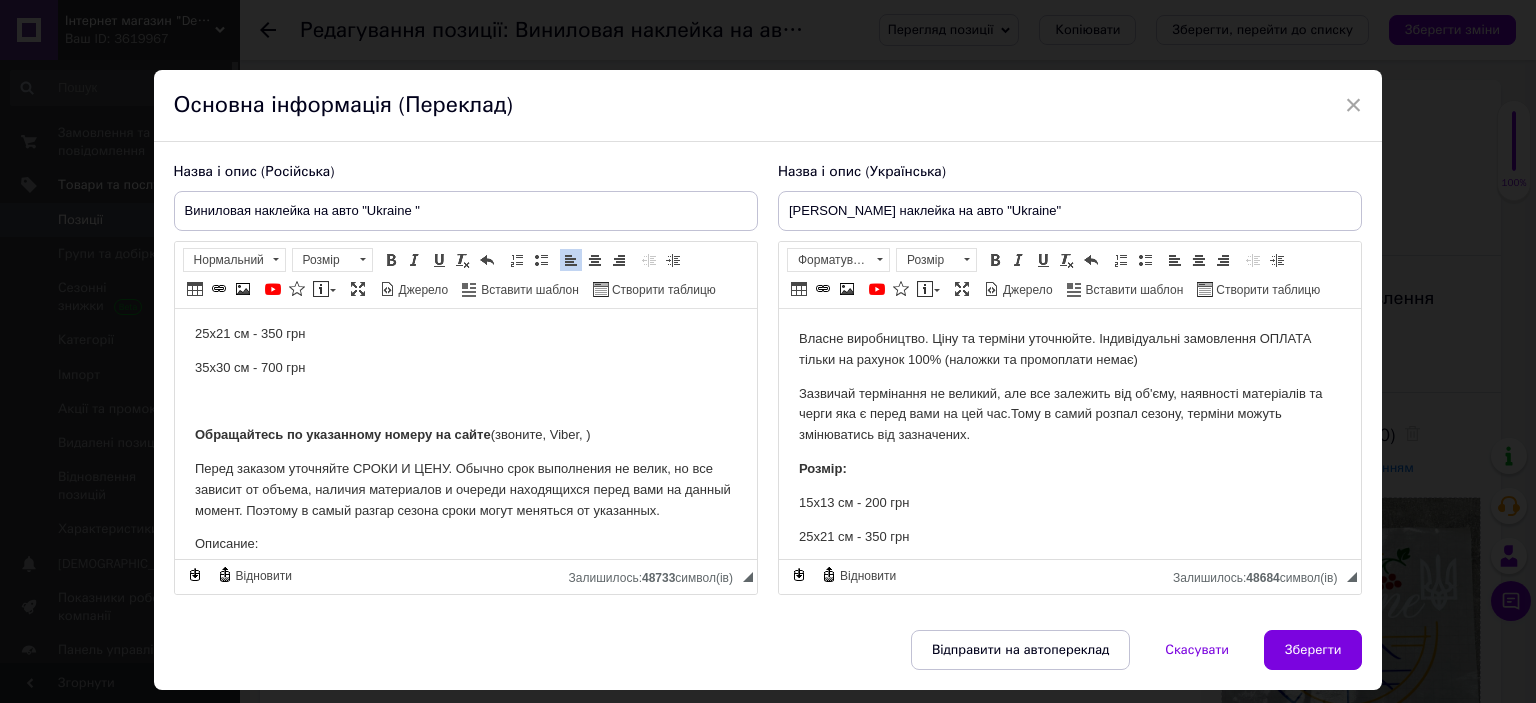 click on "Обращайтесь по указанному номеру на сайте  (звоните, Viber, )" at bounding box center (465, 435) 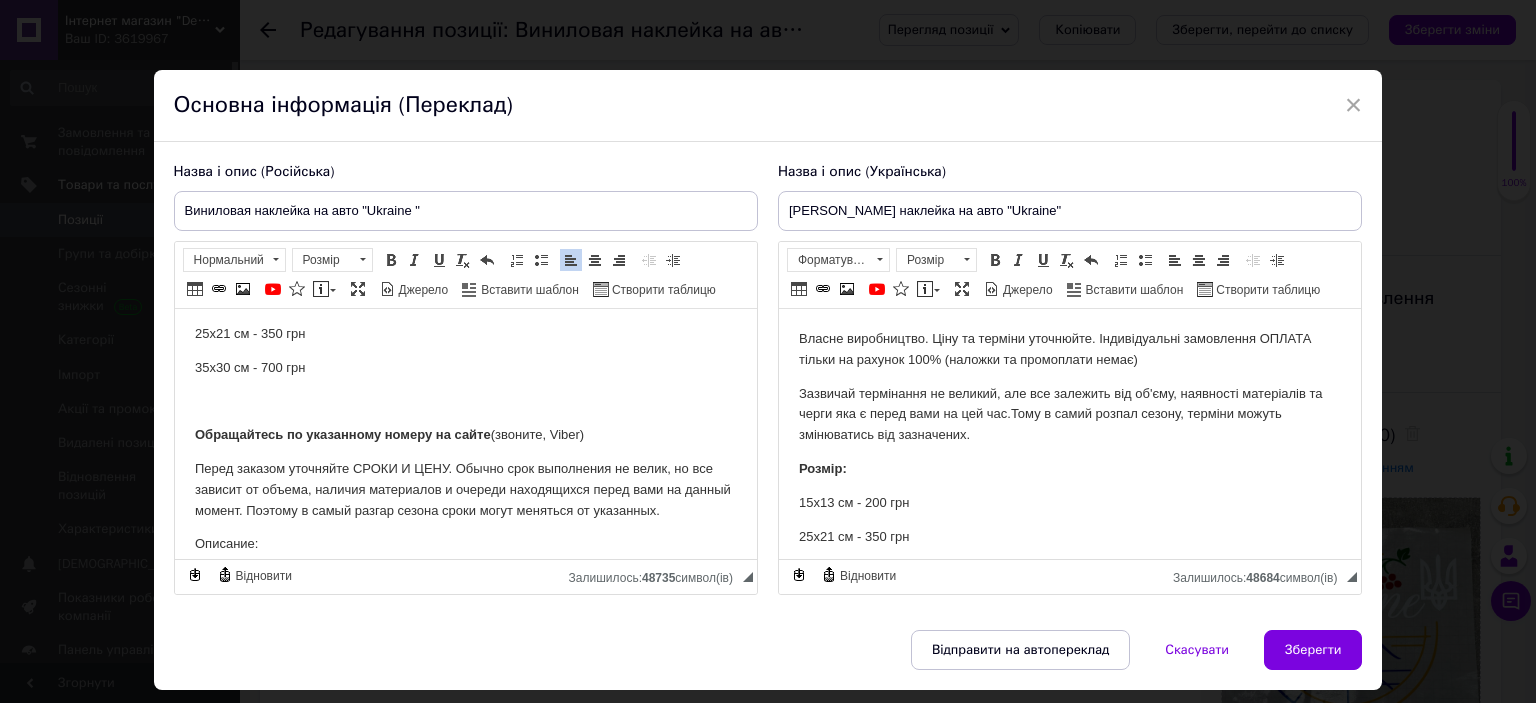 scroll, scrollTop: 100, scrollLeft: 0, axis: vertical 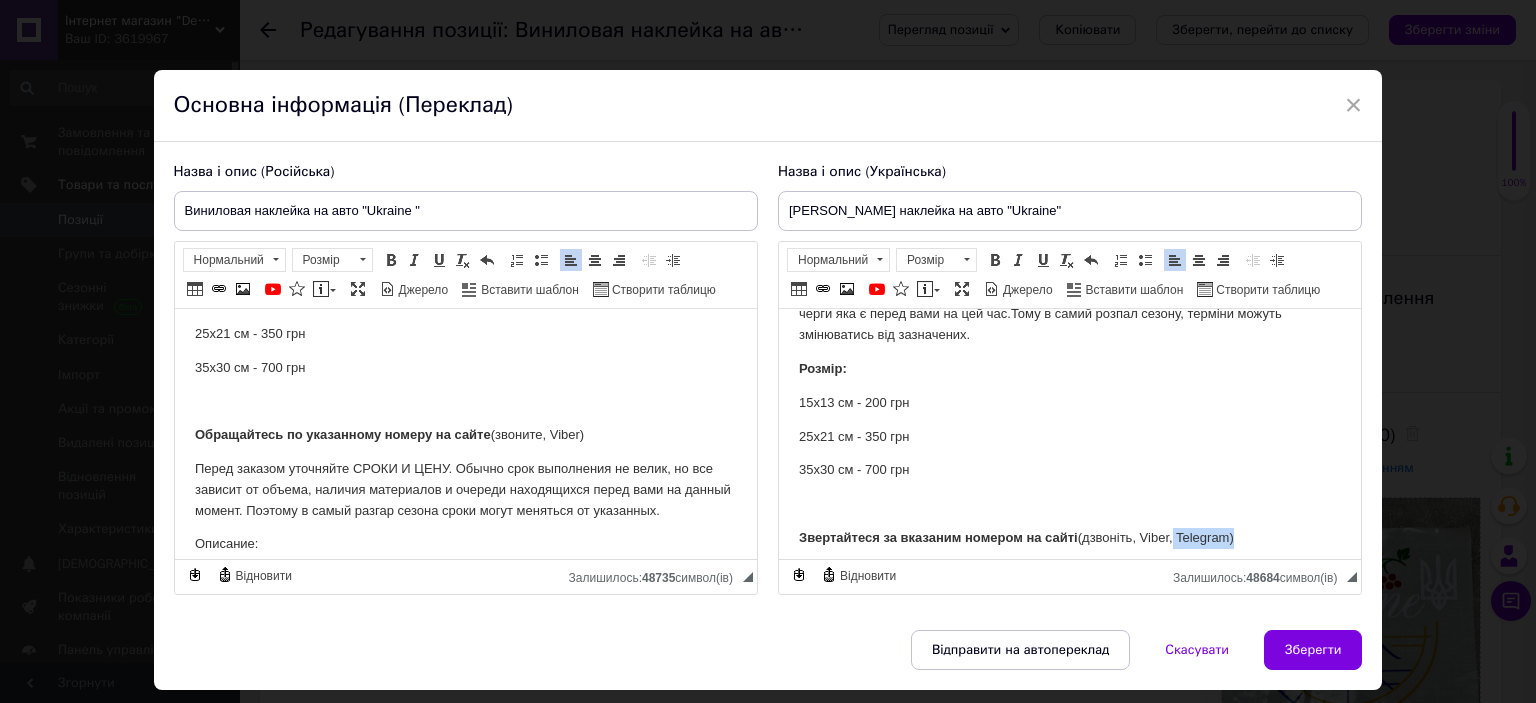 drag, startPoint x: 1232, startPoint y: 534, endPoint x: 1173, endPoint y: 542, distance: 59.5399 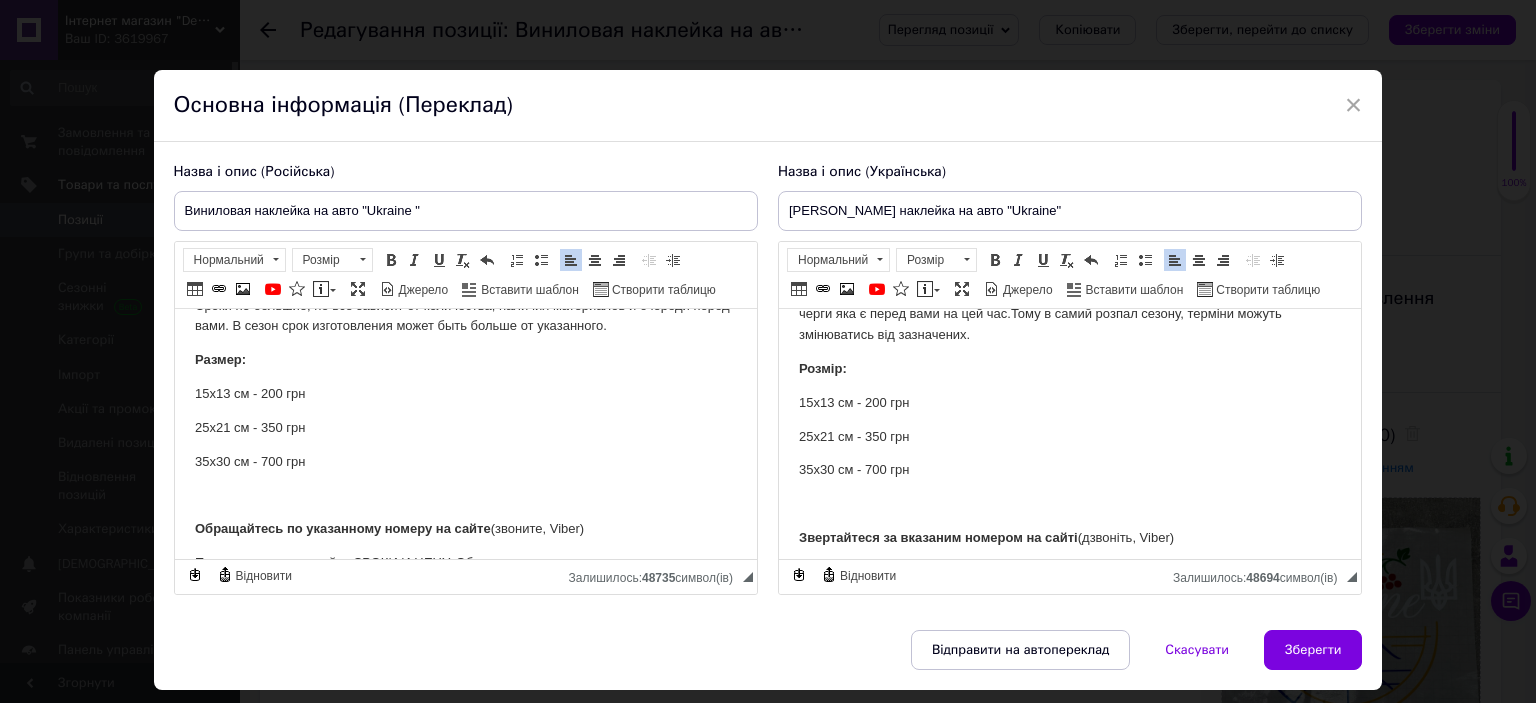 scroll, scrollTop: 204, scrollLeft: 0, axis: vertical 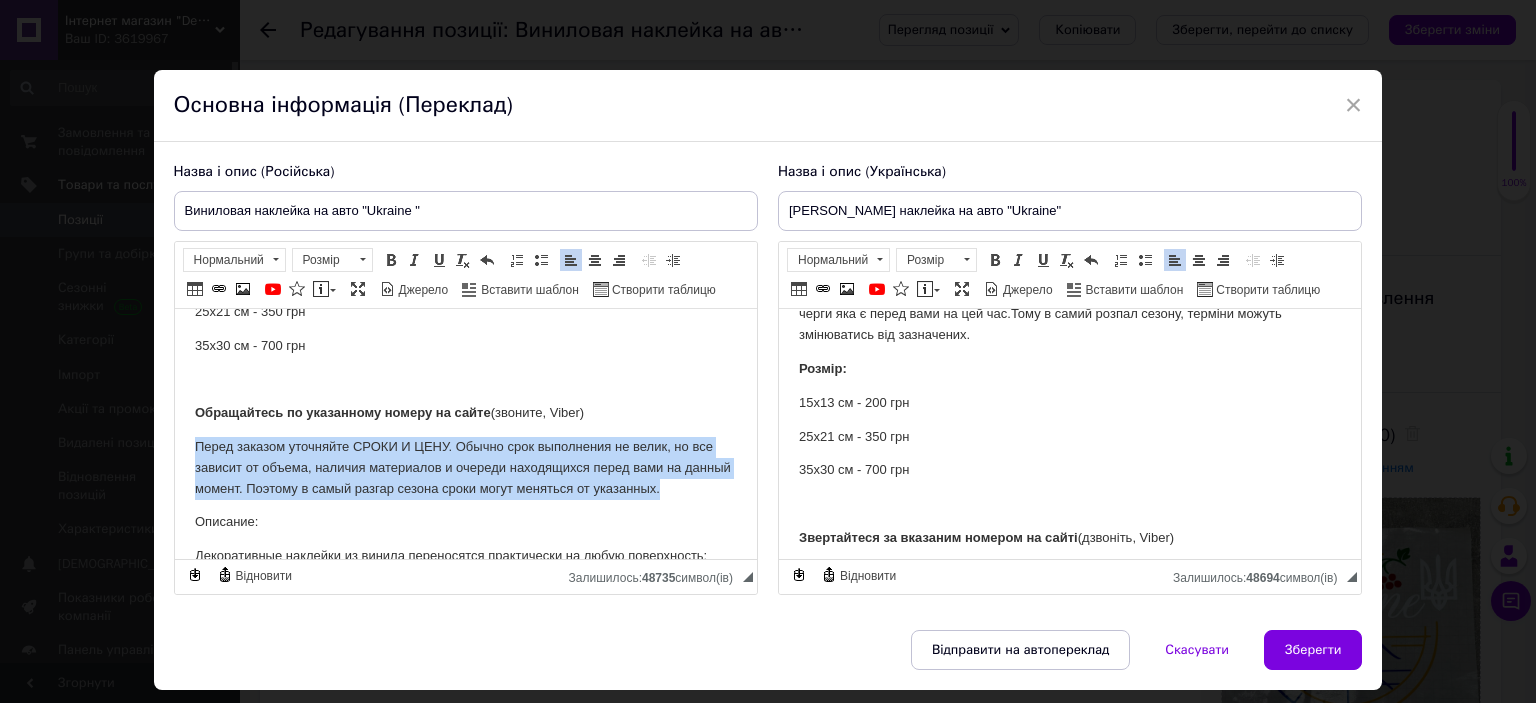 drag, startPoint x: 194, startPoint y: 445, endPoint x: 724, endPoint y: 494, distance: 532.26025 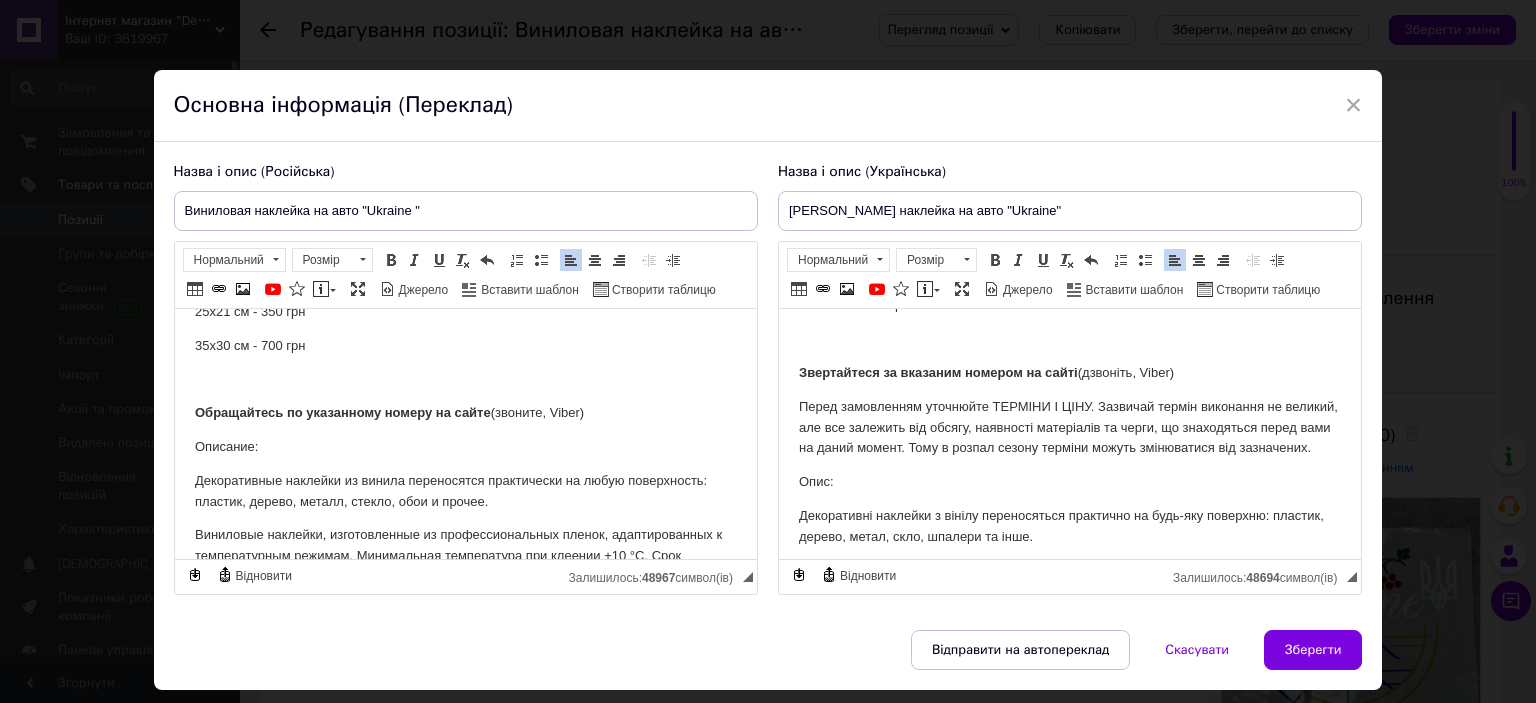 scroll, scrollTop: 300, scrollLeft: 0, axis: vertical 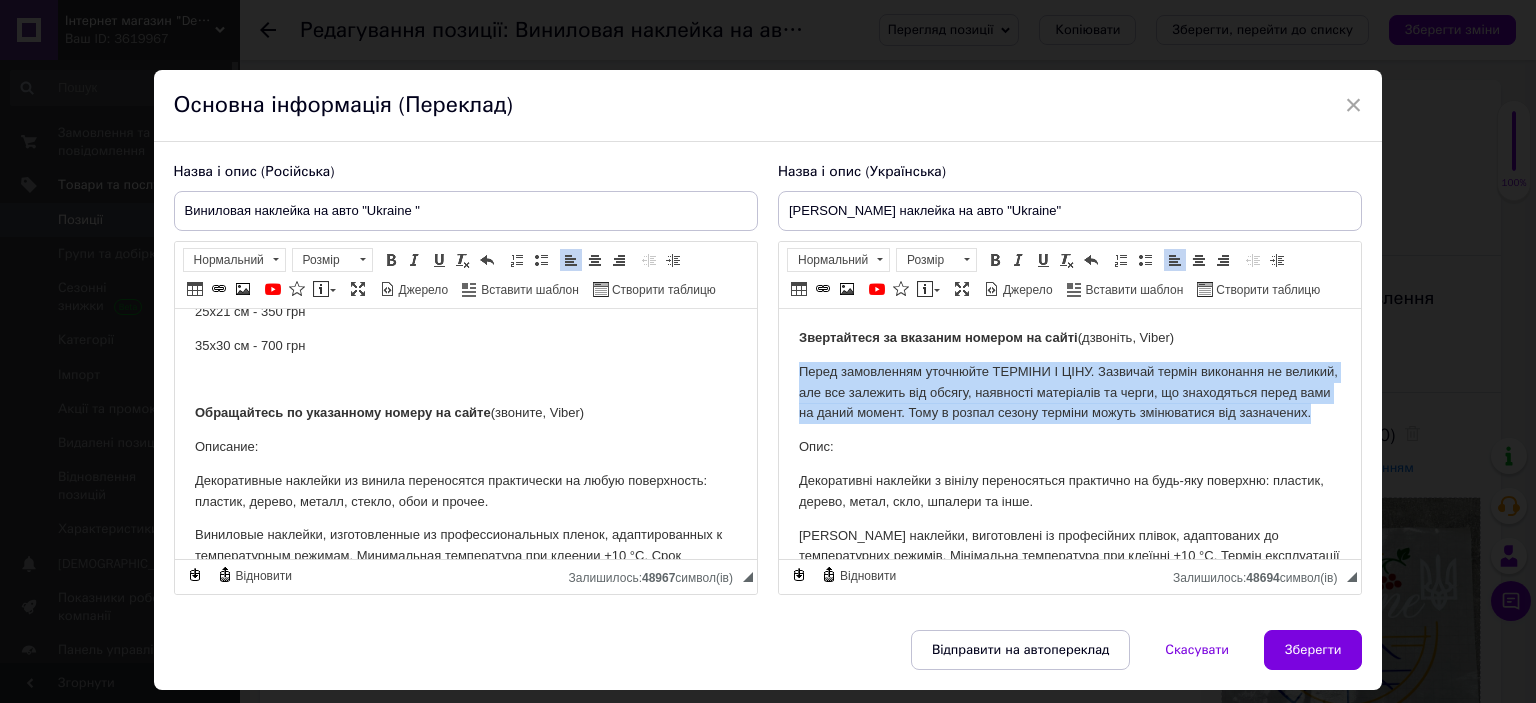 drag, startPoint x: 798, startPoint y: 367, endPoint x: 957, endPoint y: 441, distance: 175.37674 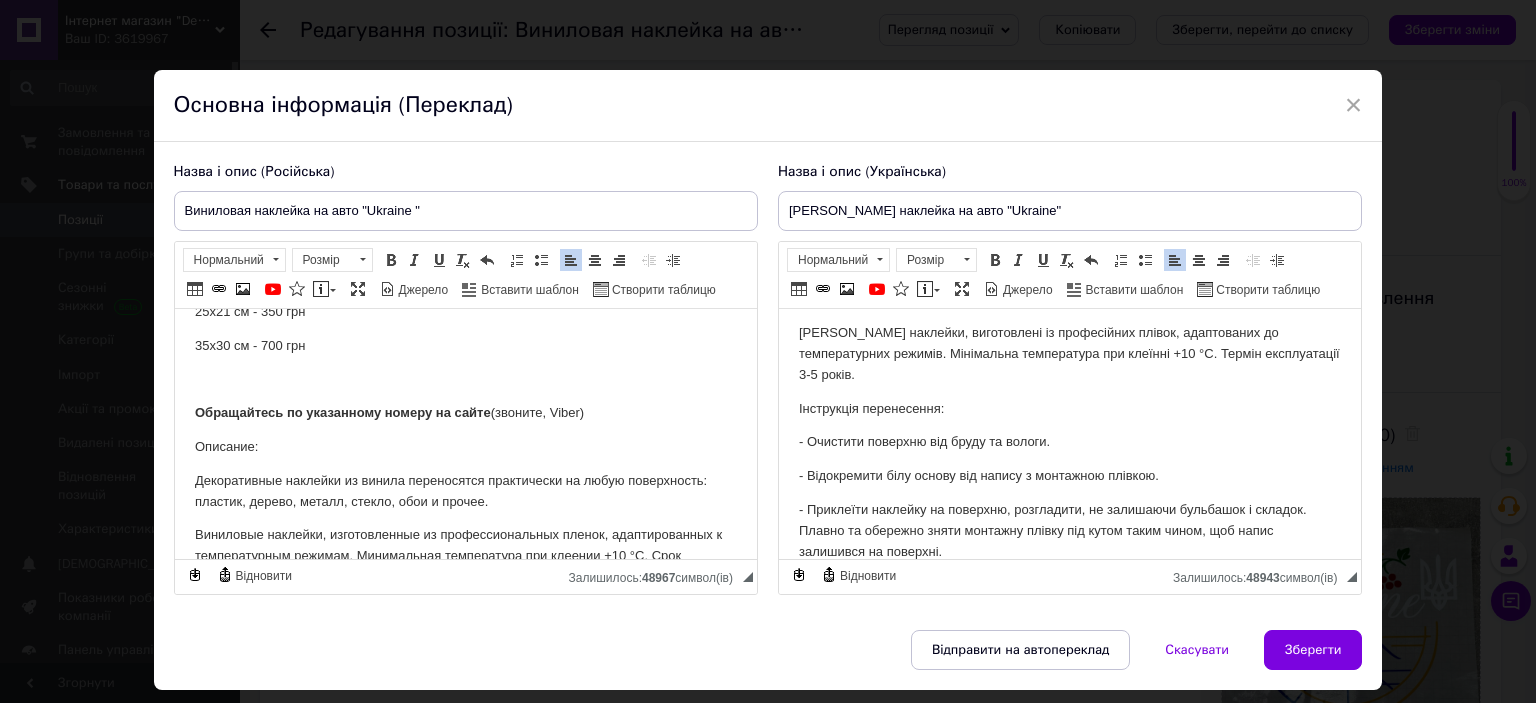 scroll, scrollTop: 429, scrollLeft: 0, axis: vertical 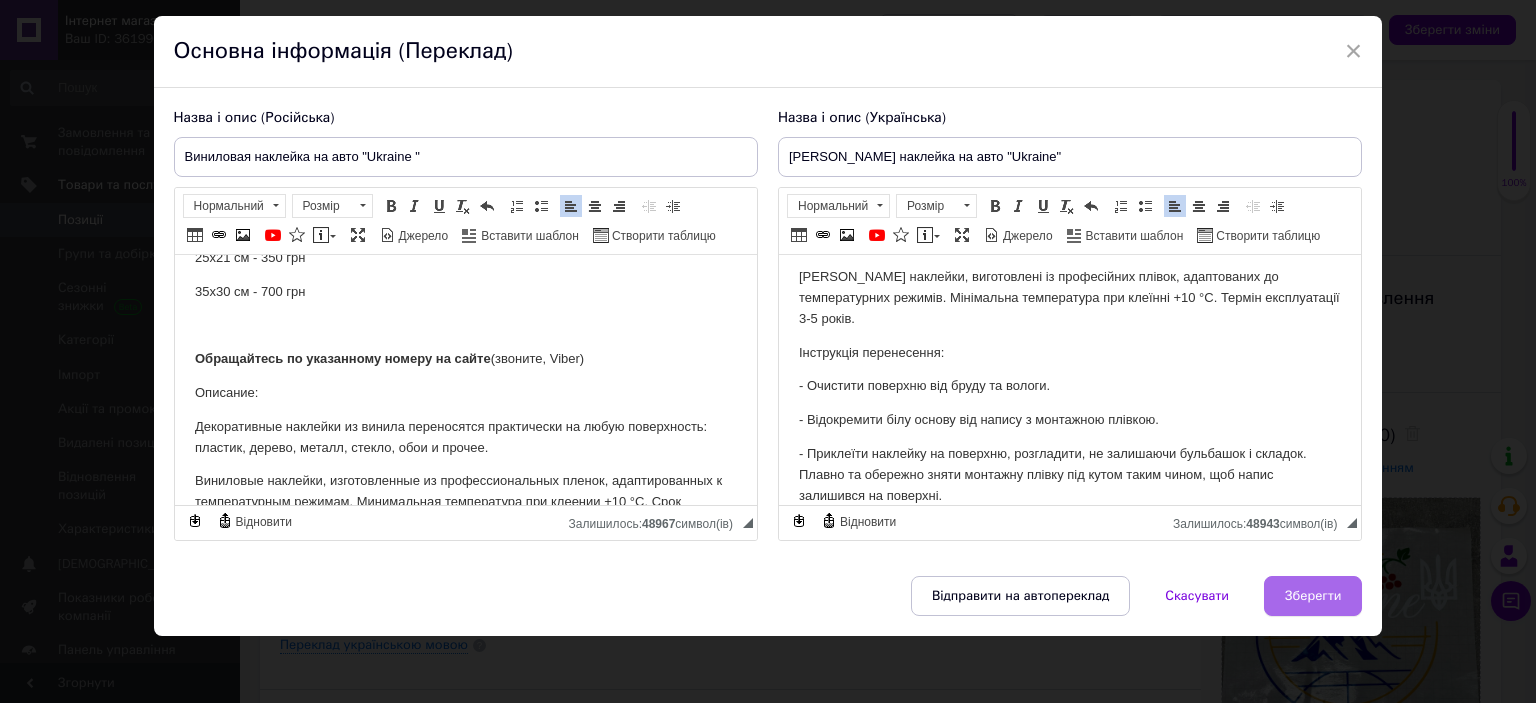click on "Зберегти" at bounding box center (1313, 596) 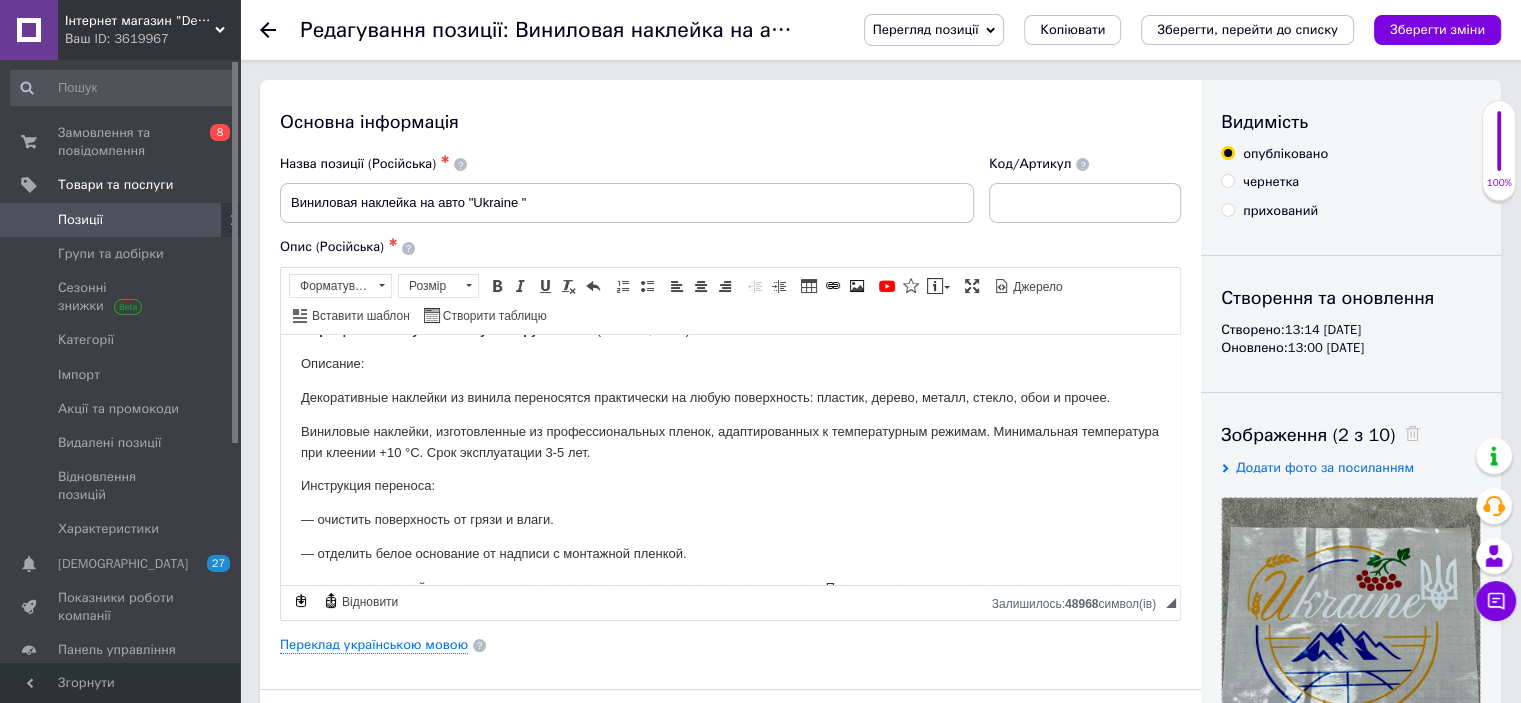 scroll, scrollTop: 300, scrollLeft: 0, axis: vertical 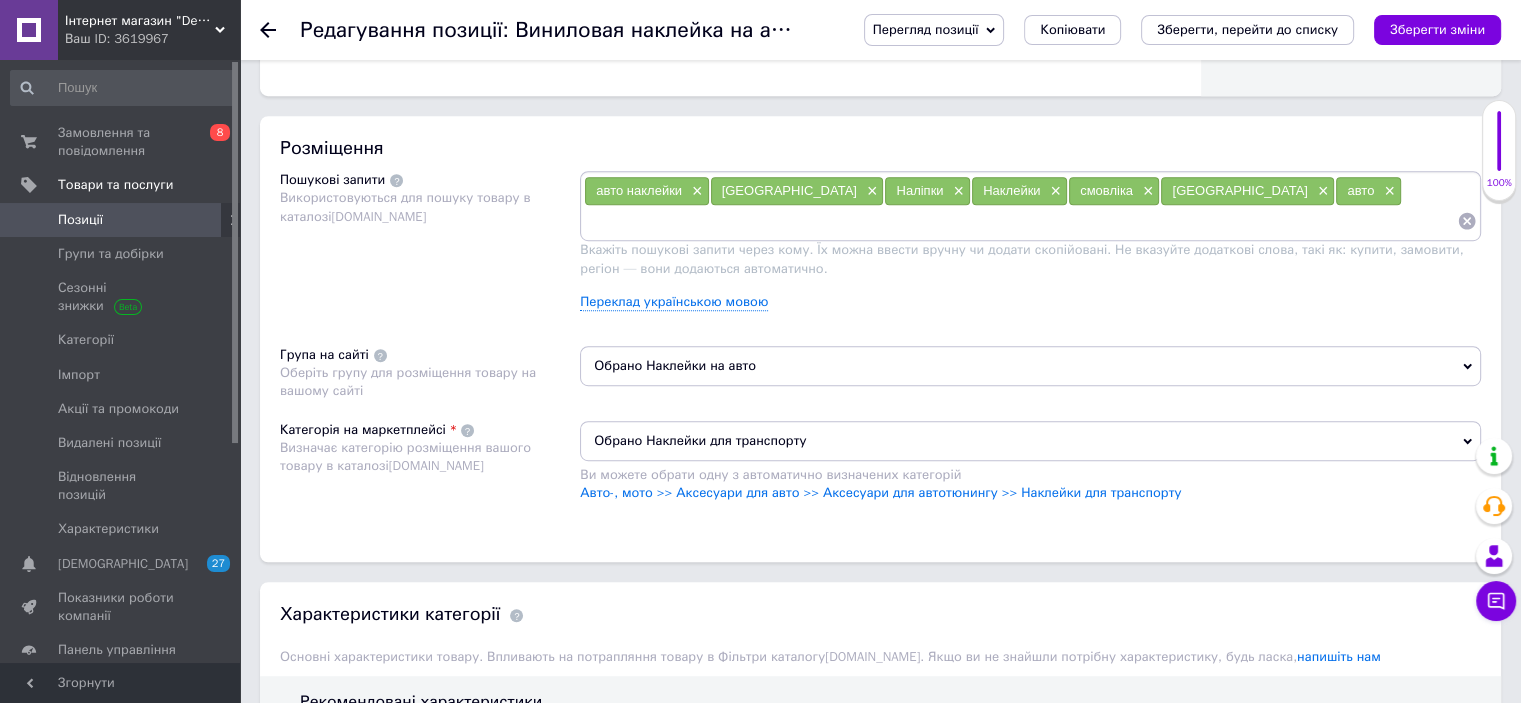click on "Обрано Наклейки для транспорту" at bounding box center [1030, 441] 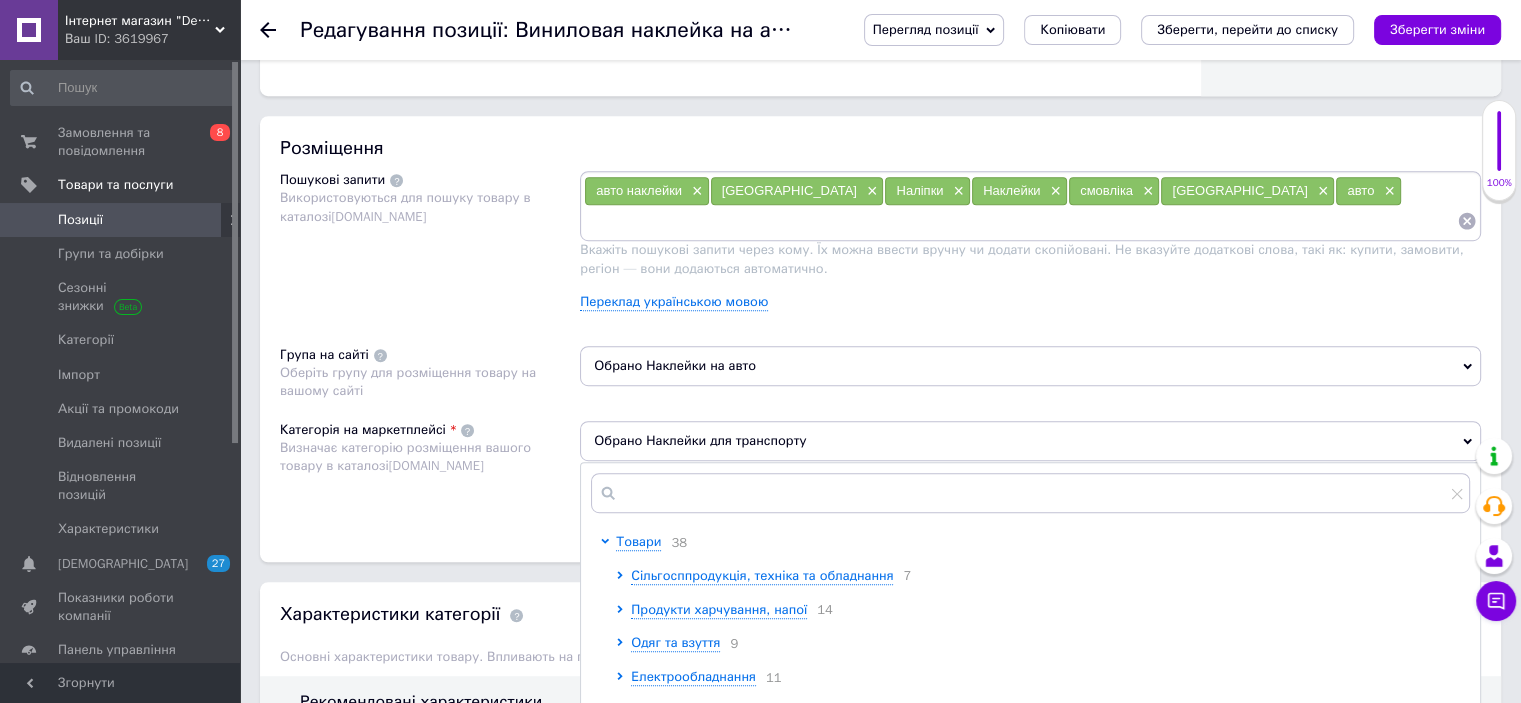 click on "Категорія на маркетплейсі Визначає категорію розміщення вашого товару в каталозі  Prom.ua" at bounding box center [430, 471] 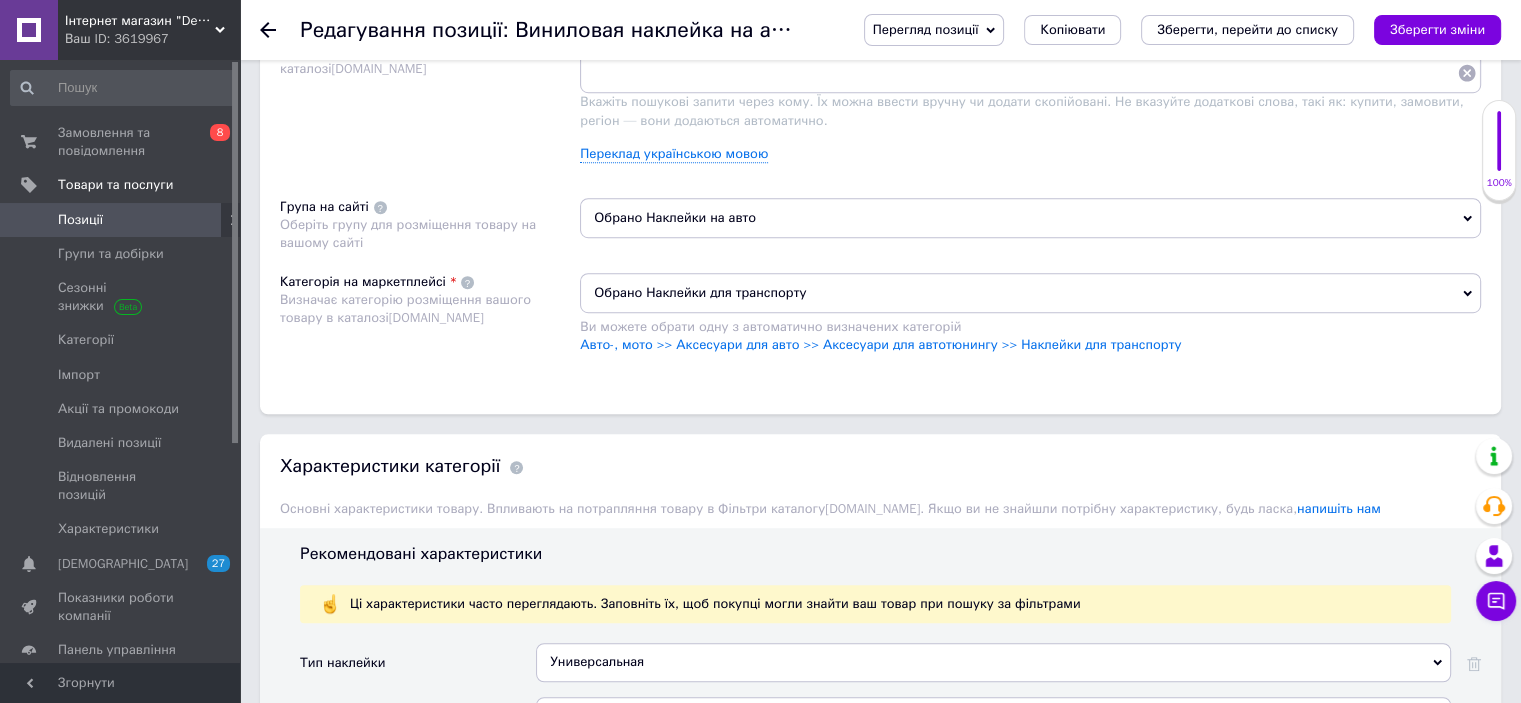 scroll, scrollTop: 1200, scrollLeft: 0, axis: vertical 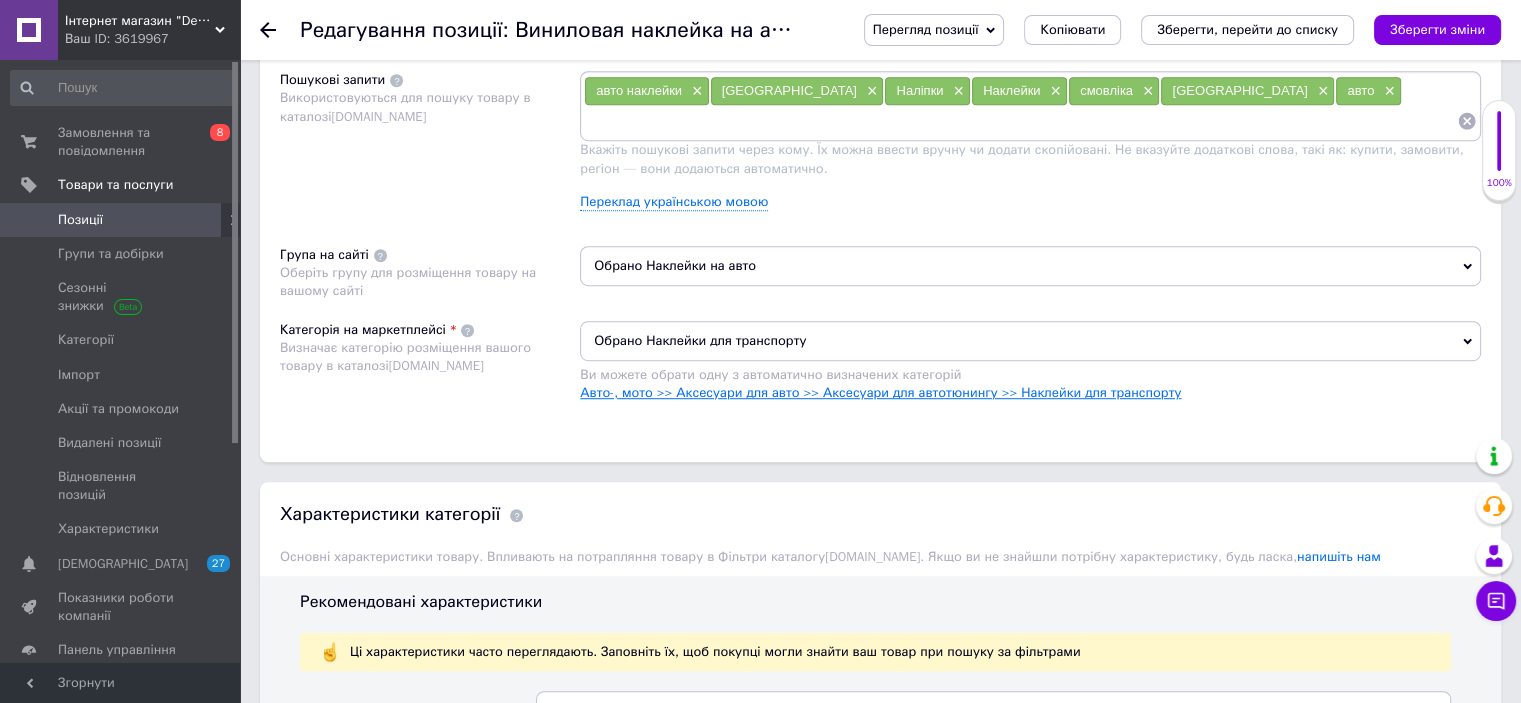 click on "Авто-, мото >> Аксесуари для авто >> Аксесуари для автотюнингу >> Наклейки для транспорту" at bounding box center [880, 392] 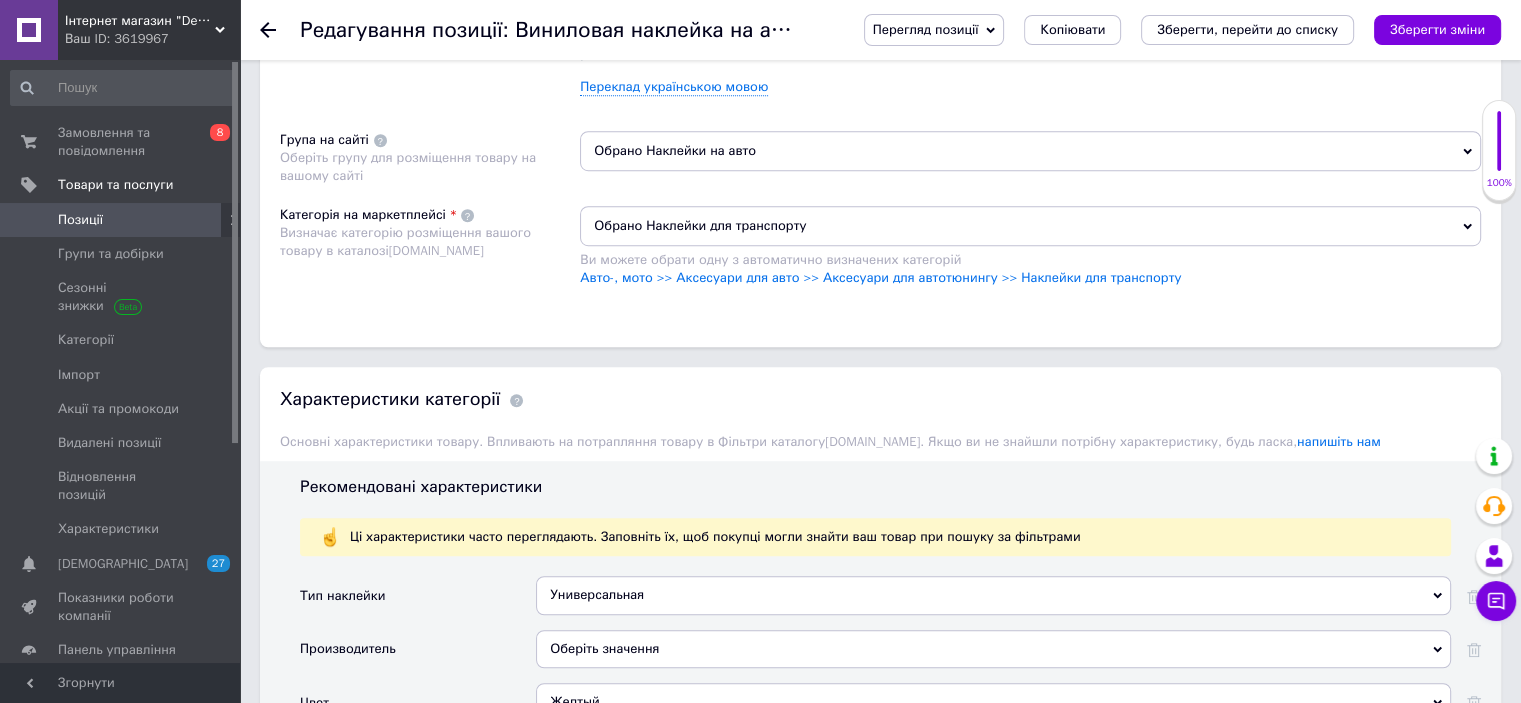 scroll, scrollTop: 1400, scrollLeft: 0, axis: vertical 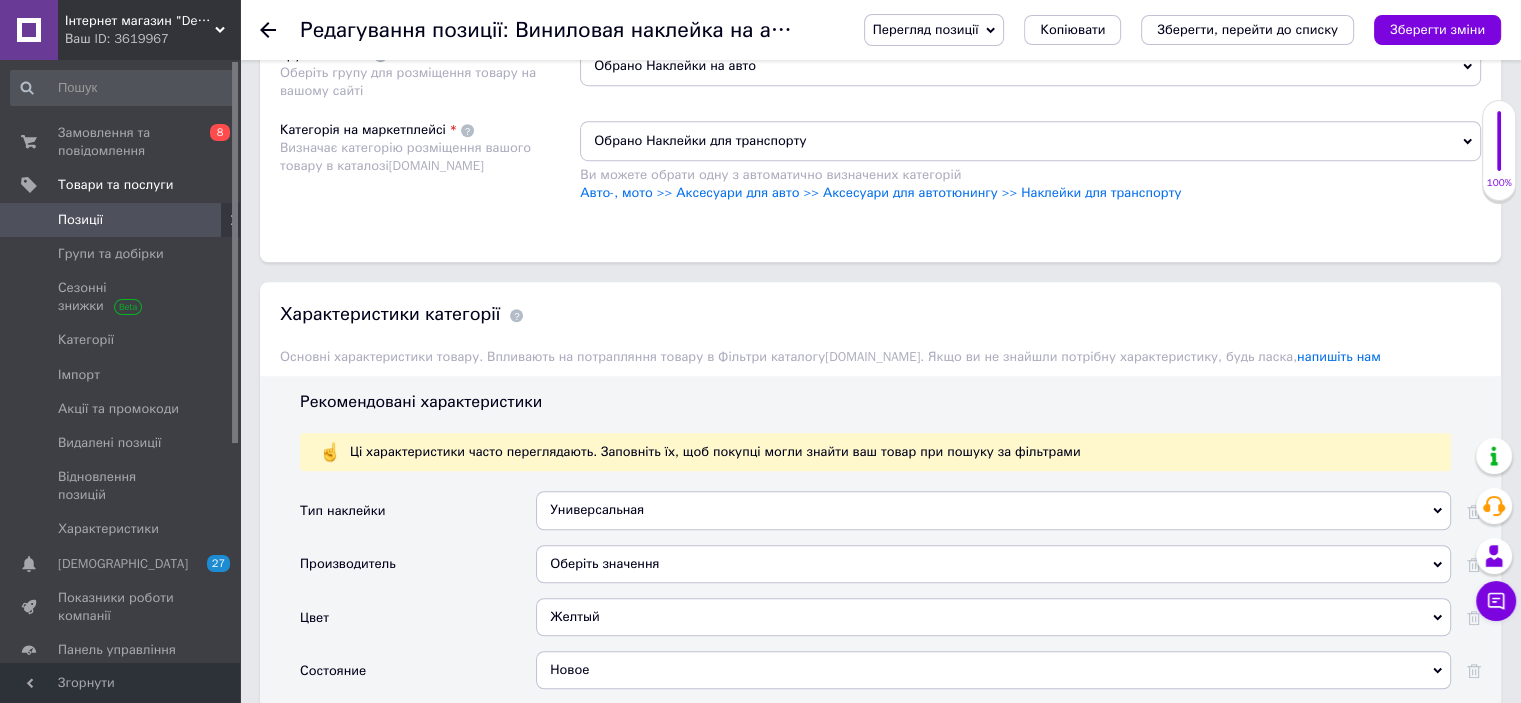 click 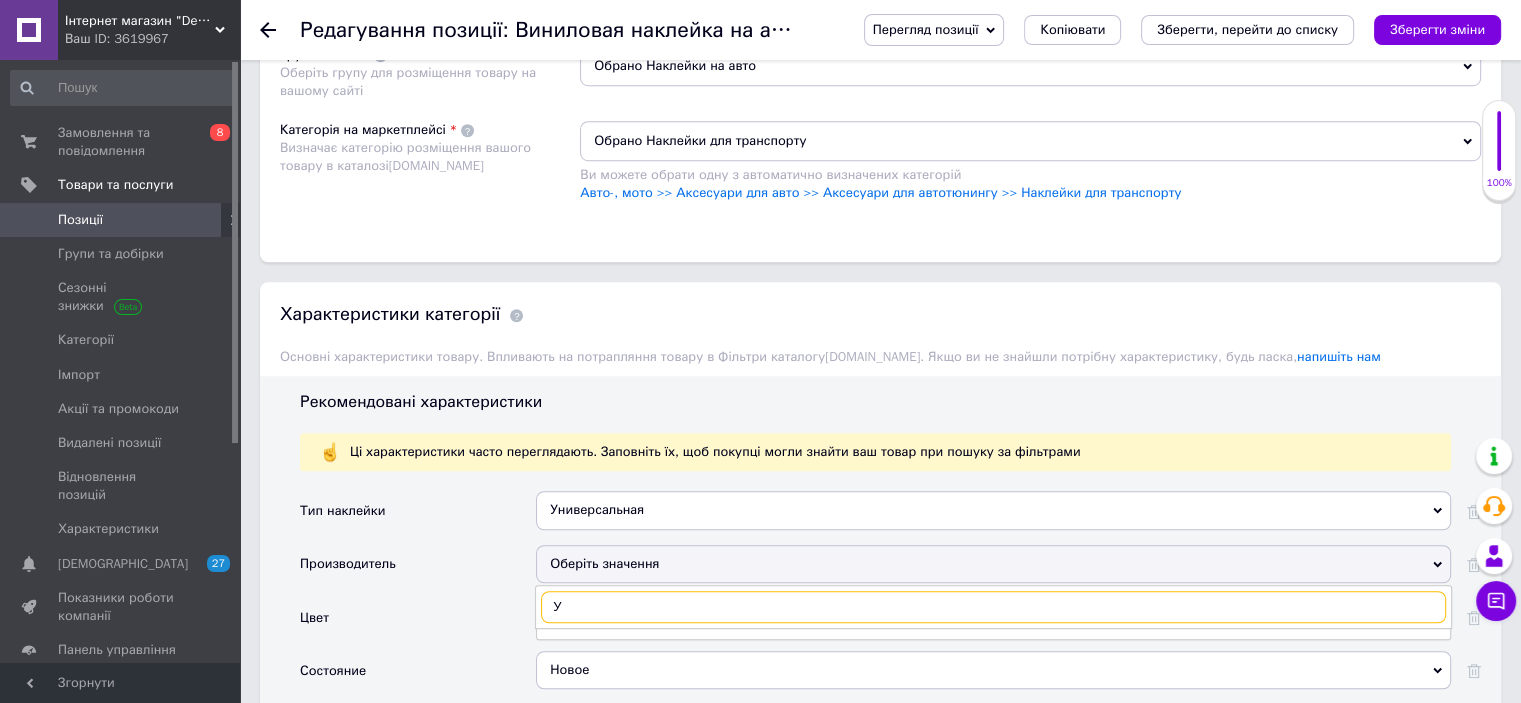 type on "Ук" 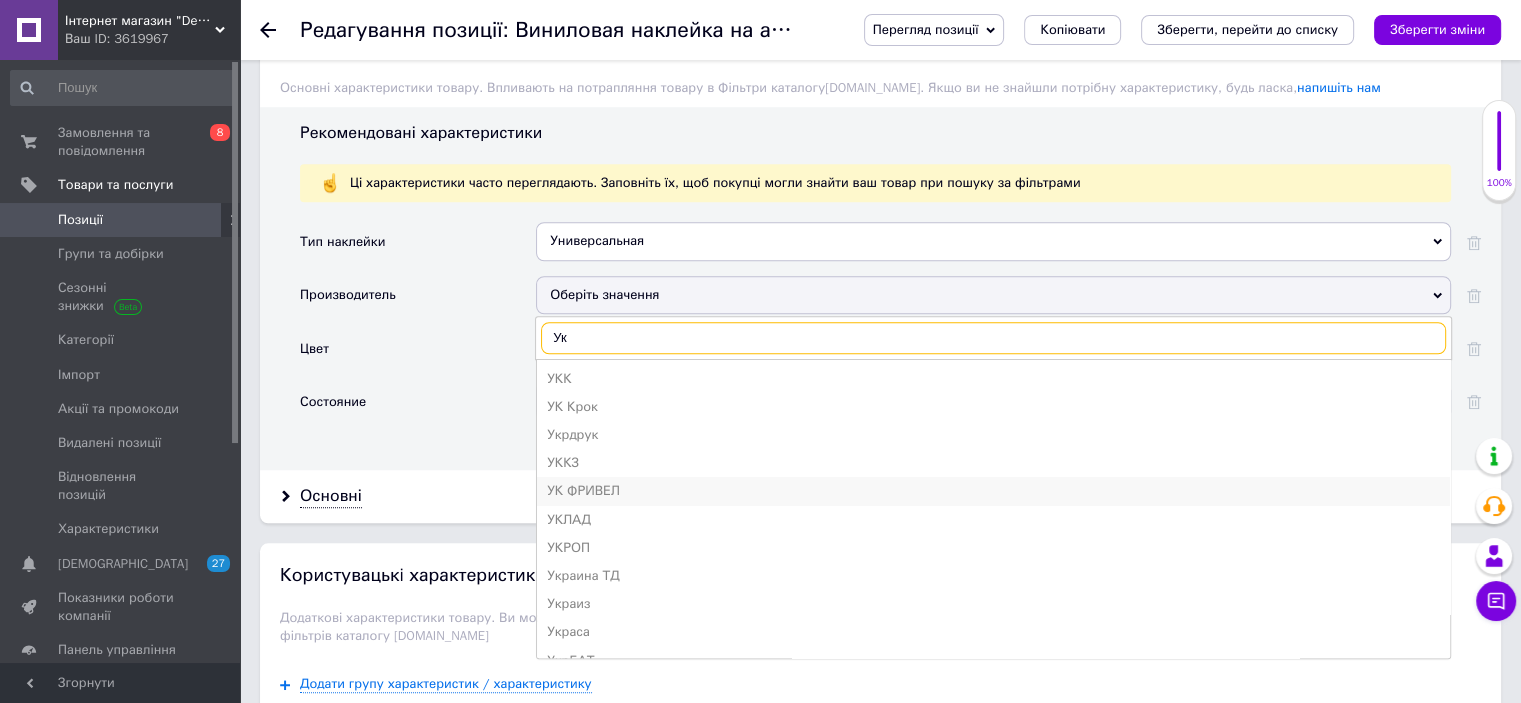 scroll, scrollTop: 1700, scrollLeft: 0, axis: vertical 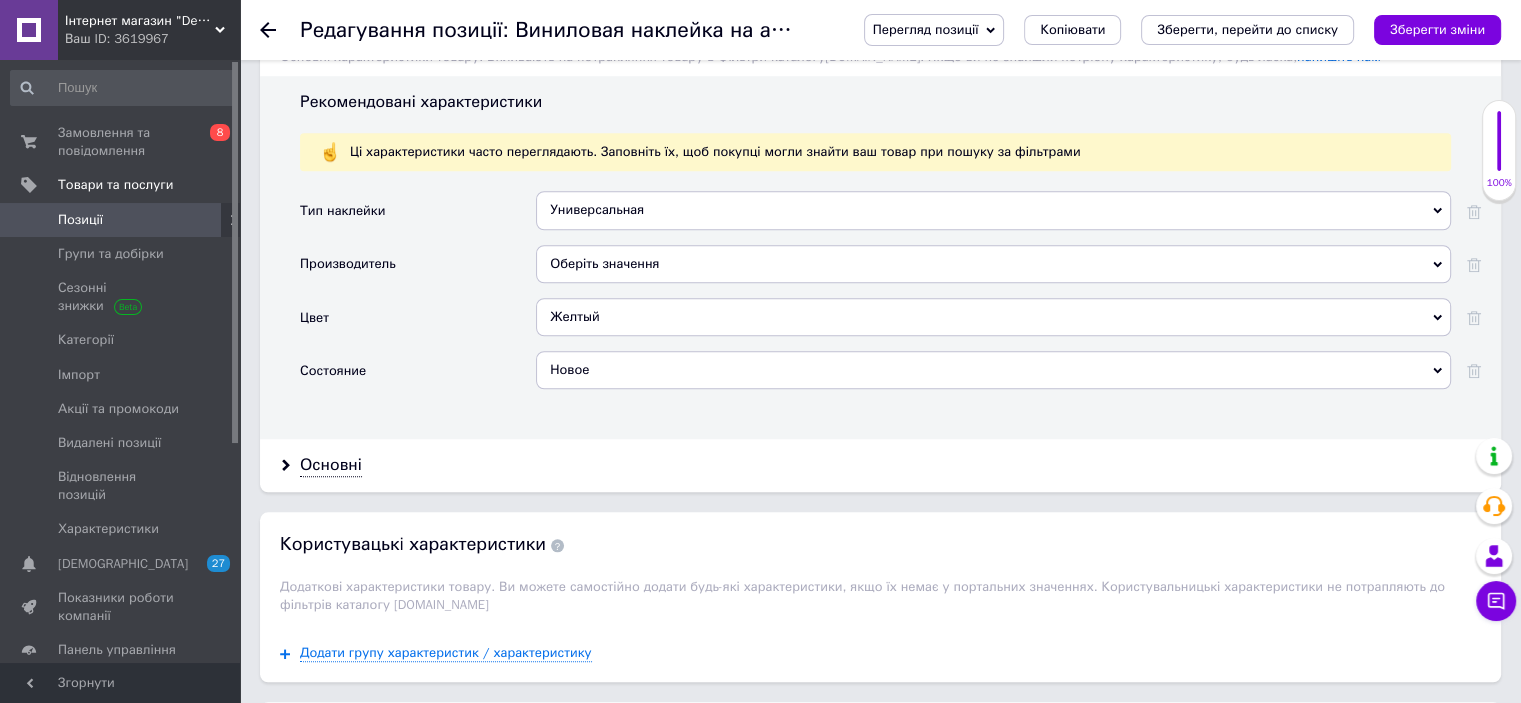 click on "Додати групу характеристик / характеристику" at bounding box center [880, 653] 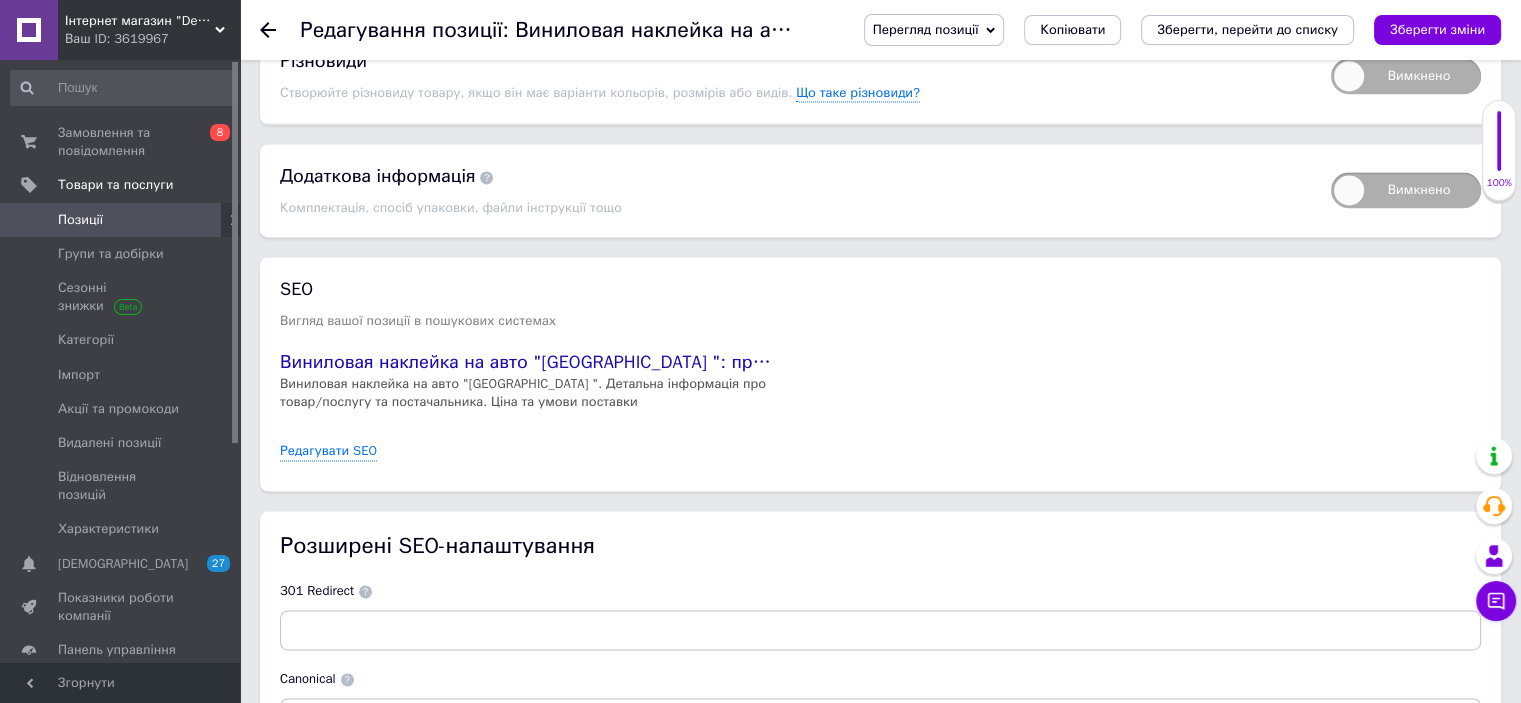 scroll, scrollTop: 3000, scrollLeft: 0, axis: vertical 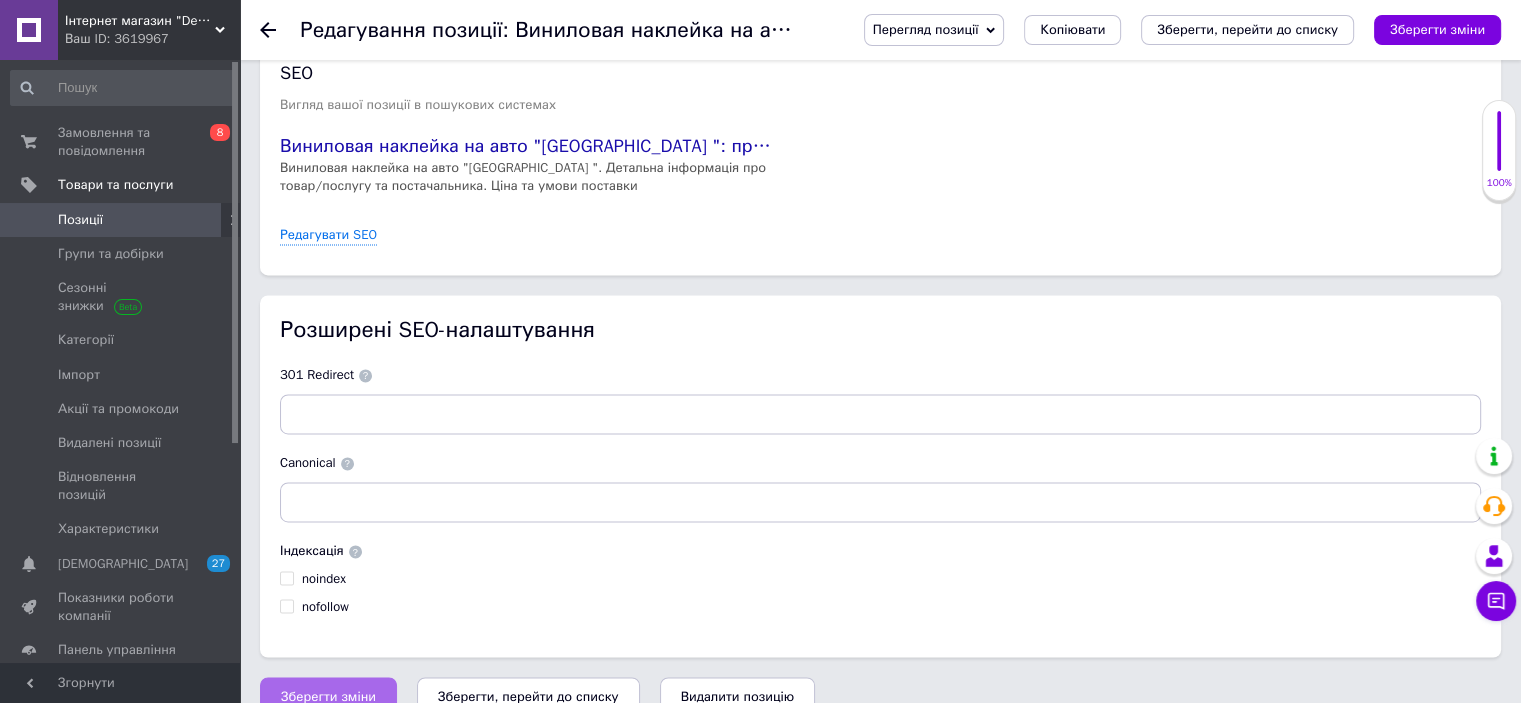 click on "Зберегти зміни" at bounding box center [328, 697] 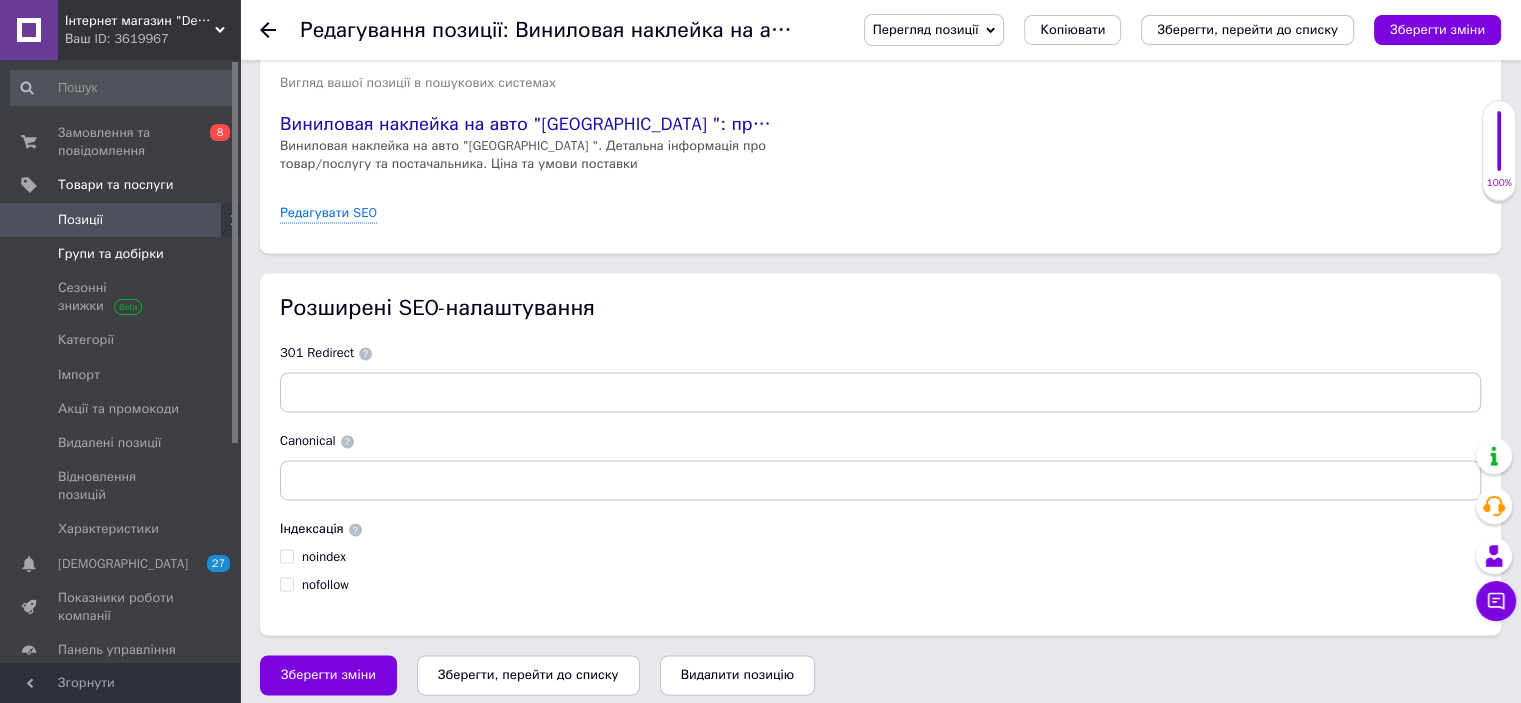scroll, scrollTop: 3024, scrollLeft: 0, axis: vertical 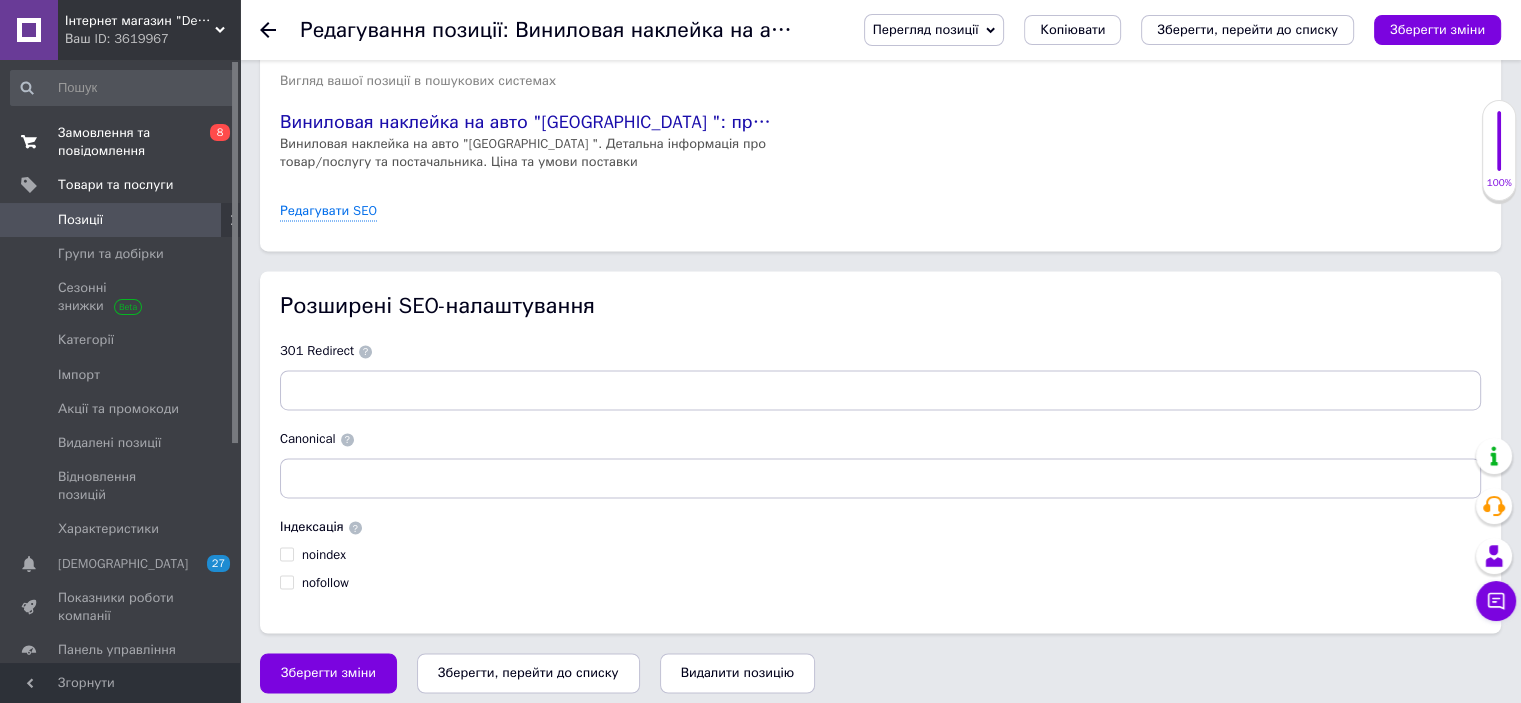 click on "Замовлення та повідомлення" at bounding box center [121, 142] 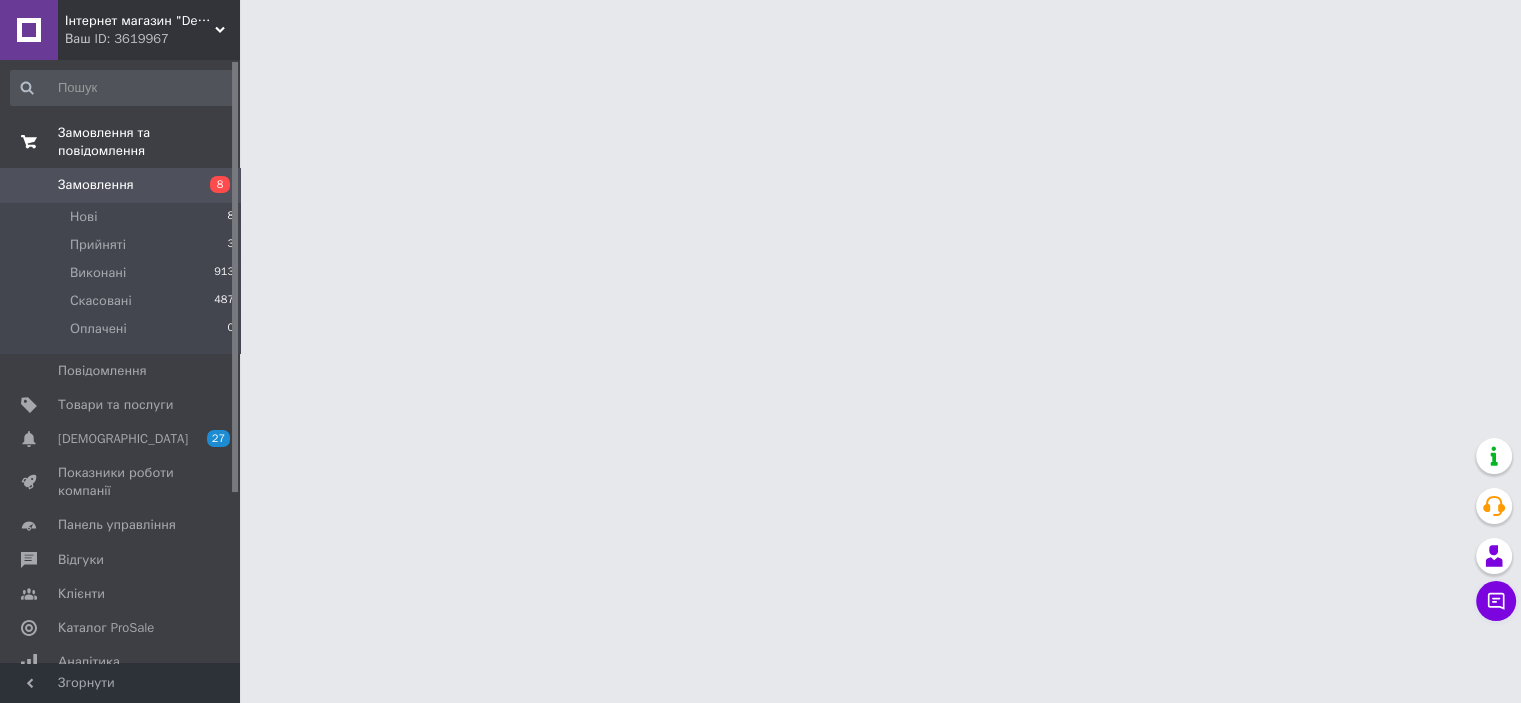 scroll, scrollTop: 0, scrollLeft: 0, axis: both 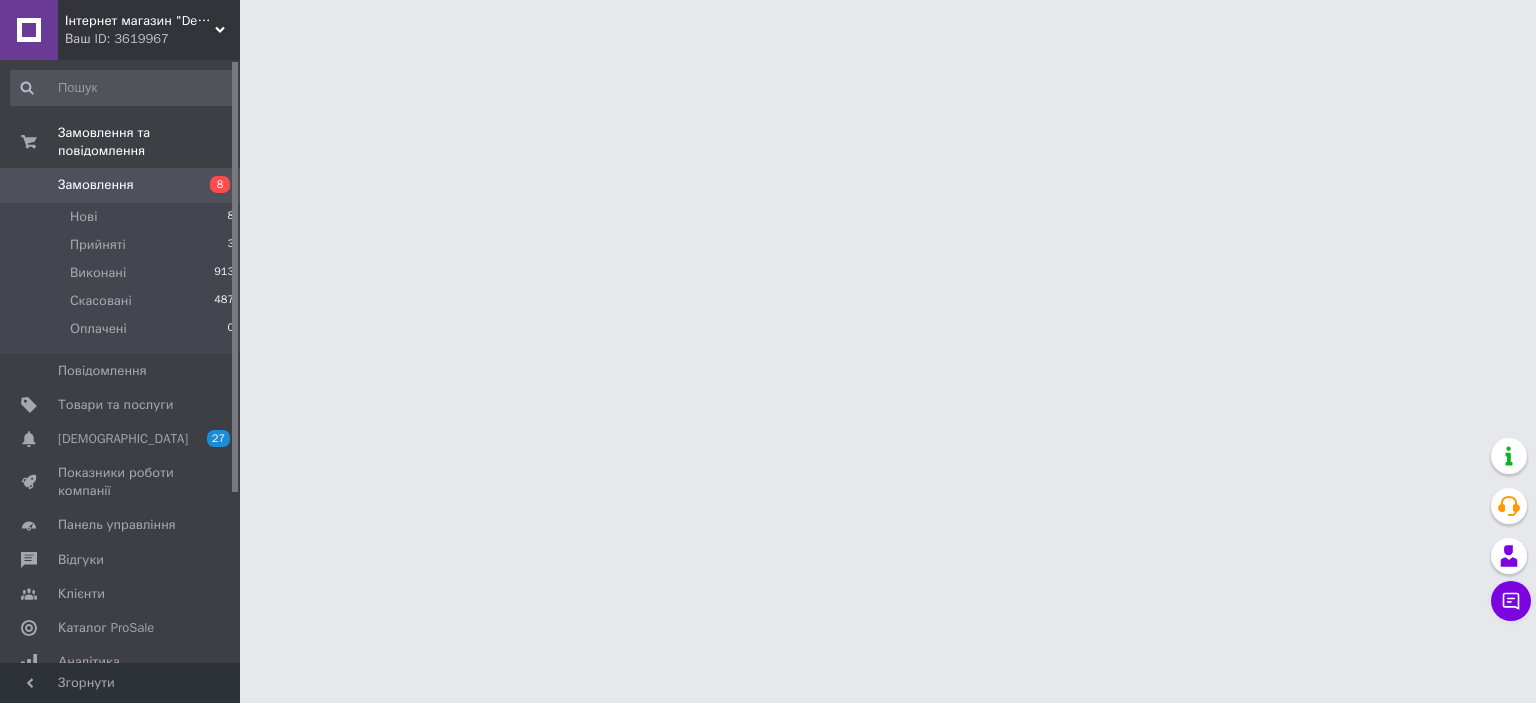 click on "Замовлення" at bounding box center (96, 185) 